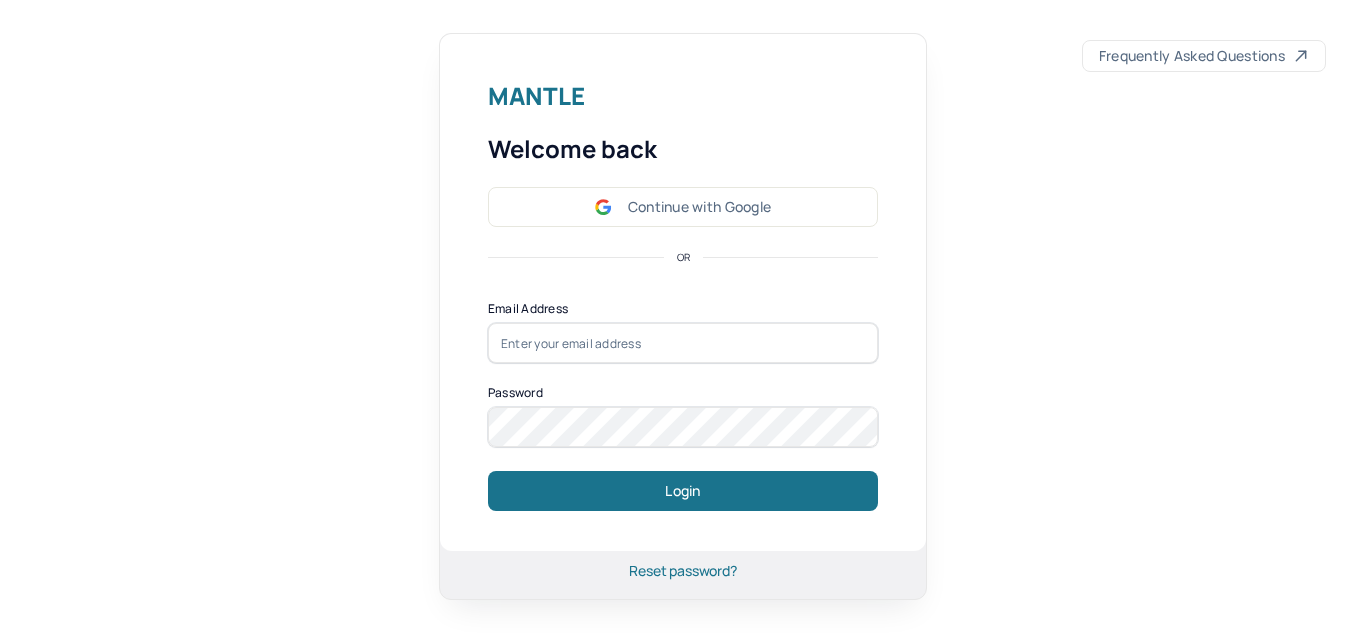 scroll, scrollTop: 0, scrollLeft: 0, axis: both 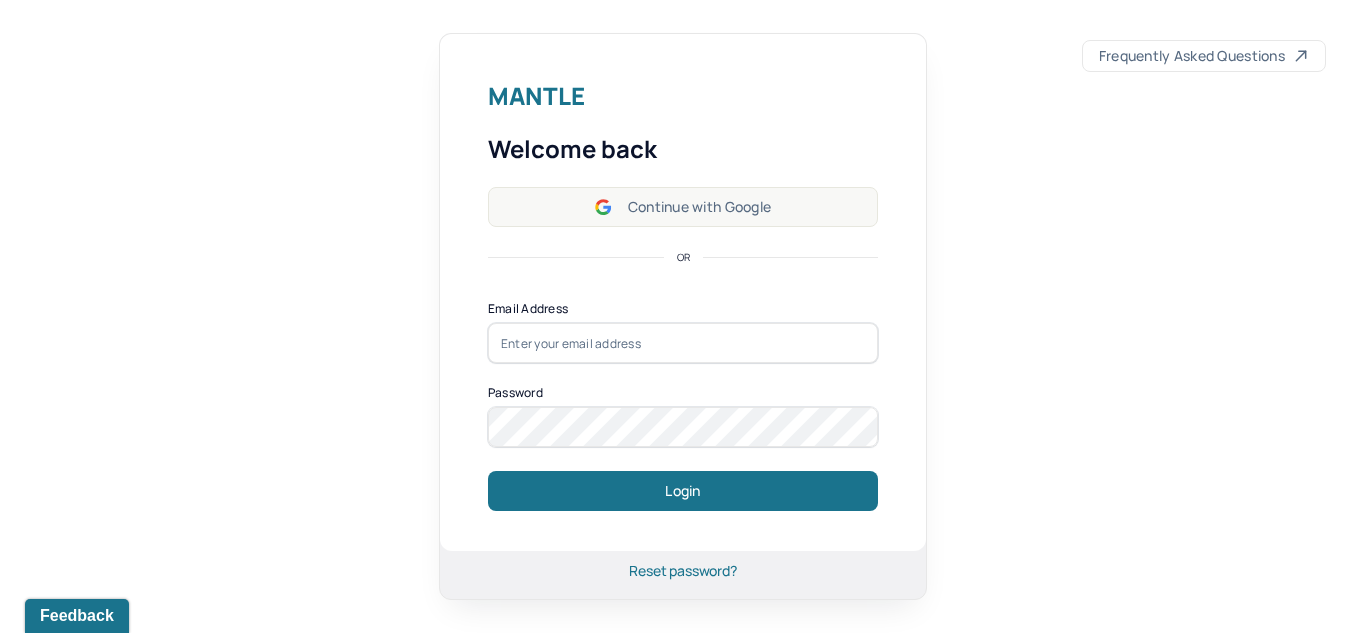 click on "Continue with Google" at bounding box center (683, 207) 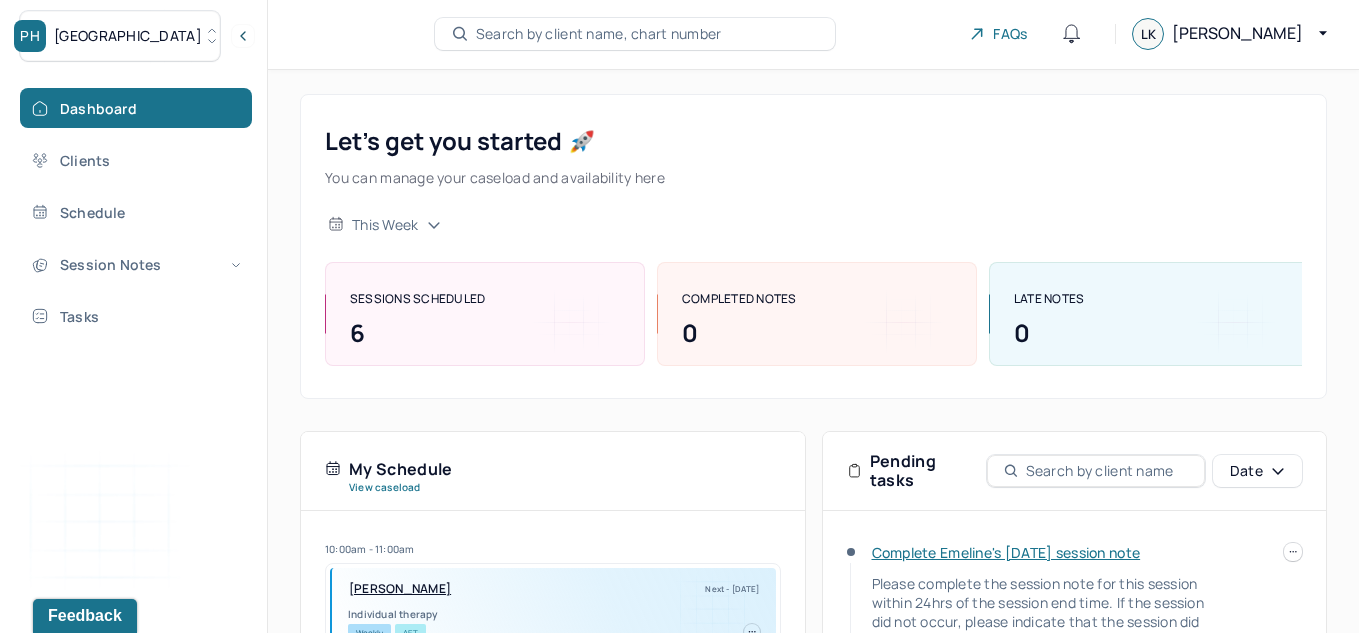 scroll, scrollTop: 45, scrollLeft: 0, axis: vertical 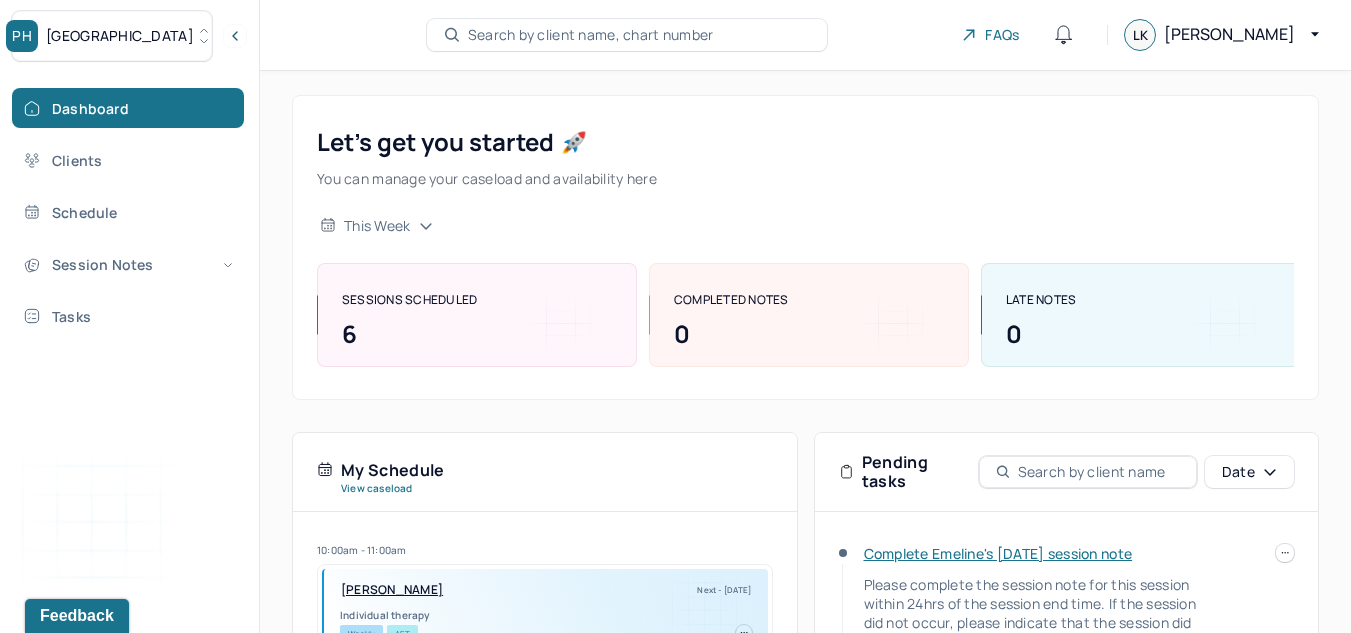 click on "[GEOGRAPHIC_DATA]" at bounding box center [112, 36] 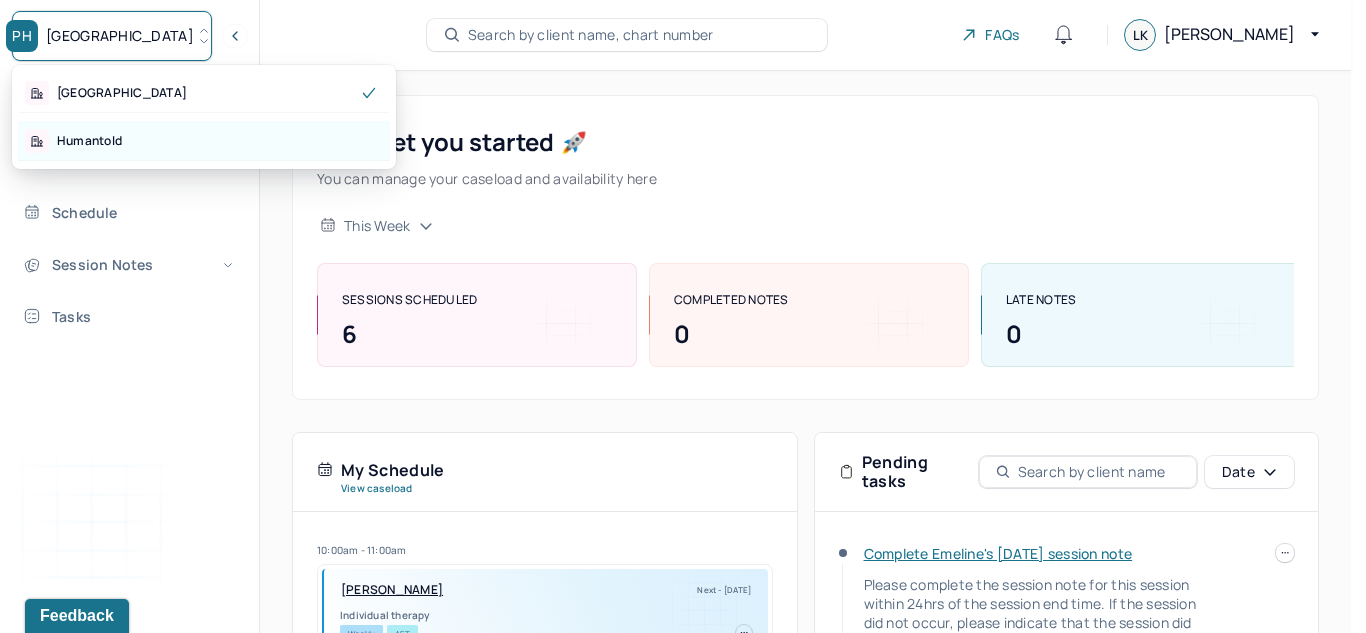 click on "Humantold" at bounding box center [204, 141] 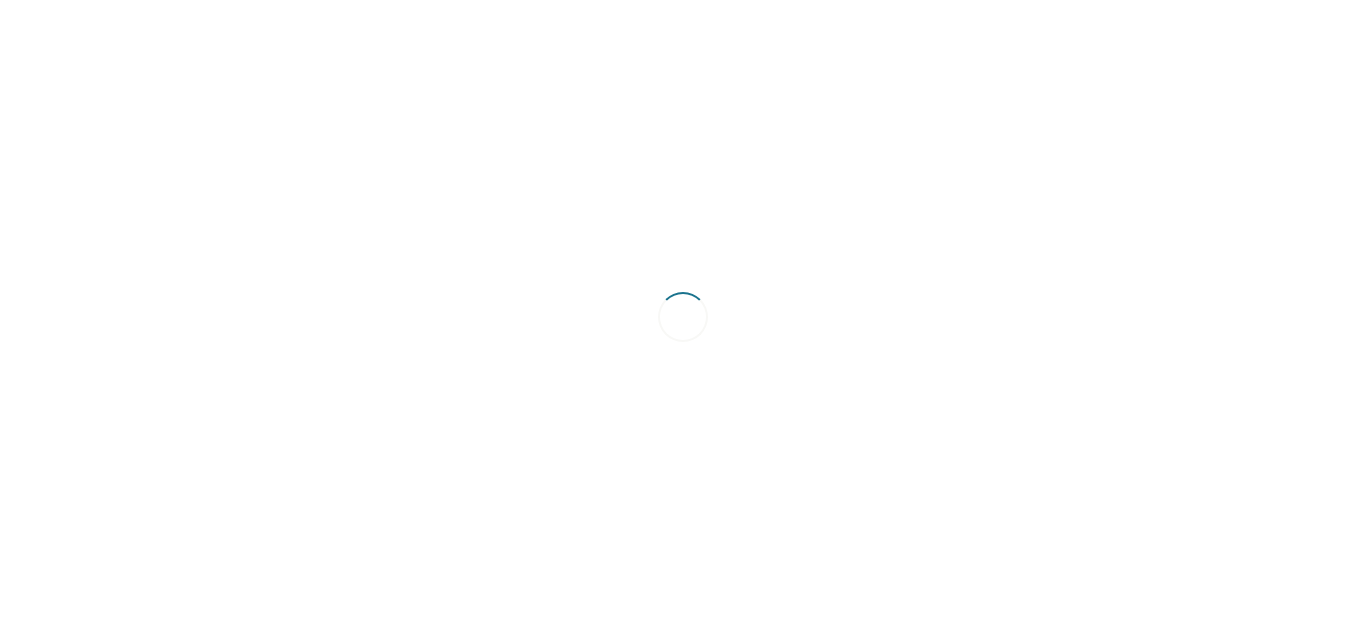 scroll, scrollTop: 0, scrollLeft: 0, axis: both 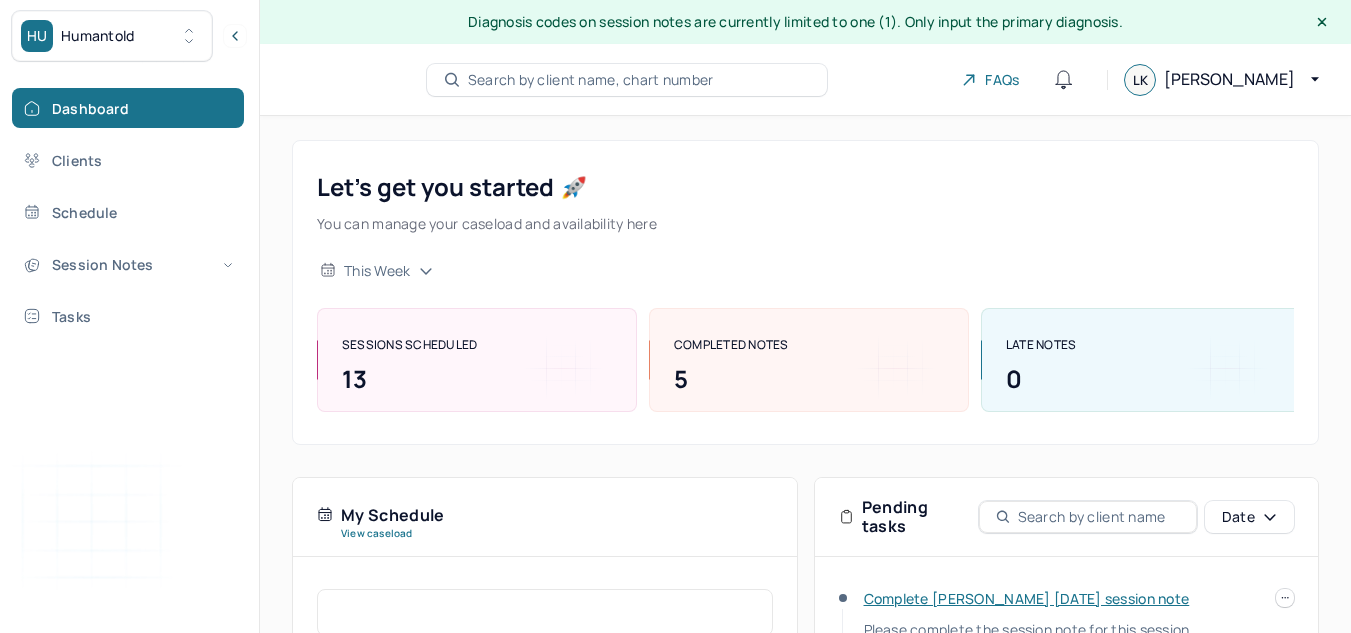 click on "HU Humantold" at bounding box center (112, 36) 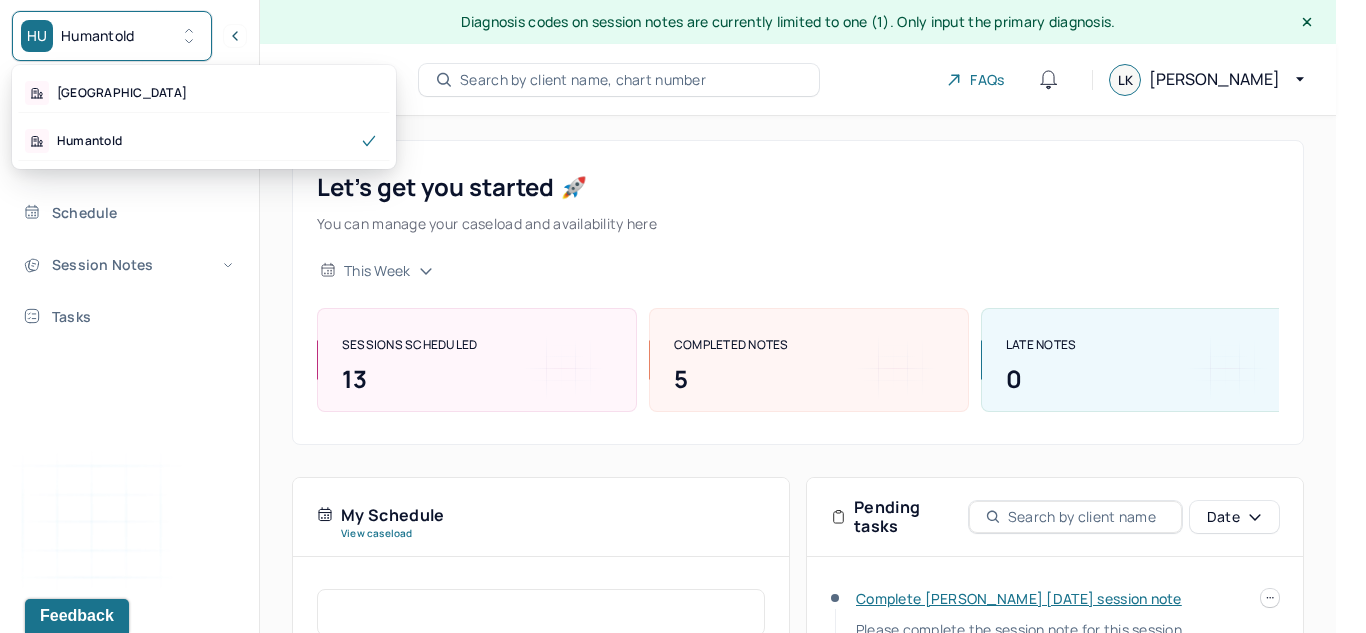 scroll, scrollTop: 0, scrollLeft: 0, axis: both 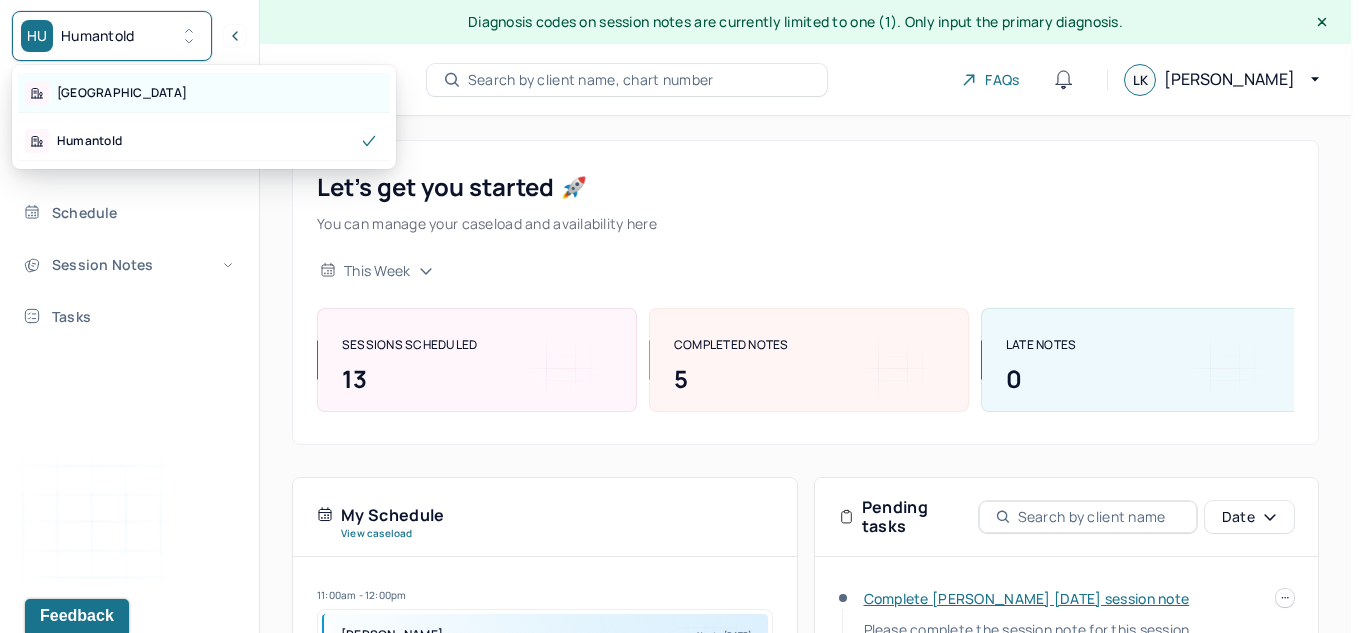 click on "[GEOGRAPHIC_DATA]" at bounding box center (204, 93) 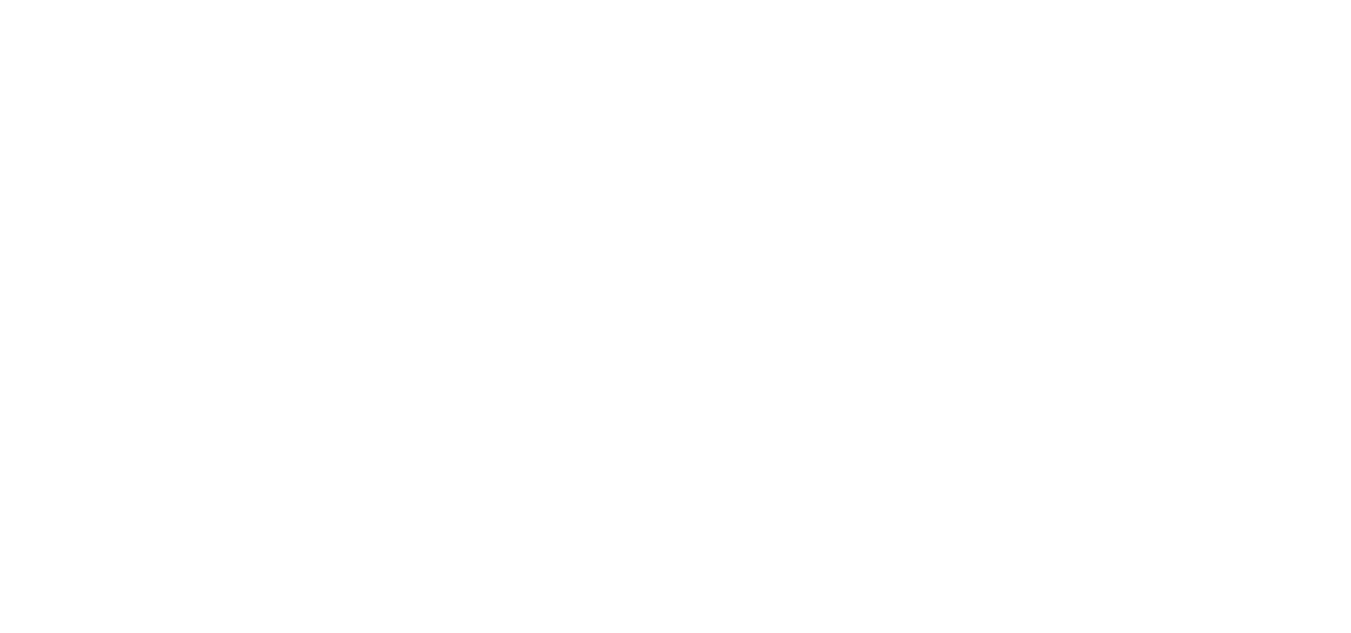 scroll, scrollTop: 0, scrollLeft: 0, axis: both 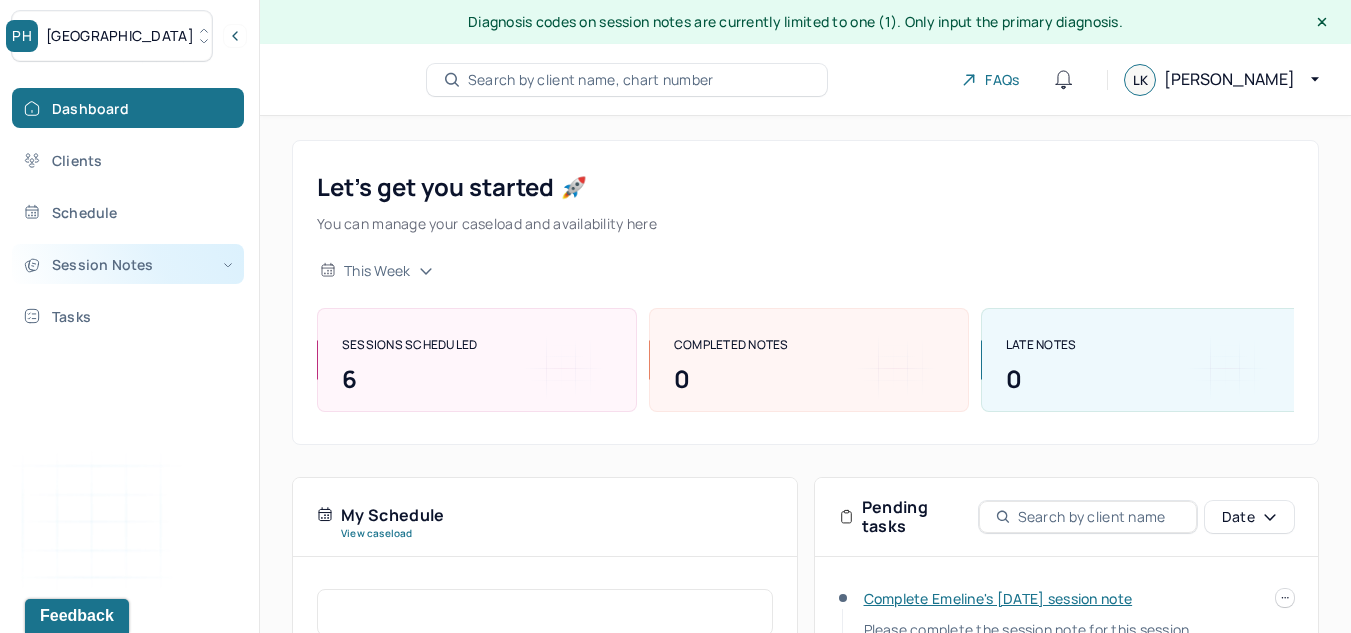 click on "Session Notes" at bounding box center [128, 264] 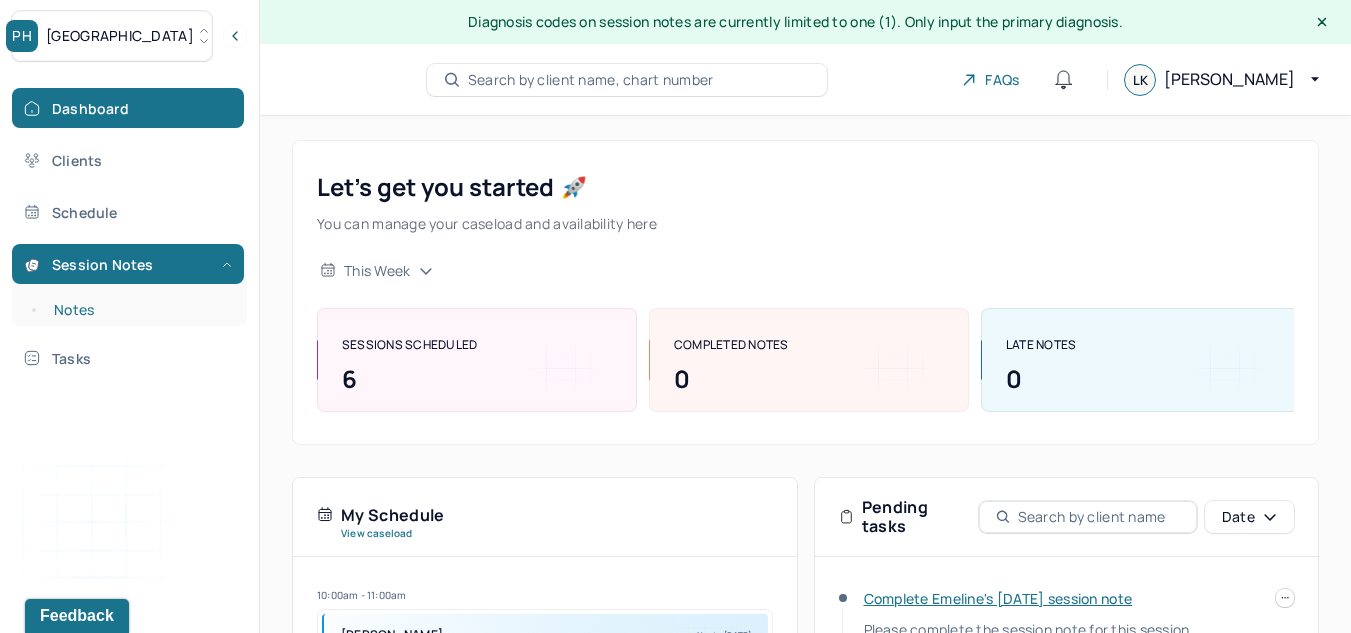 click on "Notes" at bounding box center [139, 310] 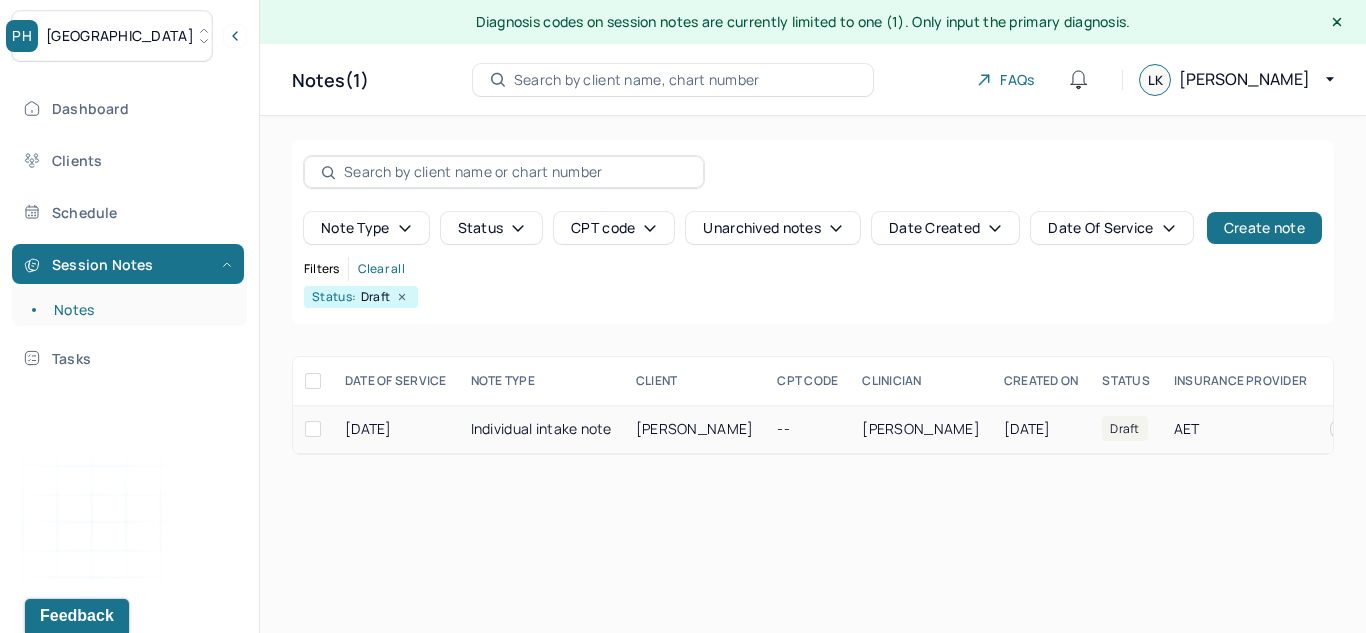 click on "[DATE]" at bounding box center (396, 429) 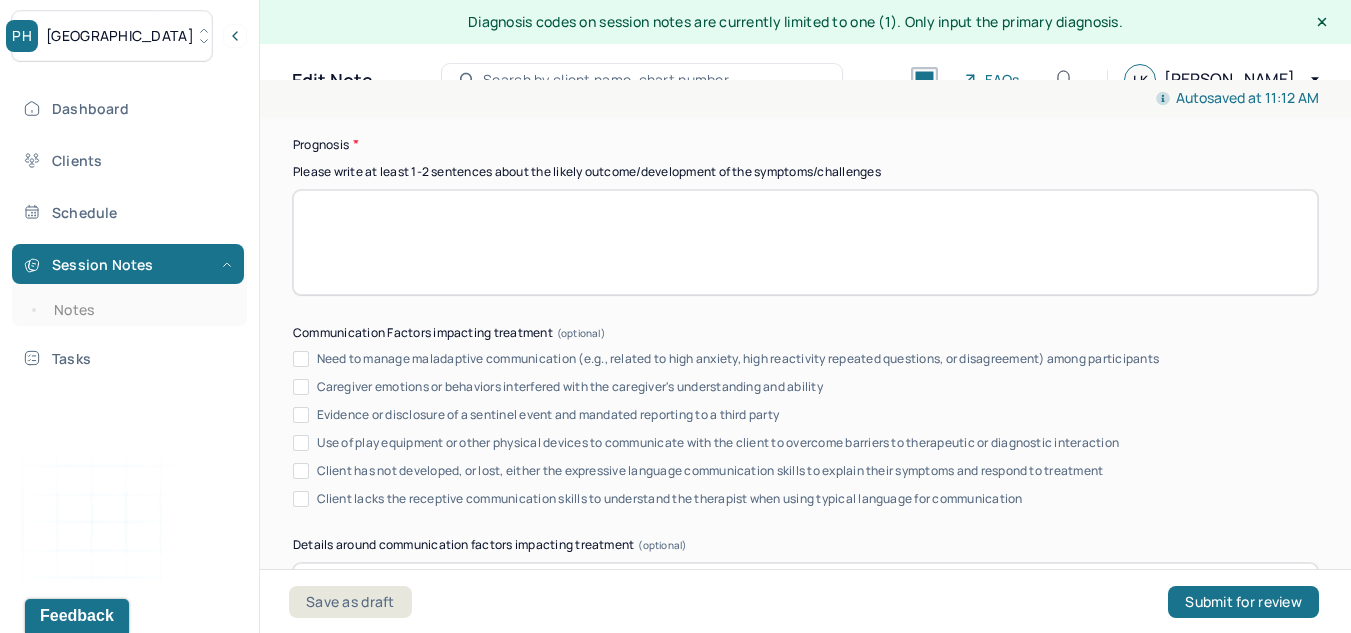 scroll, scrollTop: 11211, scrollLeft: 0, axis: vertical 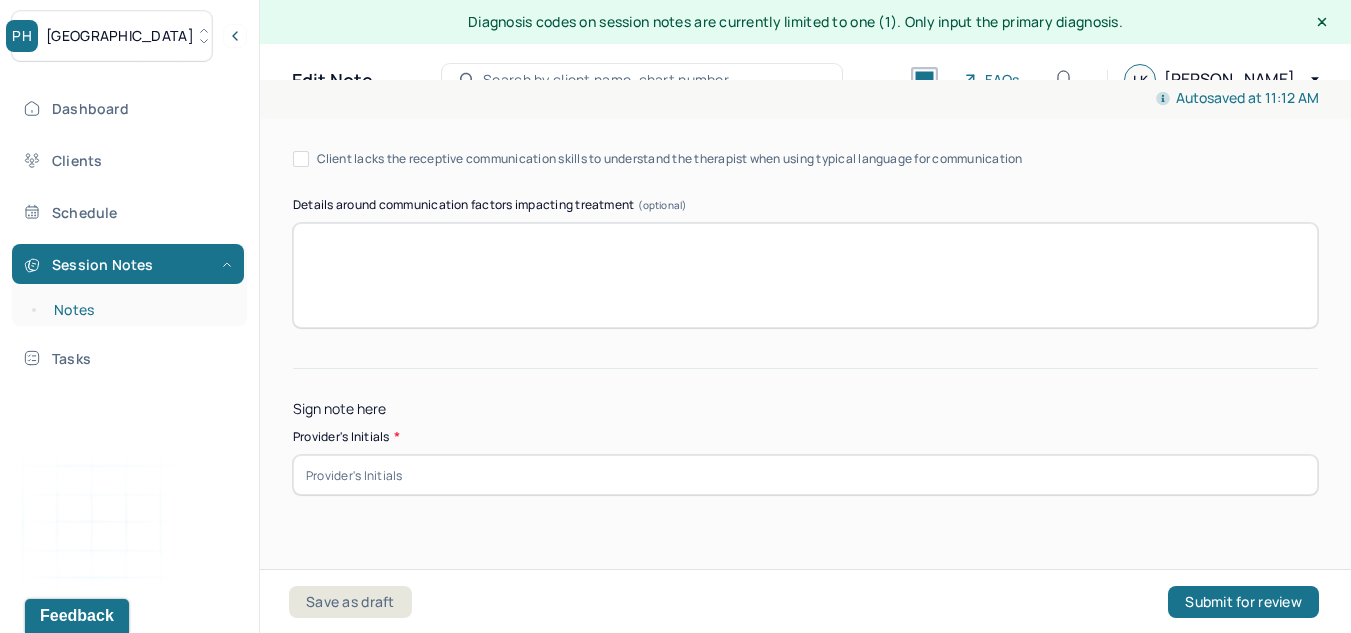 click on "Notes" at bounding box center [139, 310] 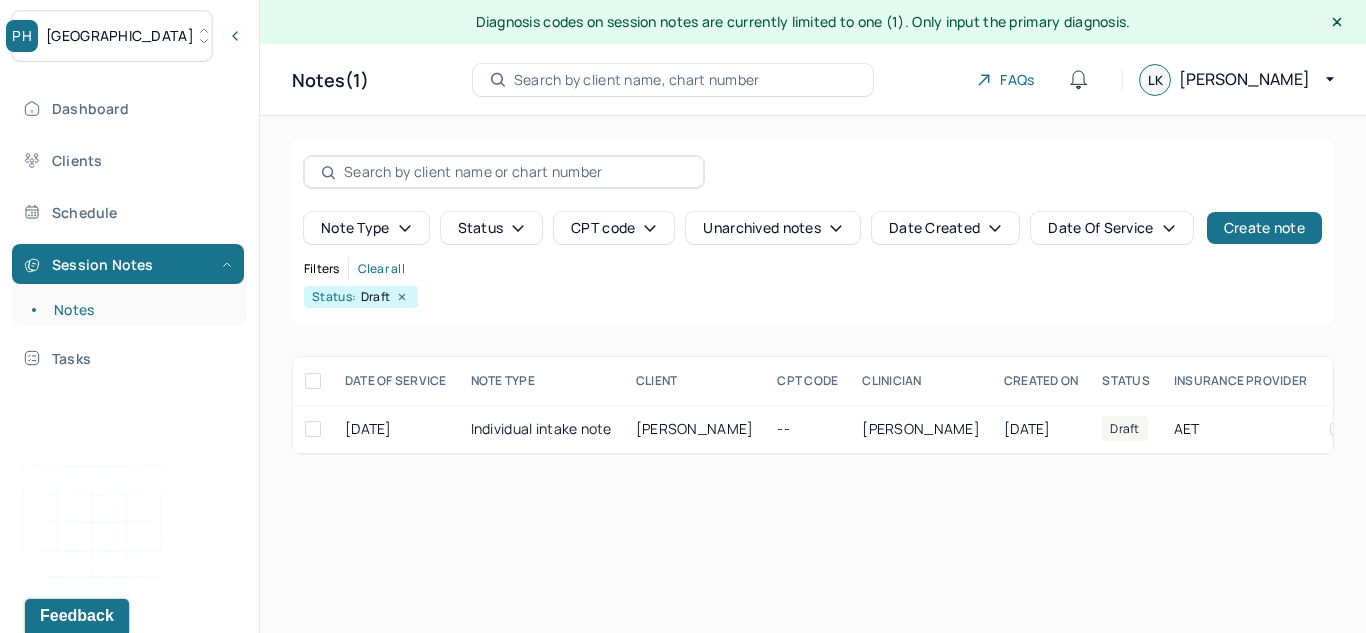click on "Clear all" at bounding box center (381, 269) 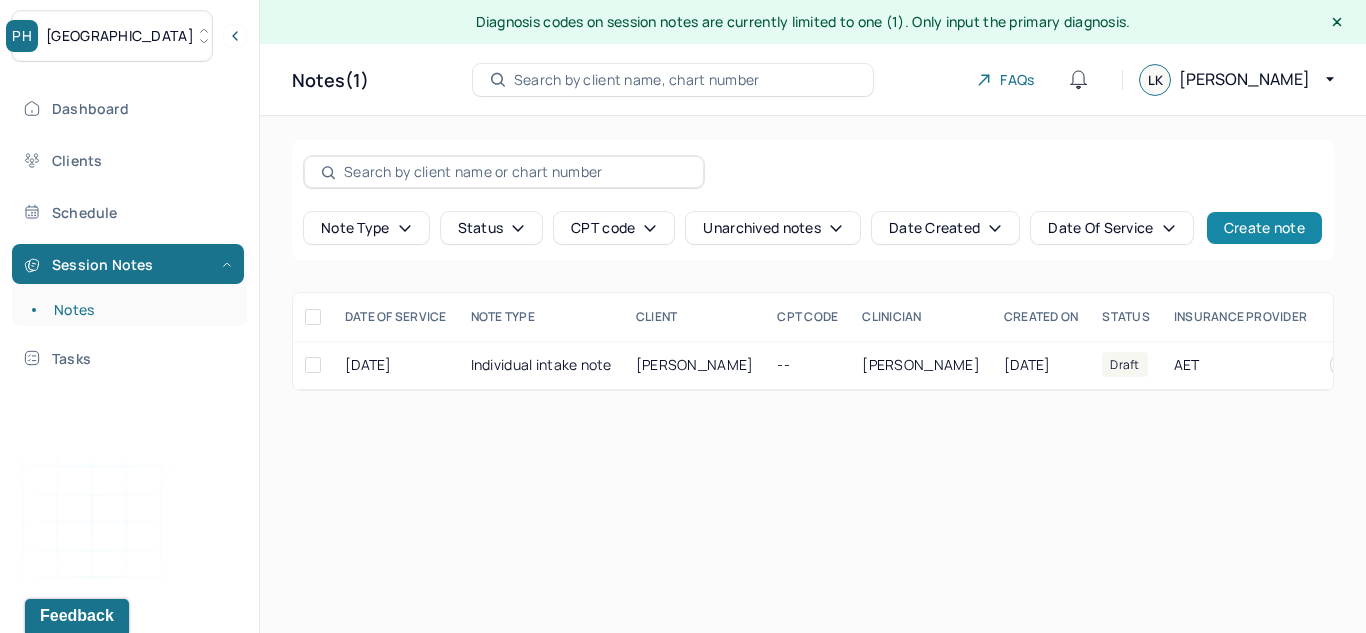 click on "Create note" at bounding box center [1264, 228] 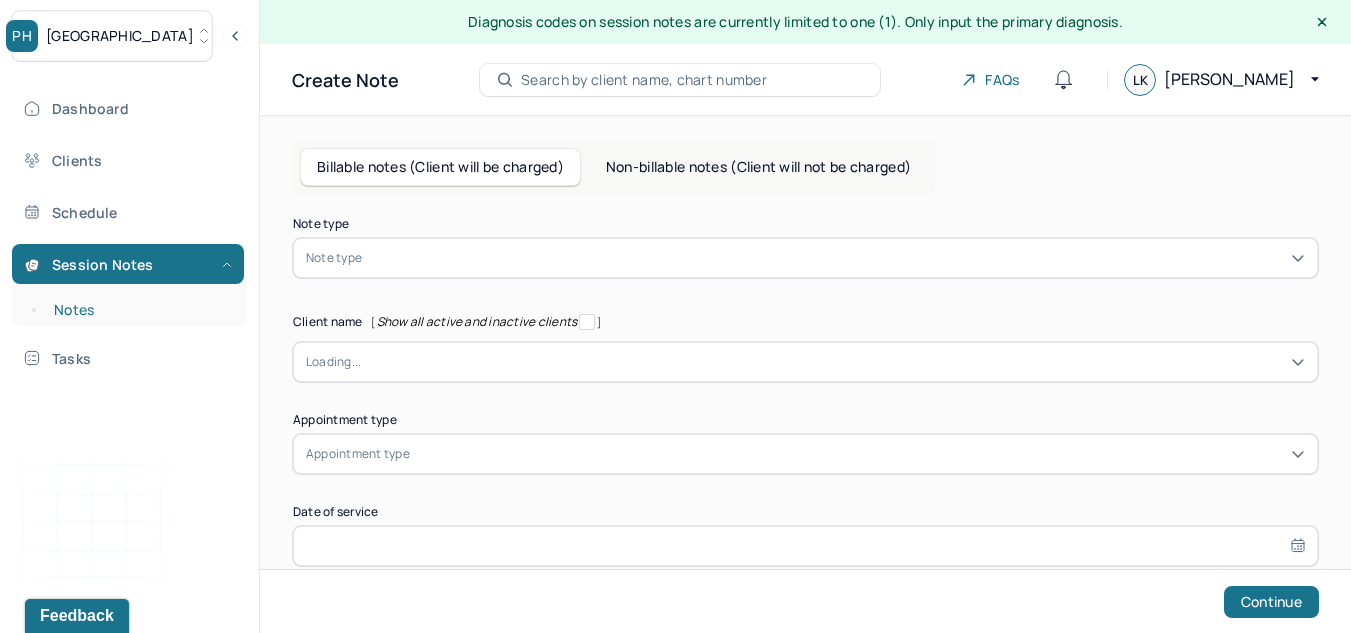 click on "Notes" at bounding box center (139, 310) 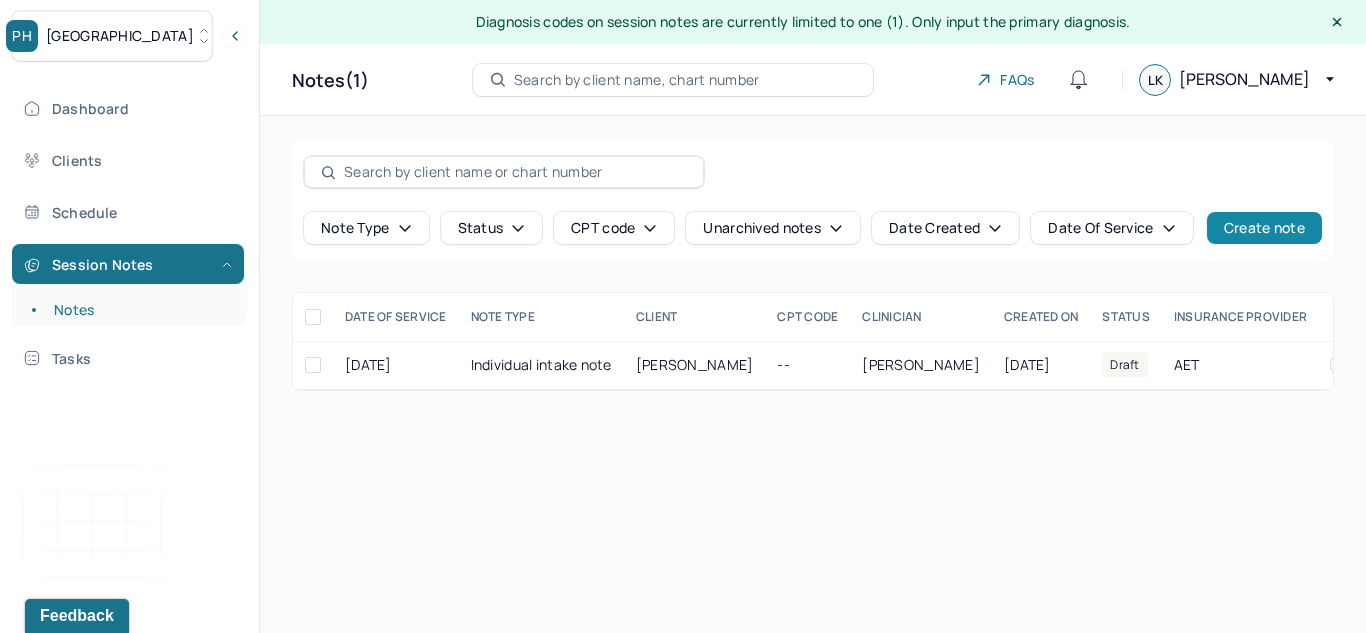 click on "Create note" at bounding box center (1264, 228) 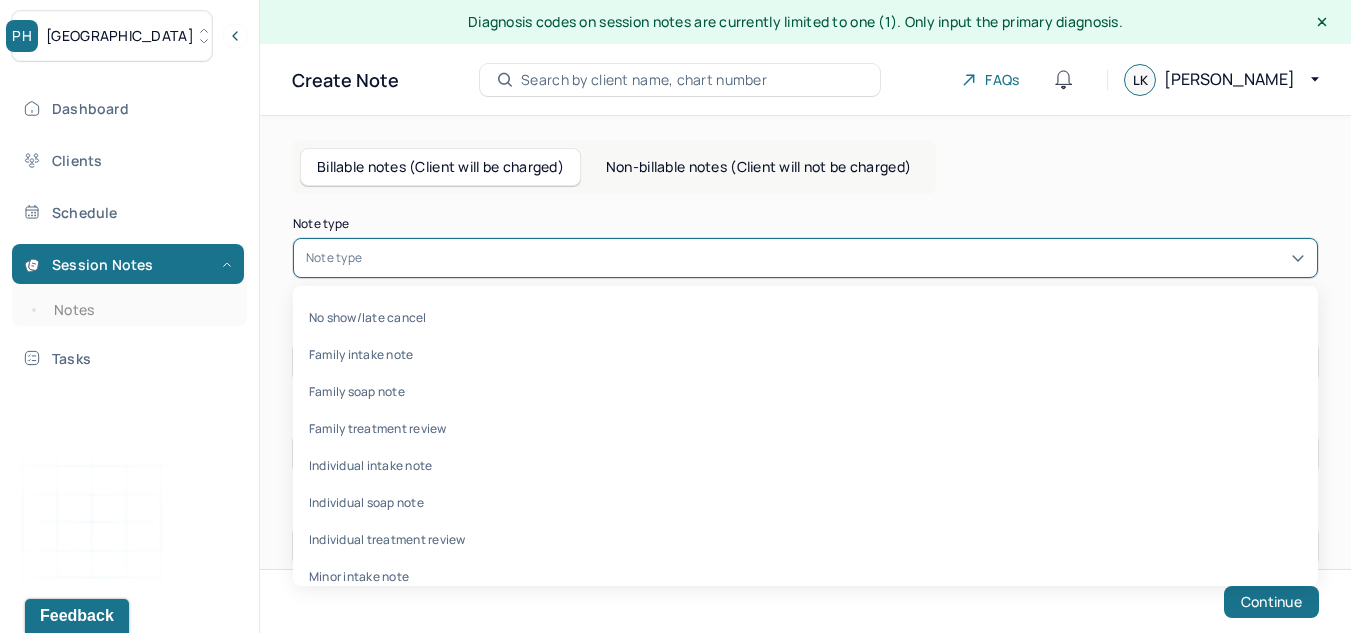 click on "Note type" at bounding box center (805, 258) 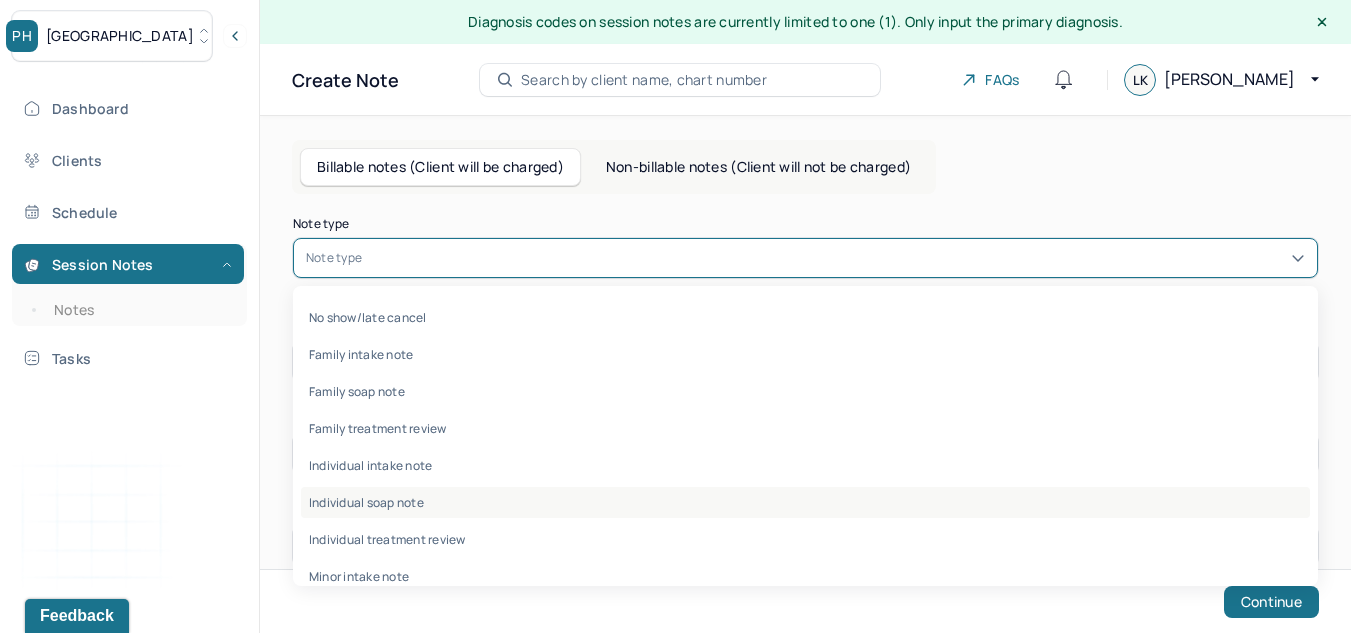 click on "Individual soap note" at bounding box center (805, 502) 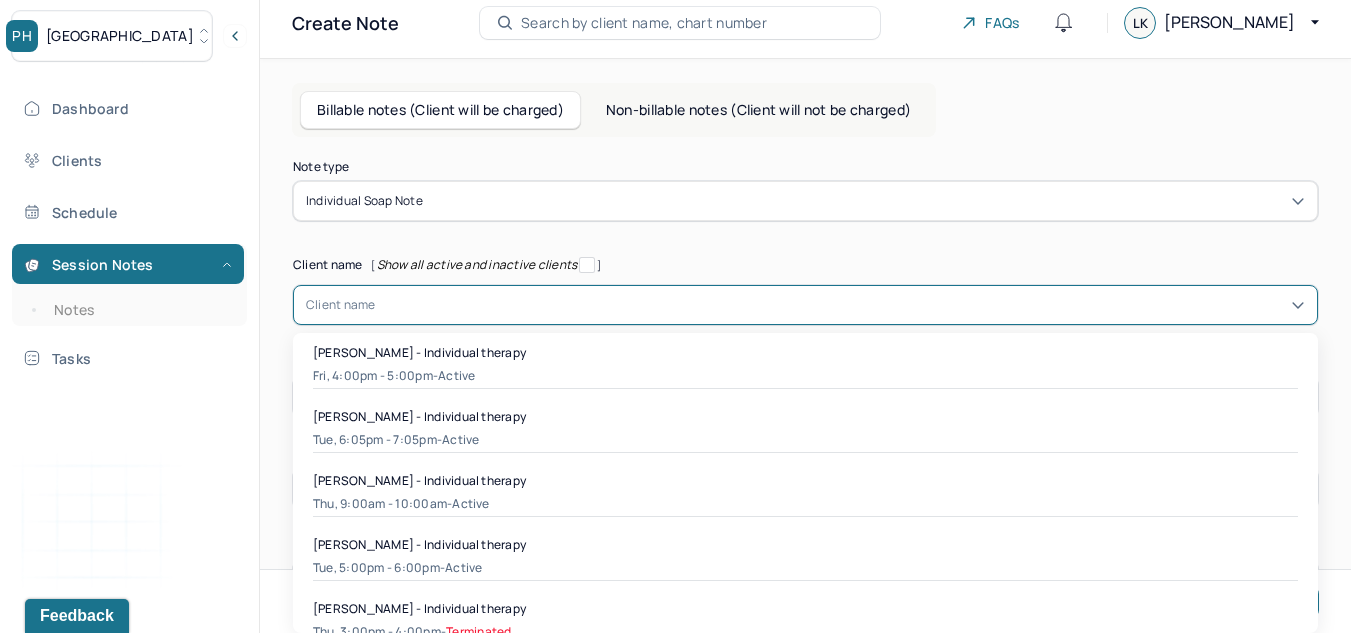 click on "8 results available. Use Up and Down to choose options, press Enter to select the currently focused option, press Escape to exit the menu, press Tab to select the option and exit the menu. Client name [PERSON_NAME] - Individual therapy Fri, 4:00pm - 5:00pm  -  active [PERSON_NAME] - Individual therapy Tue, 6:05pm - 7:05pm  -  active [PERSON_NAME] - Individual therapy Thu, 9:00am - 10:00am  -  active [PERSON_NAME] - Individual therapy Tue, 5:00pm - 6:00pm  -  active [PERSON_NAME] - Individual therapy Thu, 3:00pm - 4:00pm  -  Terminated [PERSON_NAME] - Individual therapy Fri, 8:30am - 9:30am  -  active [GEOGRAPHIC_DATA][PERSON_NAME] - Individual therapy Mon, 4:05pm - 5:05pm  -  active [PERSON_NAME] - Individual therapy Wed, 9:30am - 9:50am  -  active" at bounding box center [805, 305] 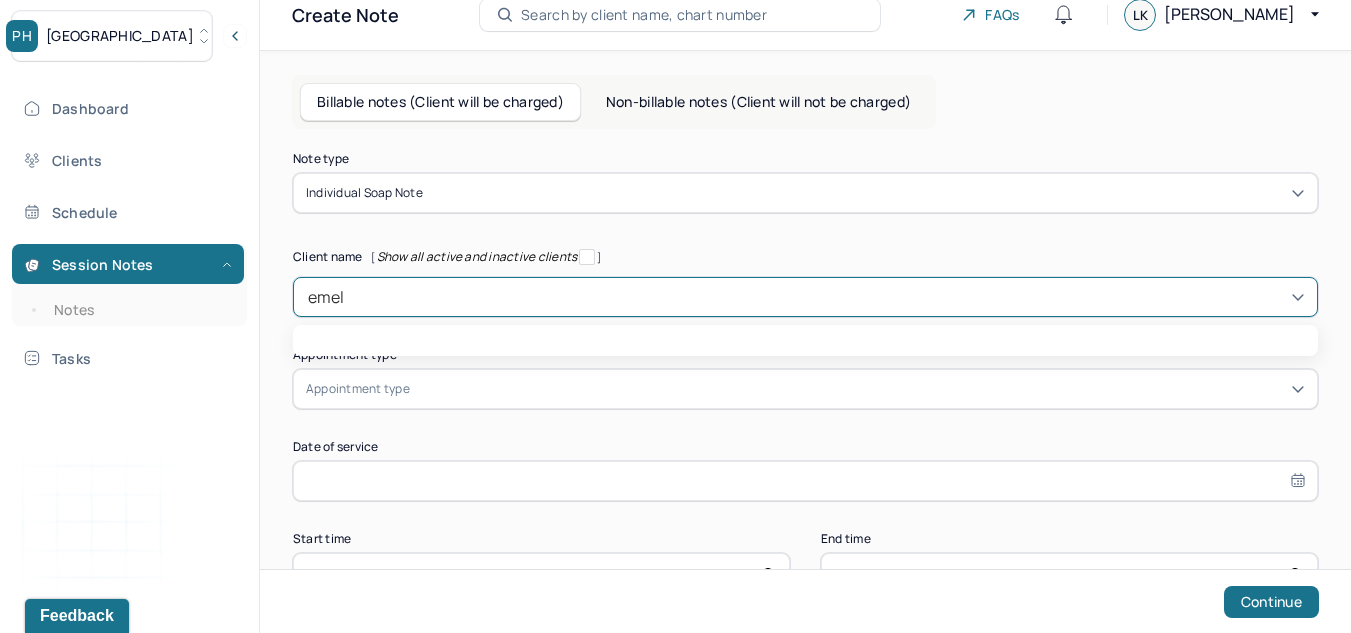 type on "emeli" 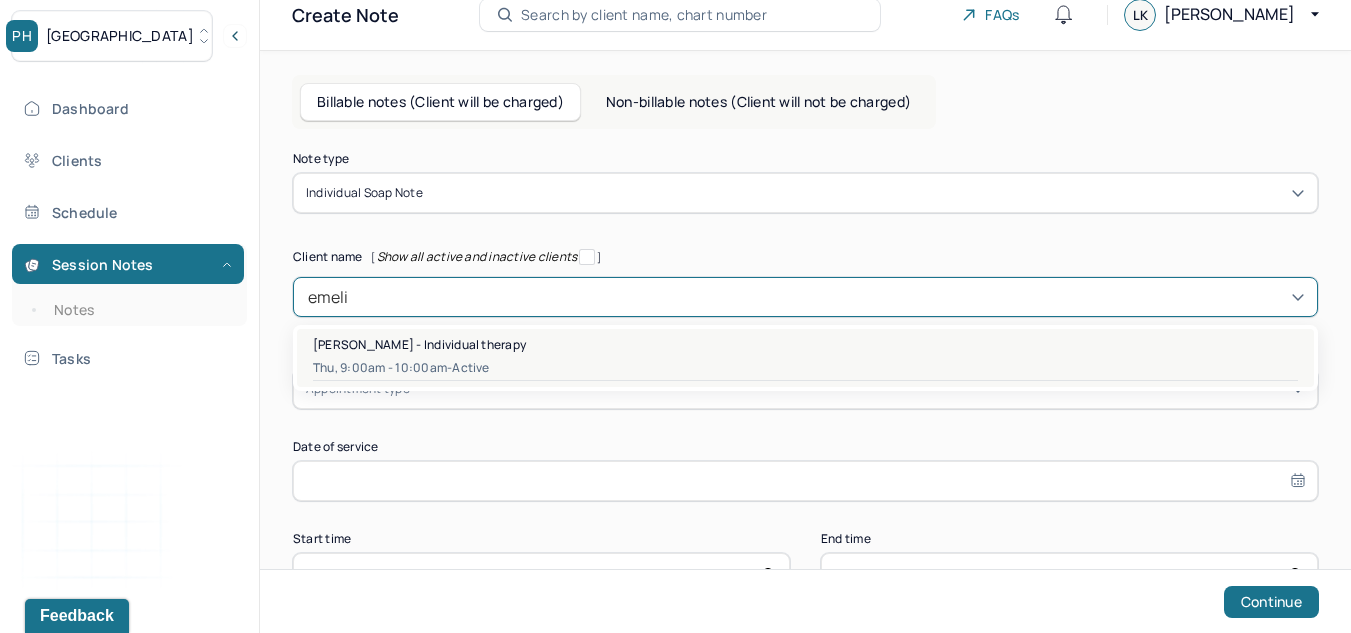 click on "[PERSON_NAME] - Individual therapy" at bounding box center (419, 344) 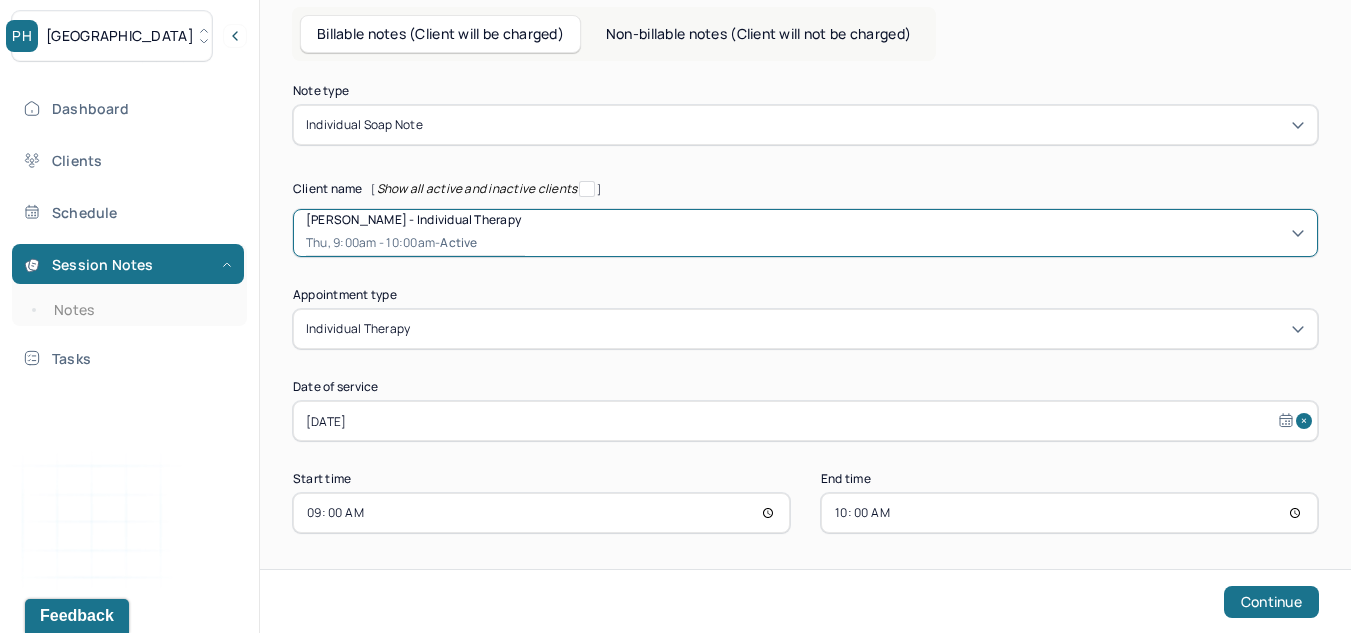 scroll, scrollTop: 139, scrollLeft: 0, axis: vertical 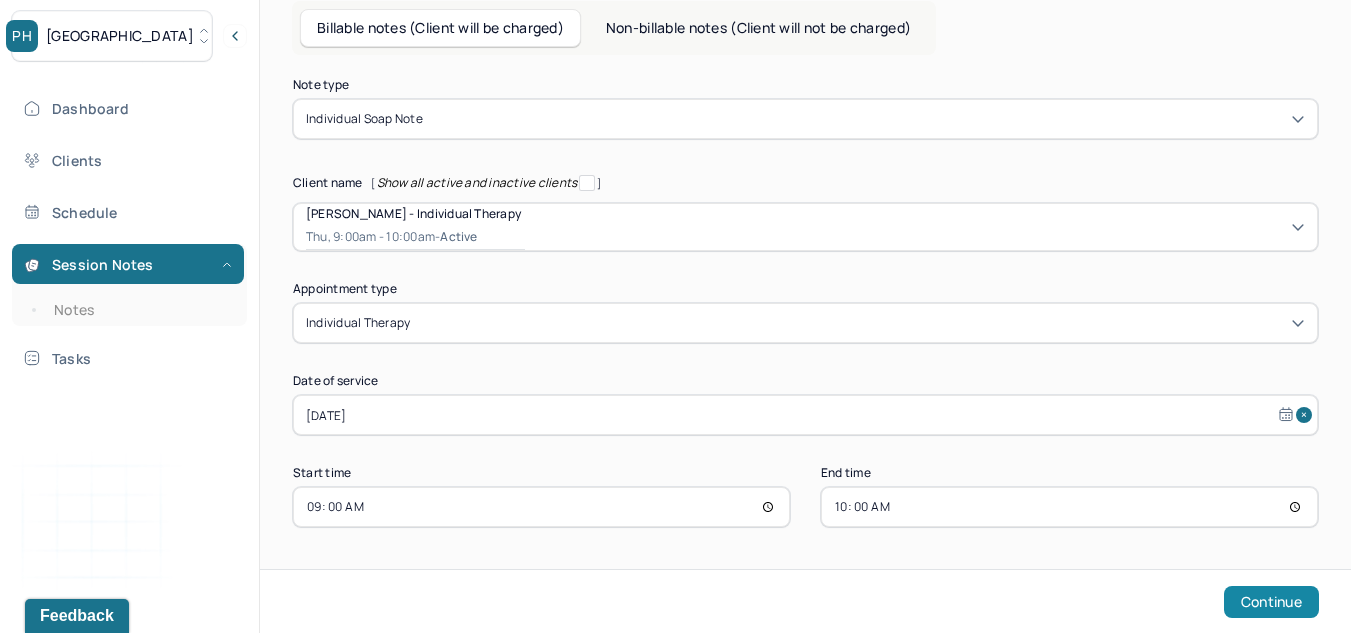 click on "Continue" at bounding box center (1271, 602) 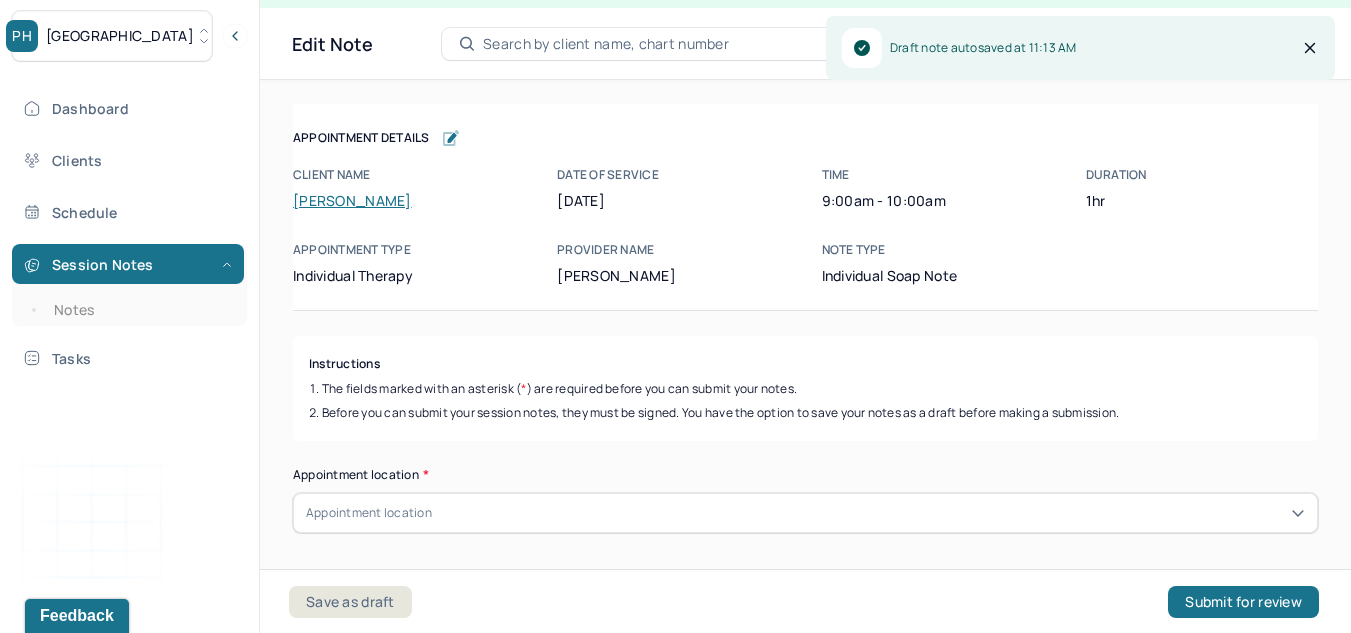 scroll, scrollTop: 36, scrollLeft: 0, axis: vertical 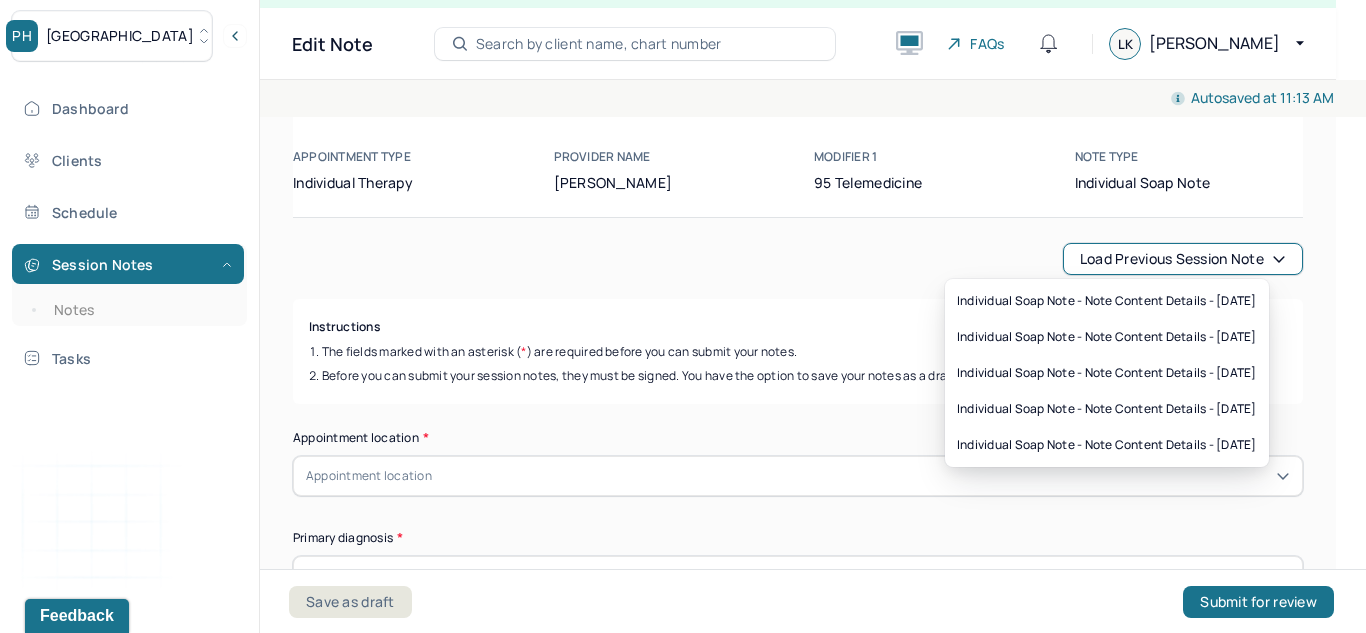 click on "Load previous session note" at bounding box center [1183, 259] 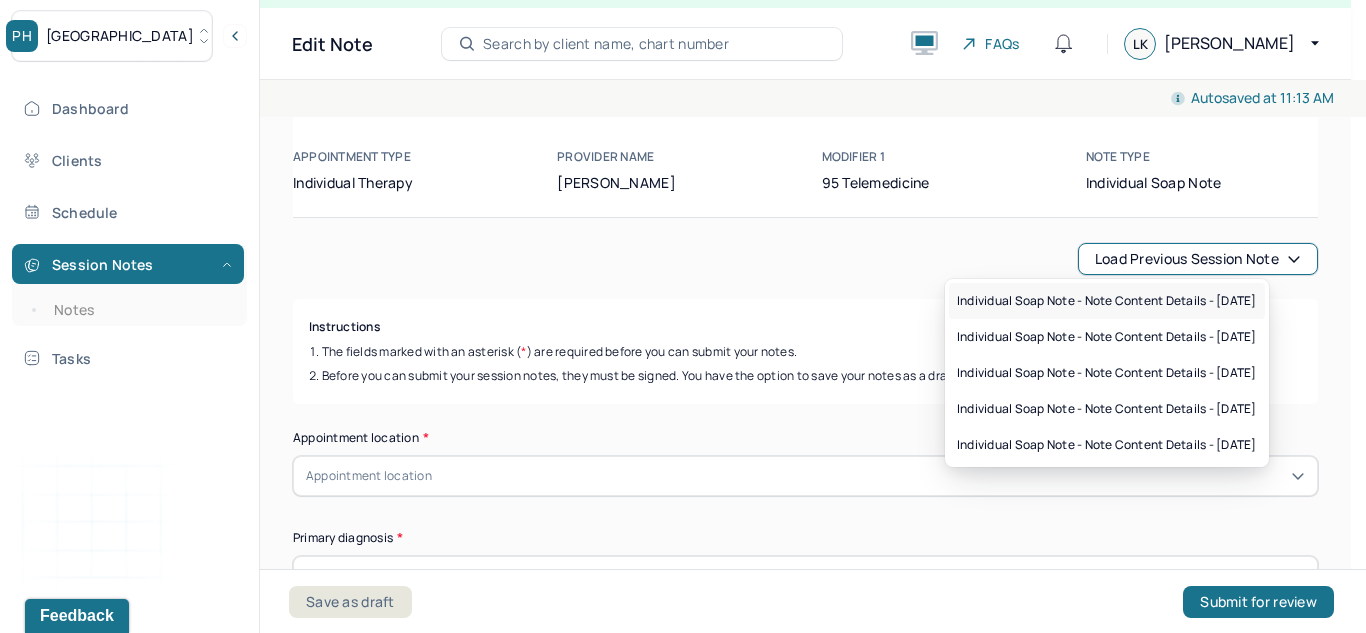 click on "Individual soap note   - Note content Details -   [DATE]" at bounding box center (1107, 301) 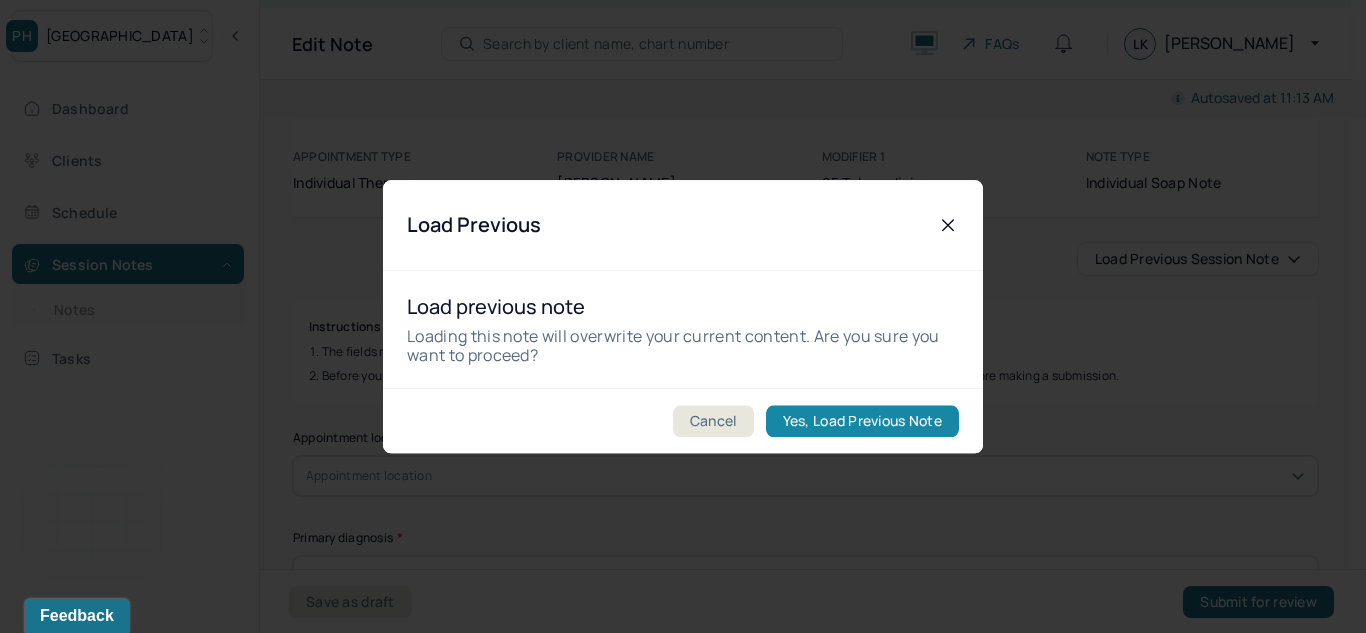click on "Yes, Load Previous Note" at bounding box center (862, 421) 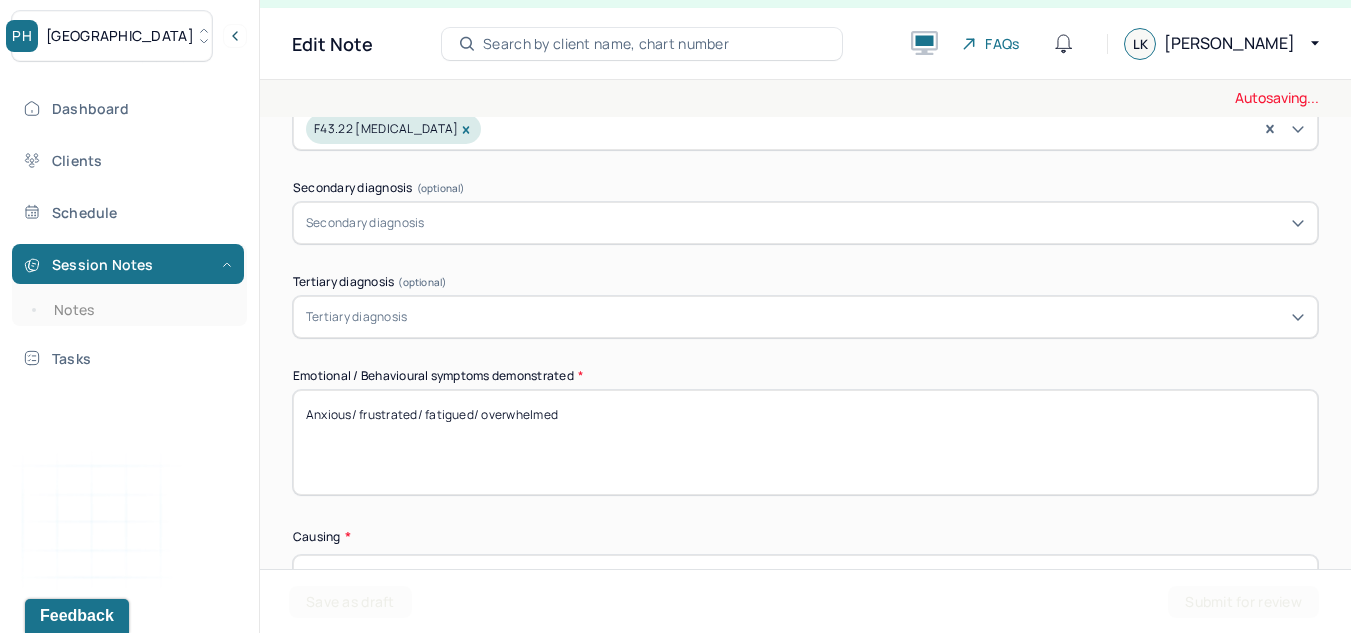 click on "Anxious/ frustrated/ fatigued/ overwhelmed" at bounding box center [805, 442] 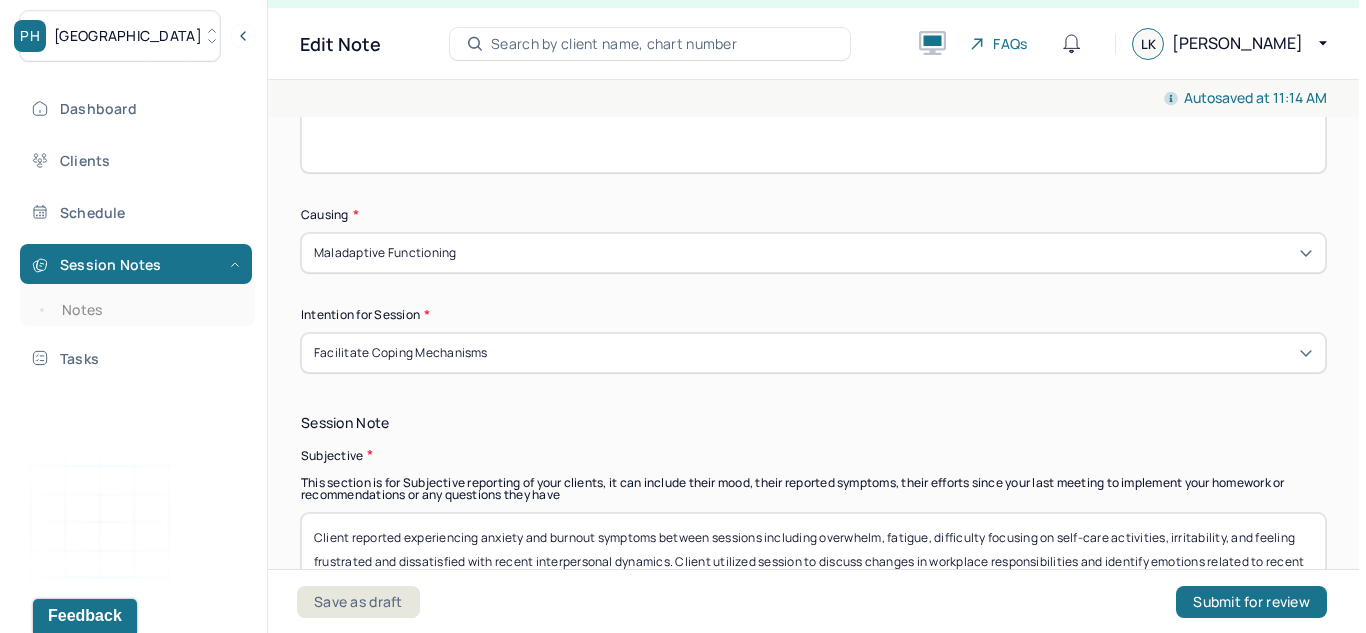 scroll, scrollTop: 929, scrollLeft: 0, axis: vertical 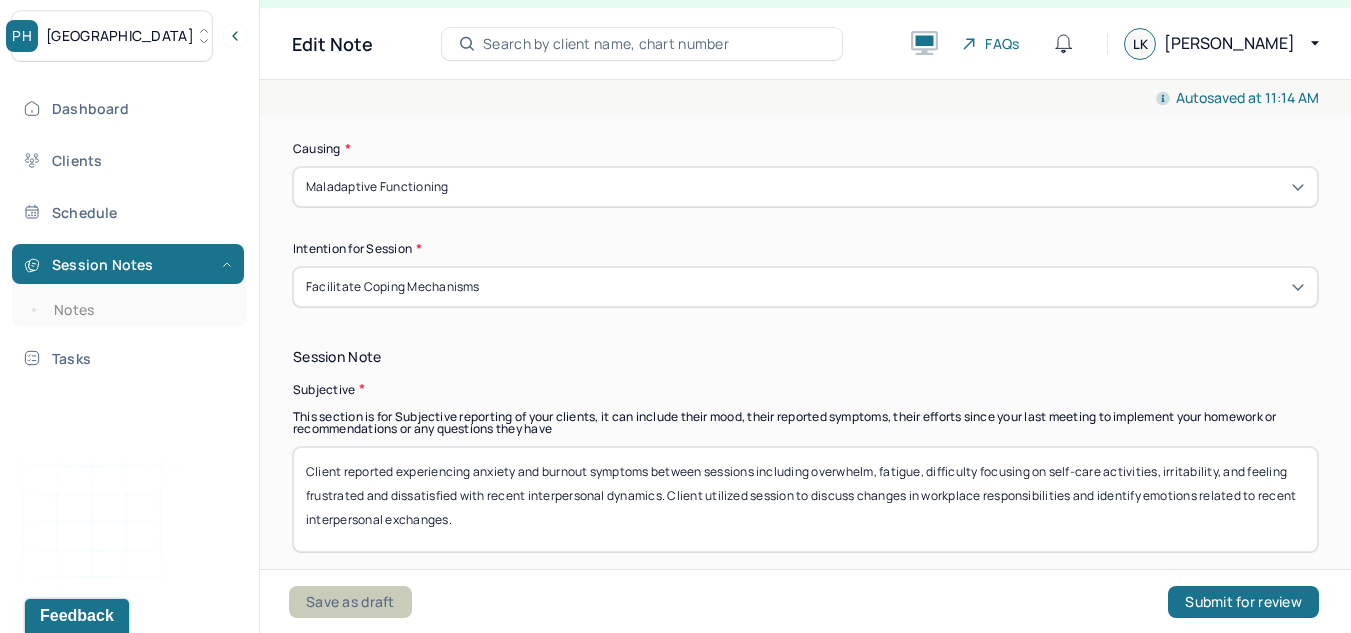 type on "Anxious/ frustrated/ overwhelmed/ negative body image" 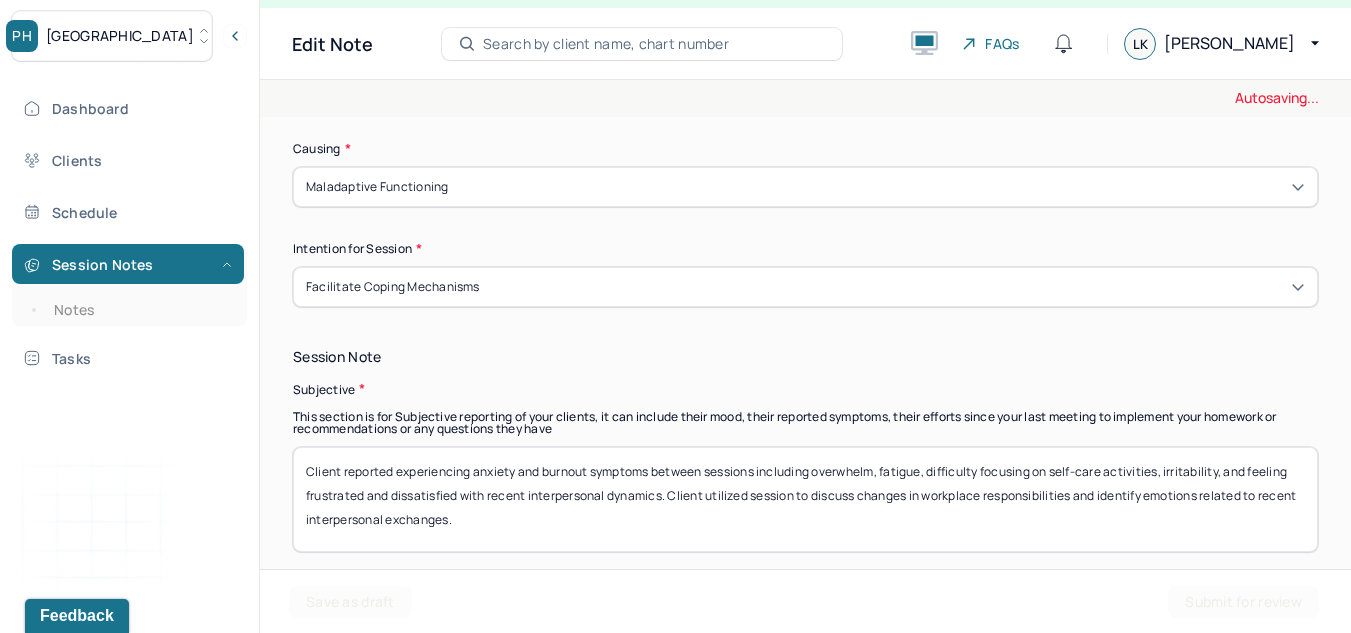 click on "[GEOGRAPHIC_DATA]" at bounding box center [120, 36] 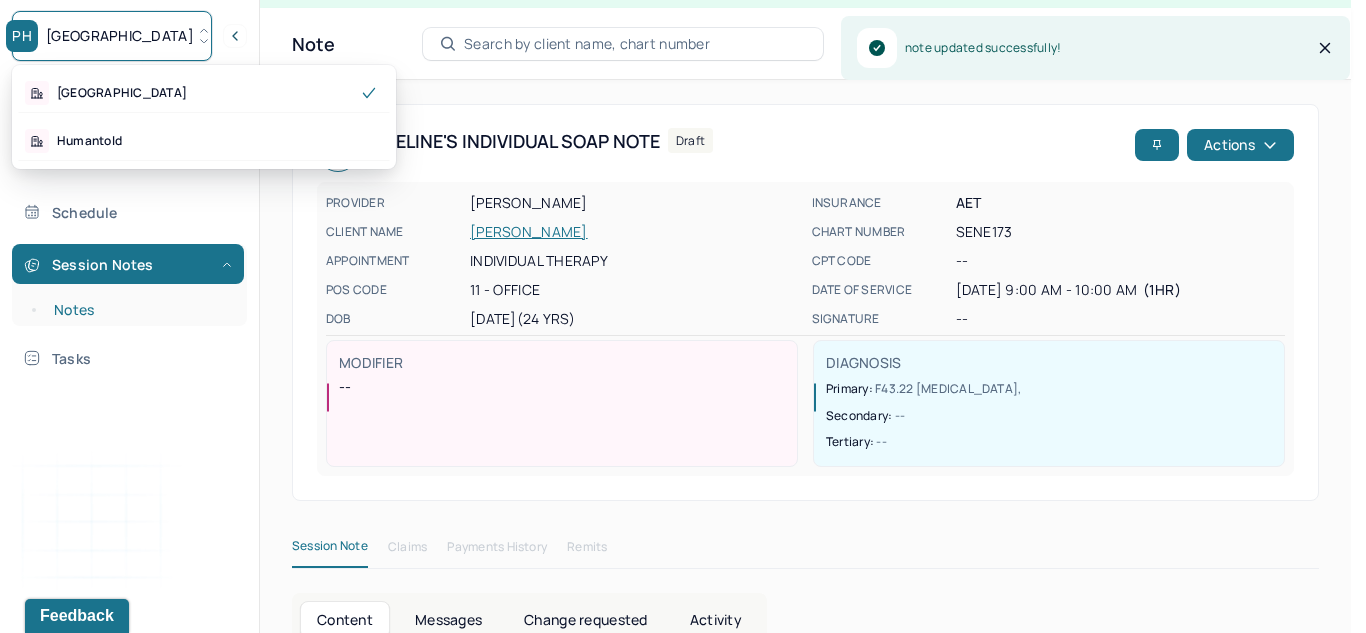 click on "Notes" at bounding box center [139, 310] 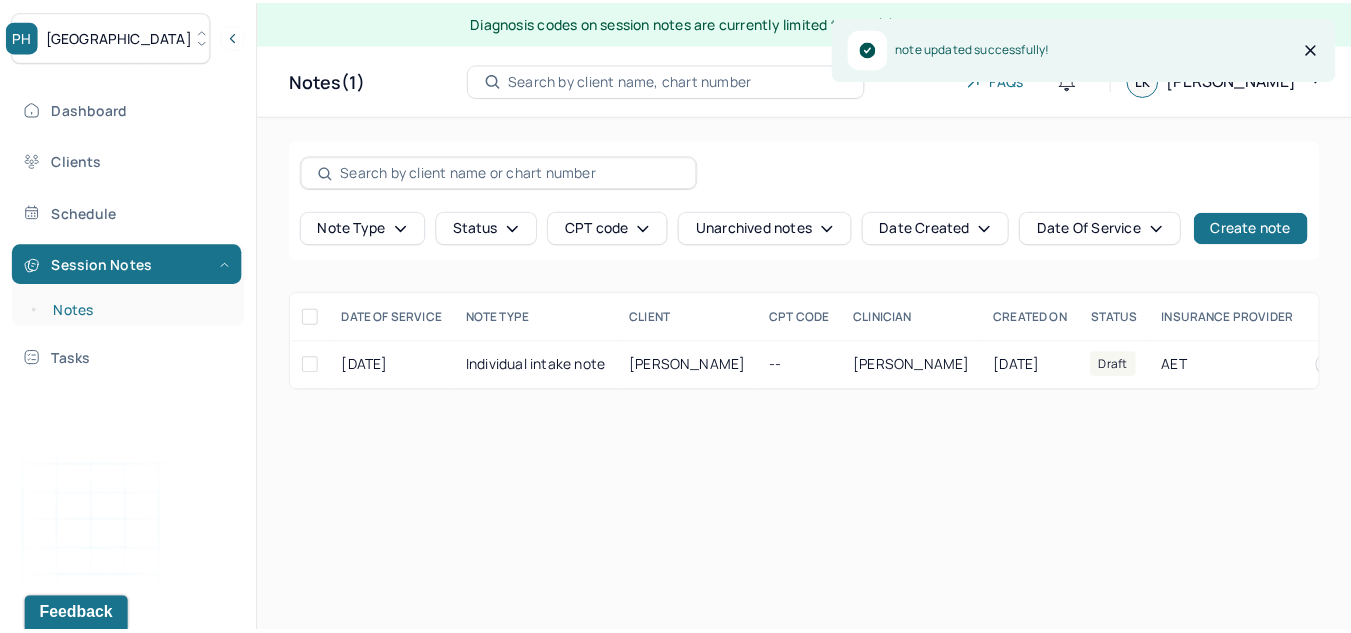 scroll, scrollTop: 0, scrollLeft: 0, axis: both 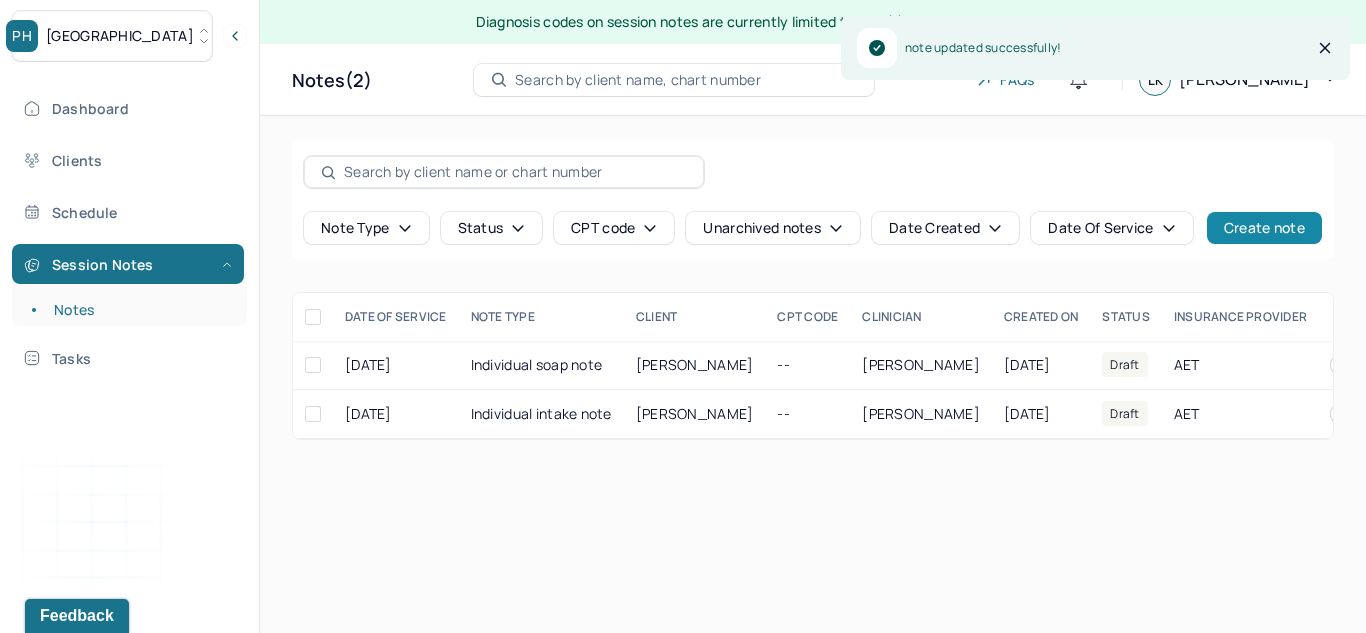 click on "Create note" at bounding box center (1264, 228) 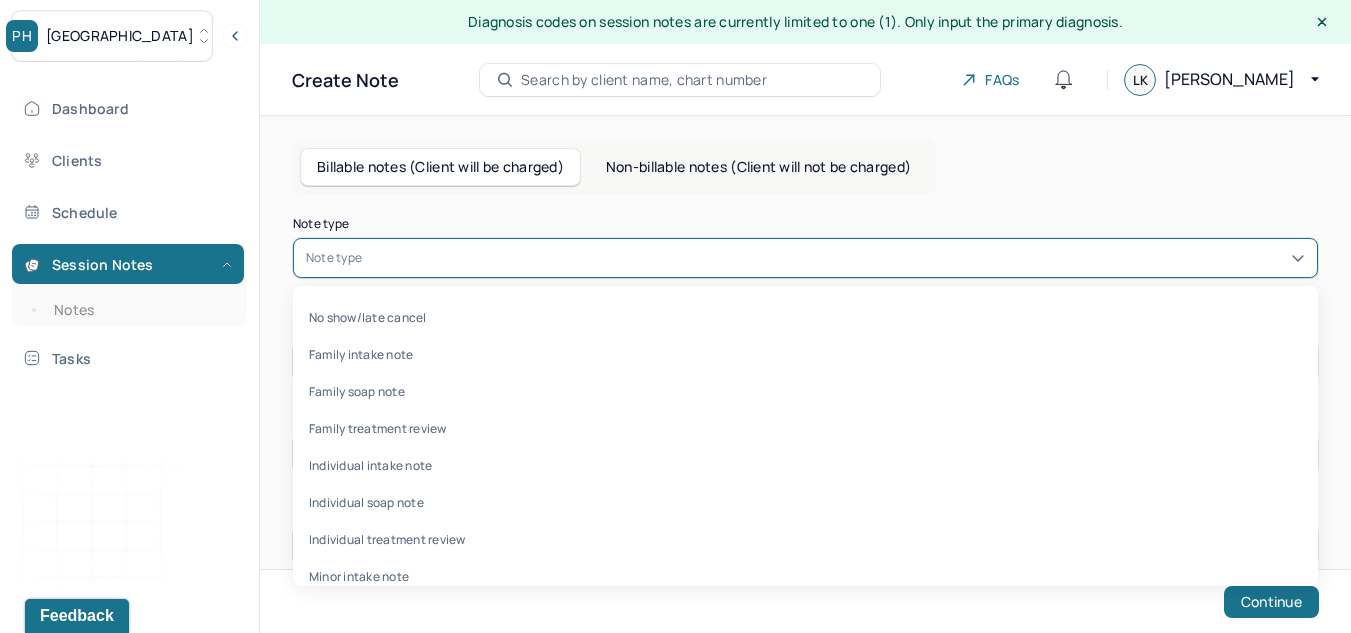 click at bounding box center [835, 258] 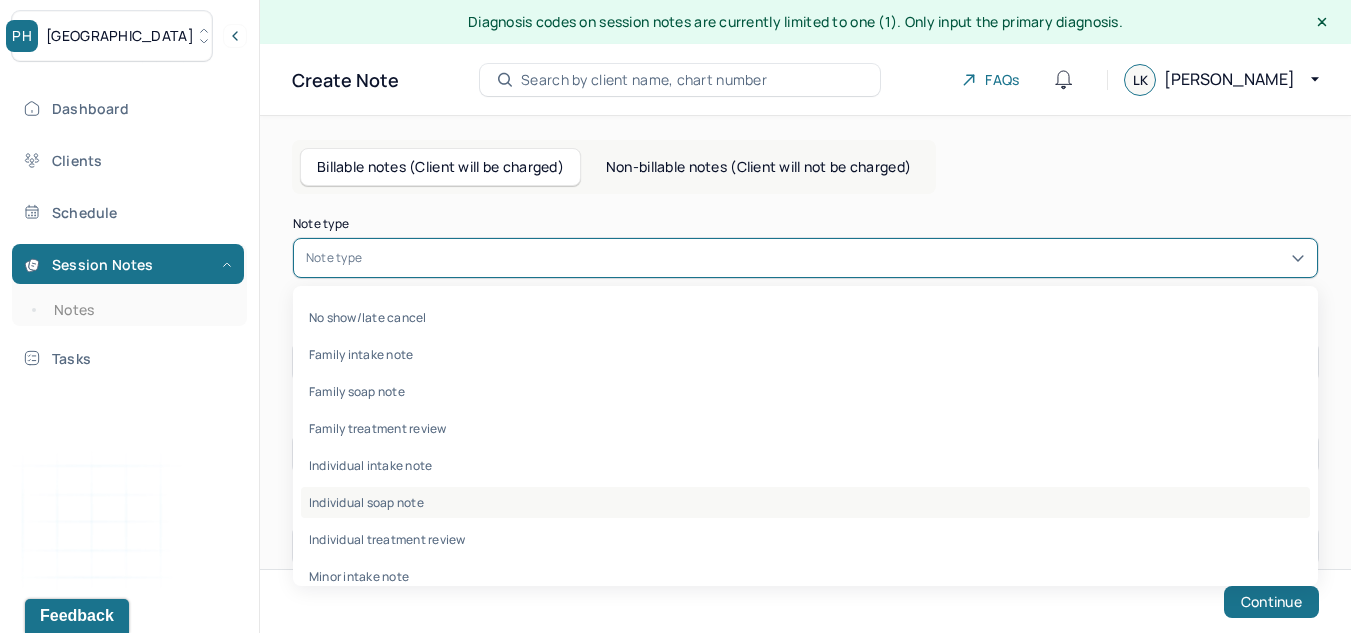click on "Individual soap note" at bounding box center [805, 502] 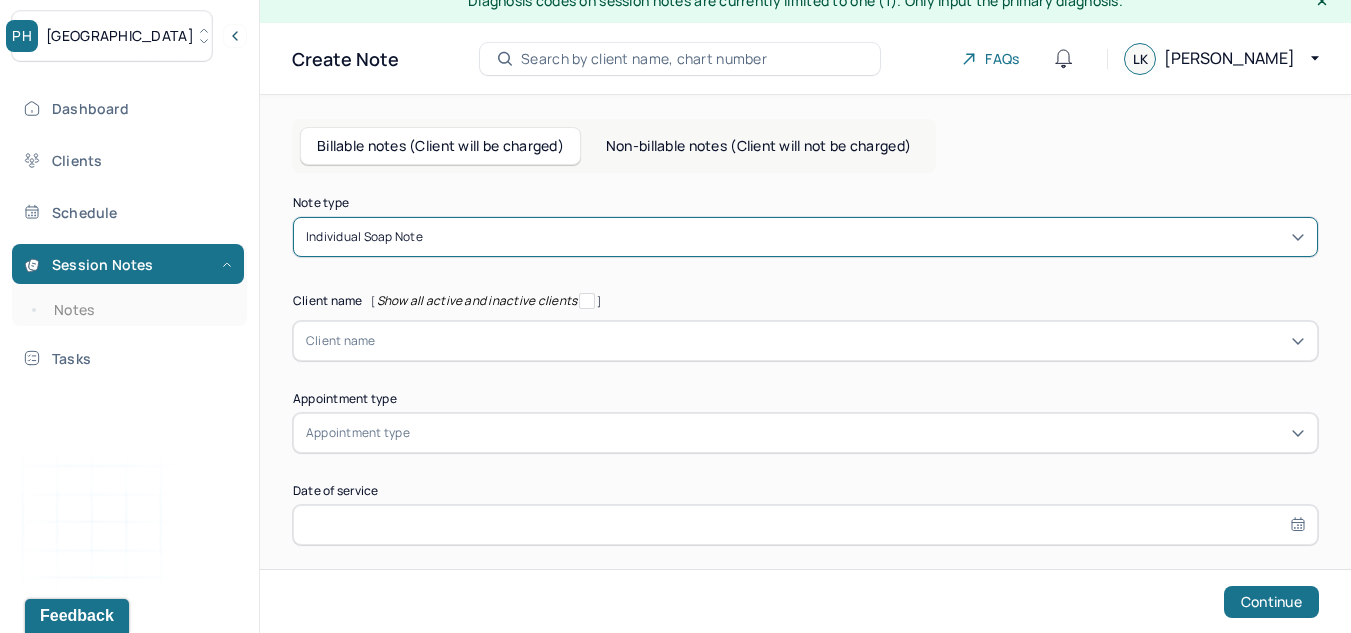 click on "Client name" at bounding box center [805, 341] 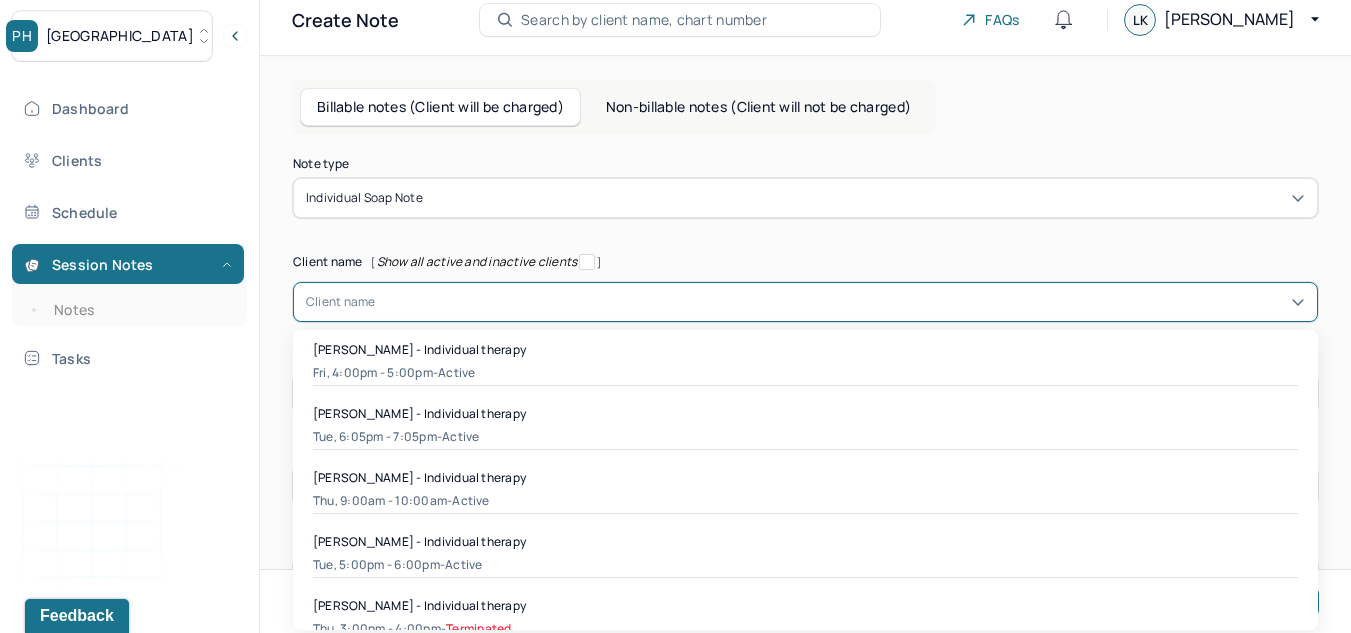 scroll, scrollTop: 65, scrollLeft: 0, axis: vertical 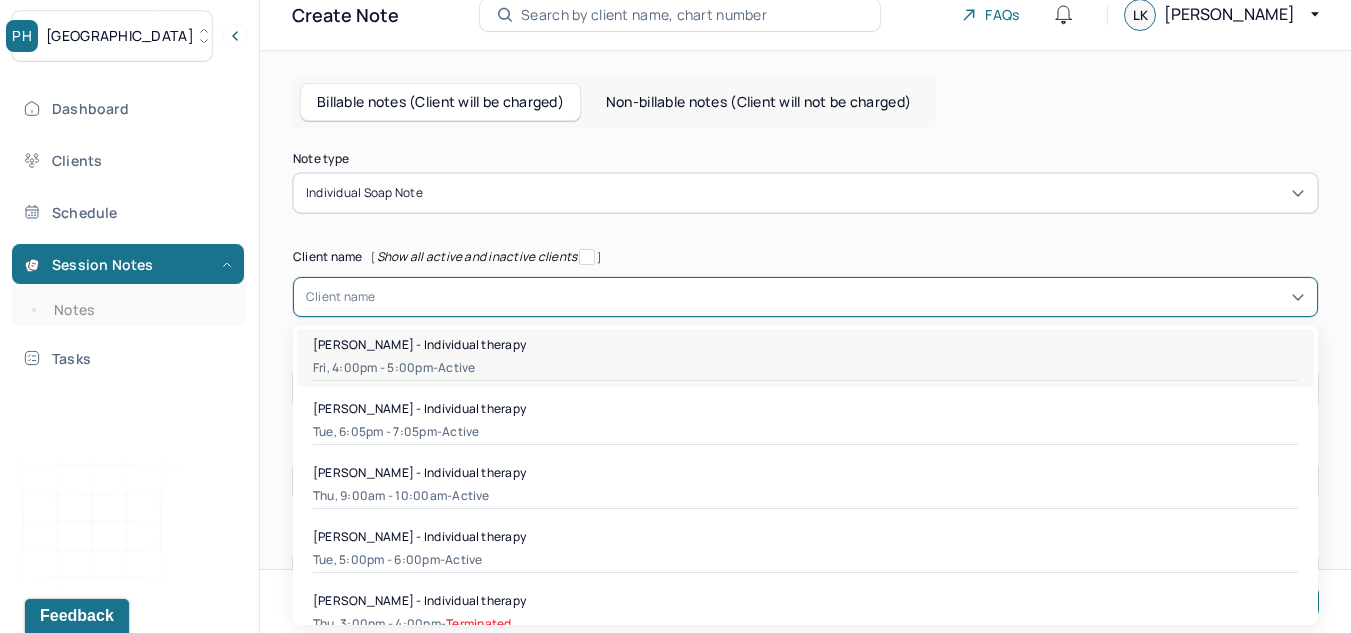 click on "Fri, 4:00pm - 5:00pm  -  active" at bounding box center [805, 368] 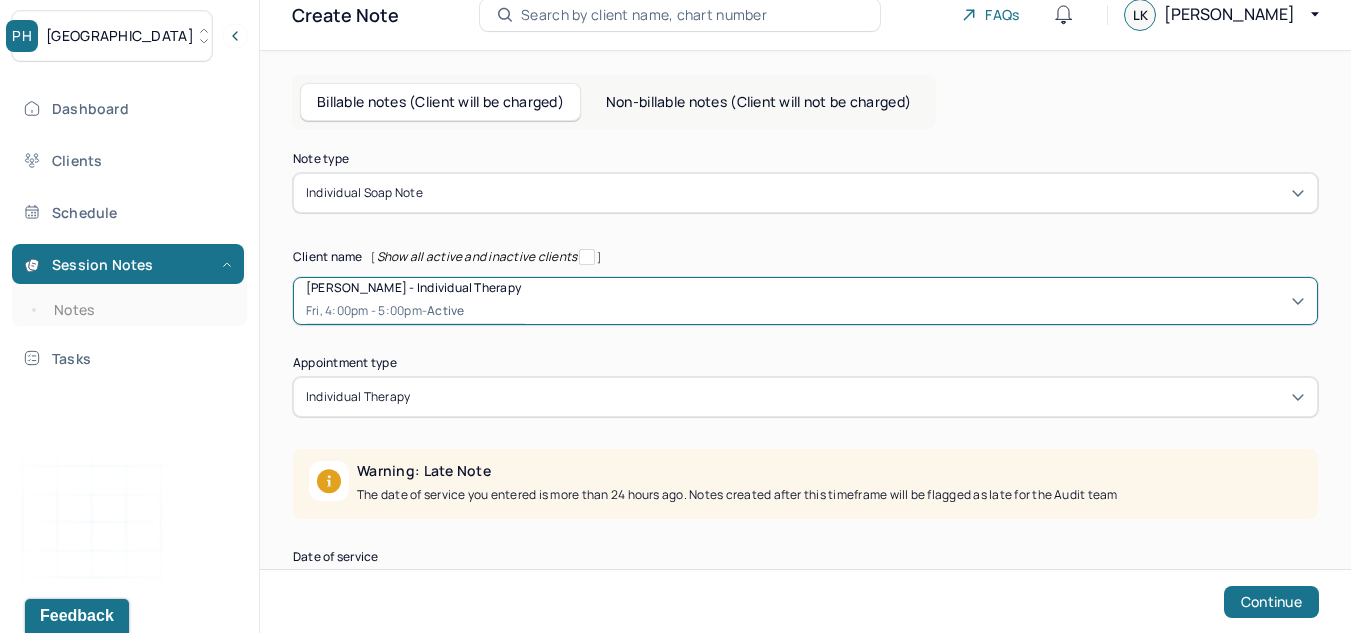 scroll, scrollTop: 195, scrollLeft: 0, axis: vertical 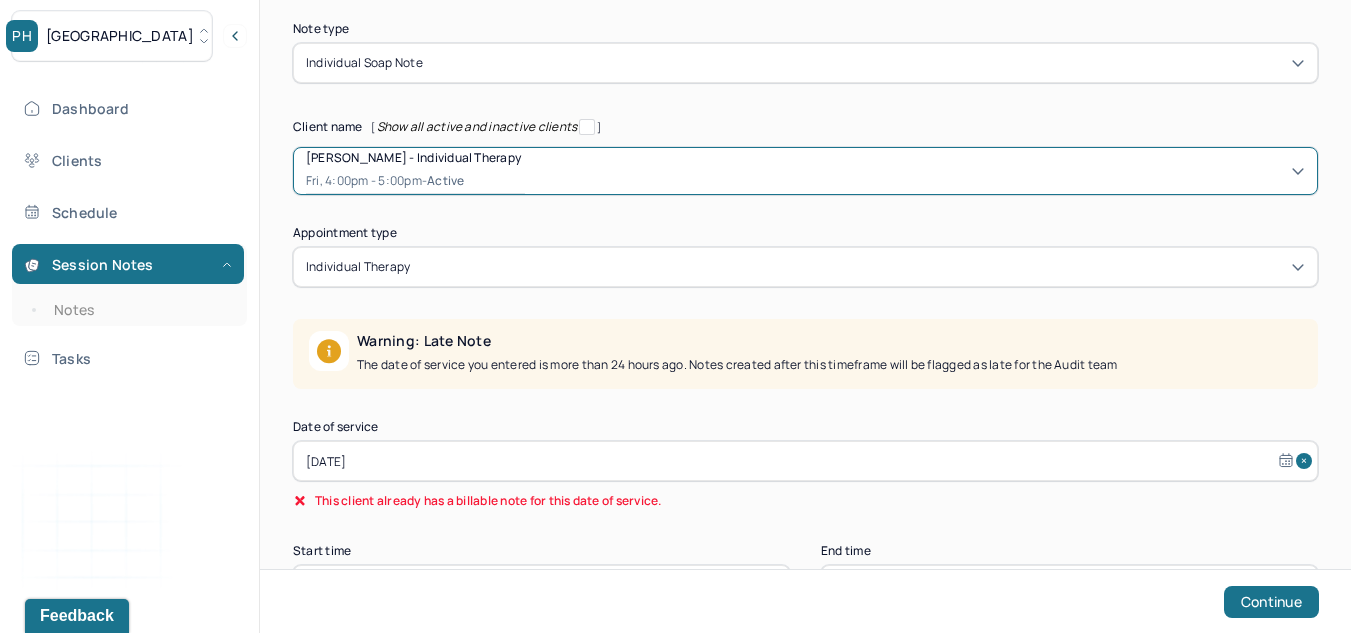 click on "[DATE]" at bounding box center [805, 461] 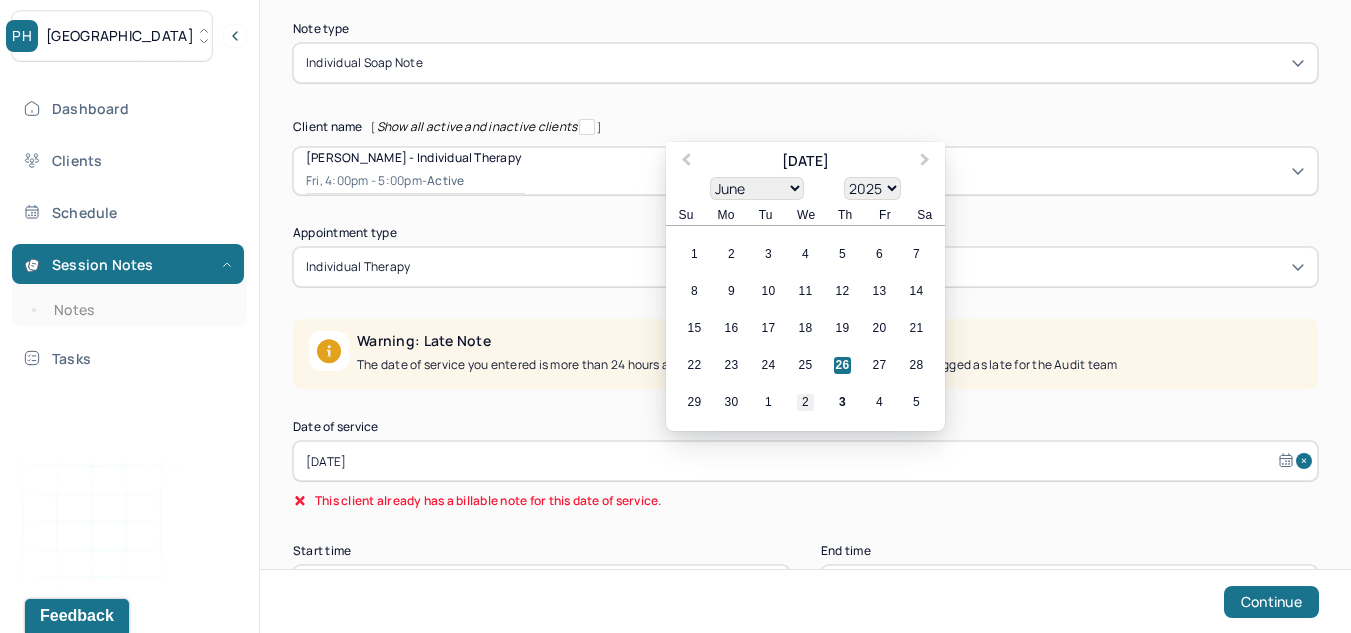 click on "2" at bounding box center [805, 402] 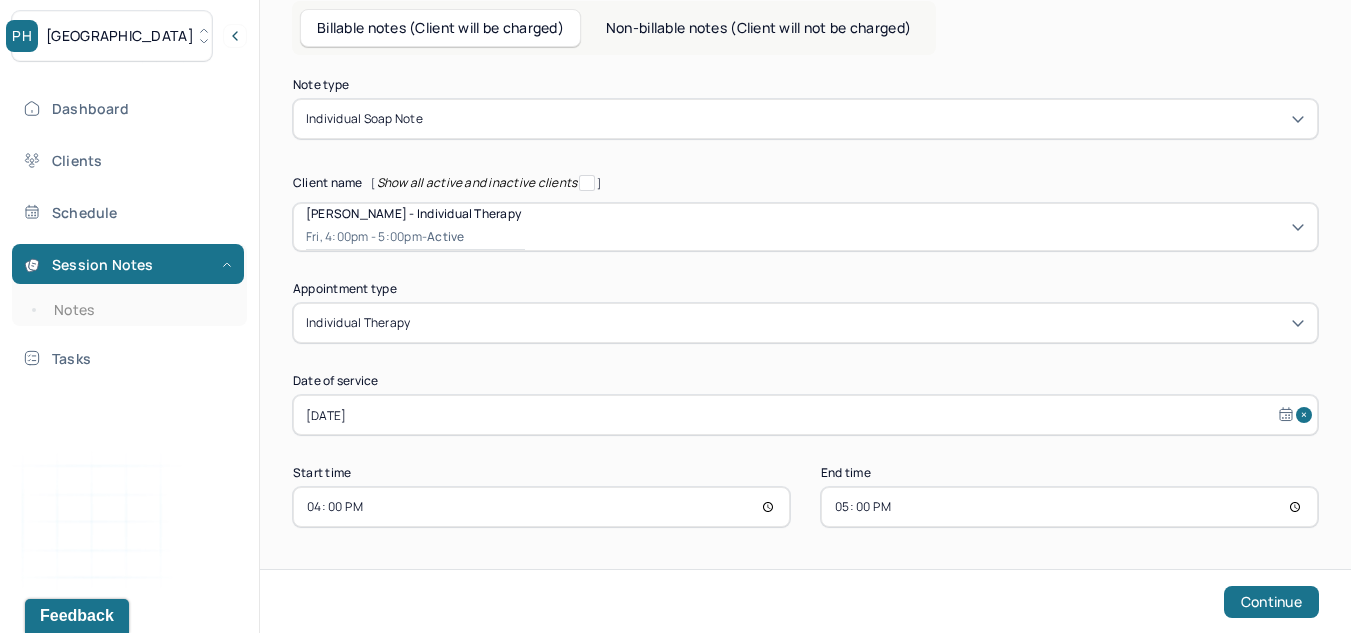 scroll, scrollTop: 139, scrollLeft: 0, axis: vertical 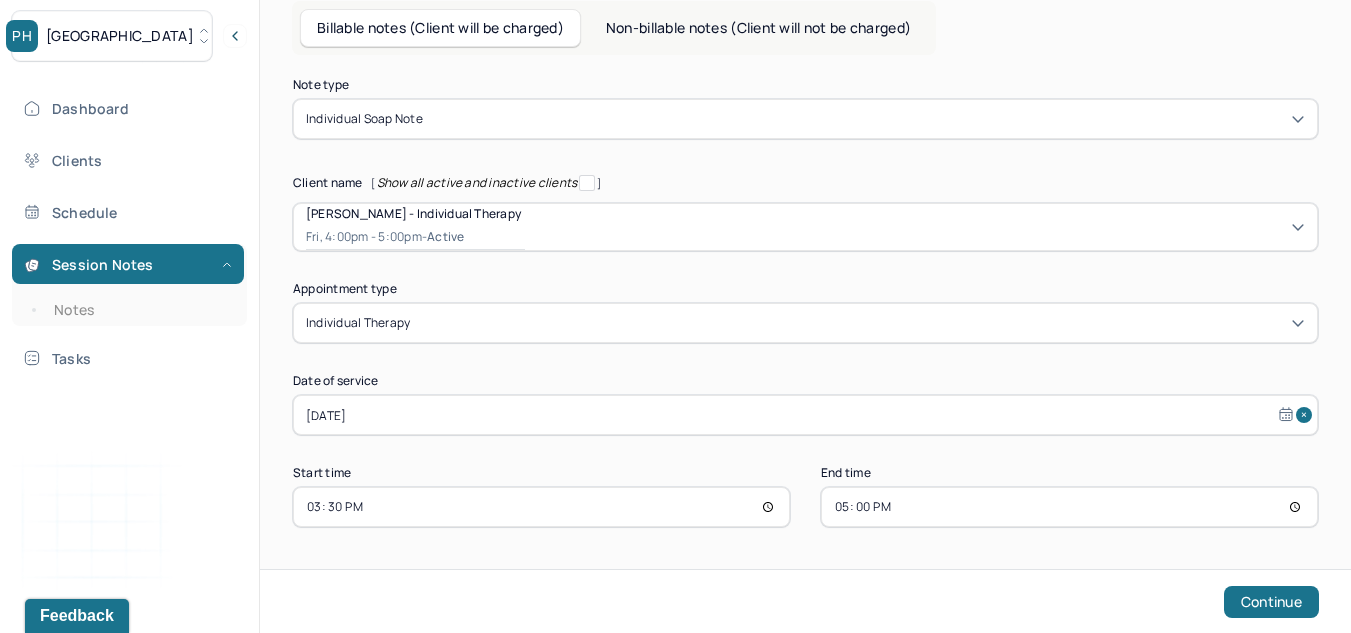 type on "15:30" 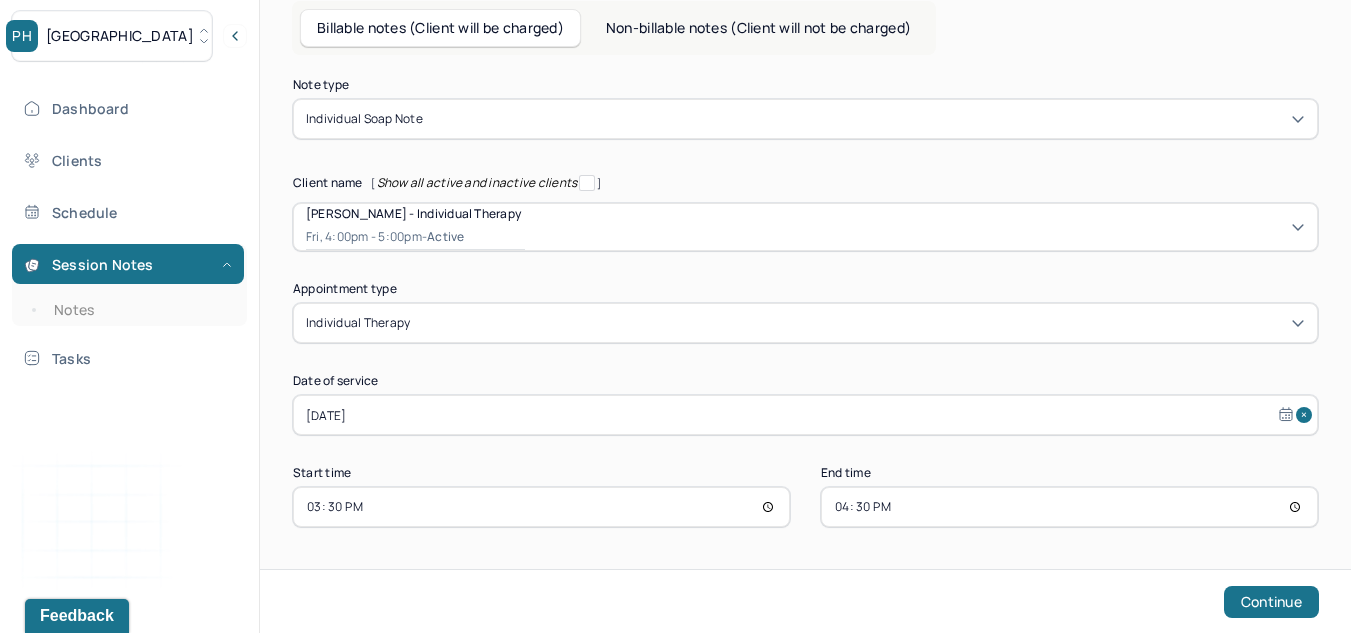 type on "16:30" 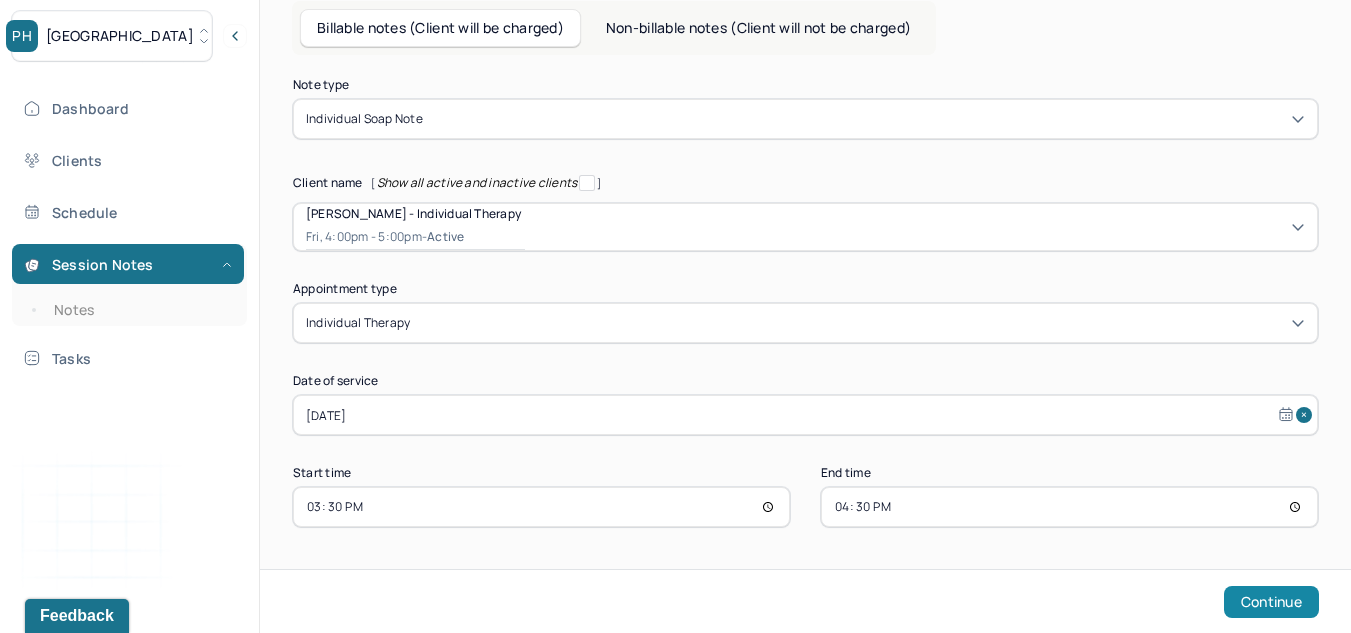 click on "Continue" at bounding box center [1271, 602] 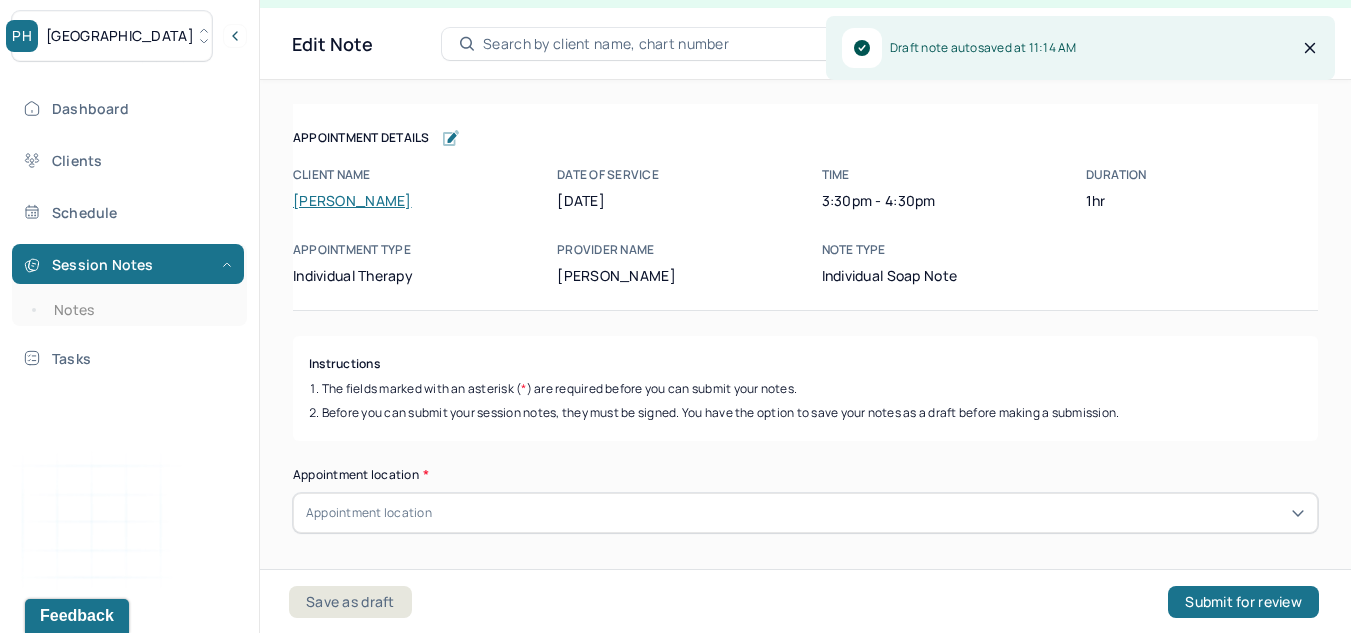 scroll, scrollTop: 36, scrollLeft: 0, axis: vertical 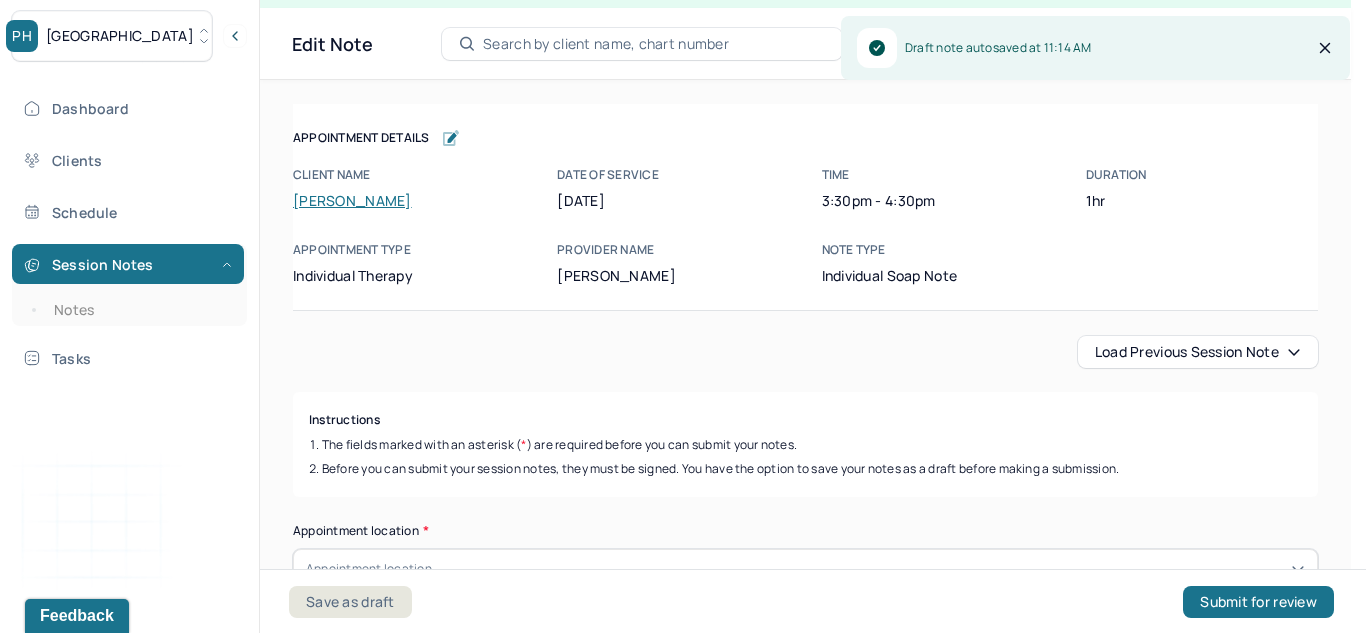 click on "Load previous session note" at bounding box center [1198, 352] 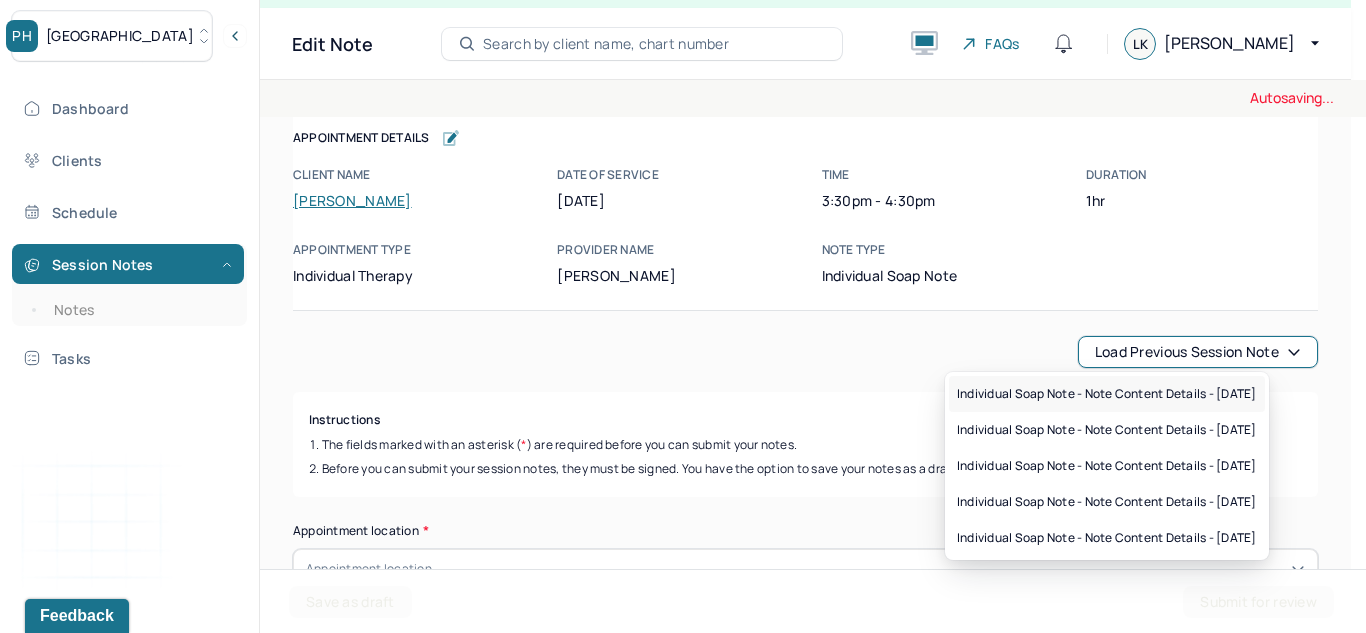 click on "Individual soap note   - Note content Details -   [DATE]" at bounding box center (1107, 394) 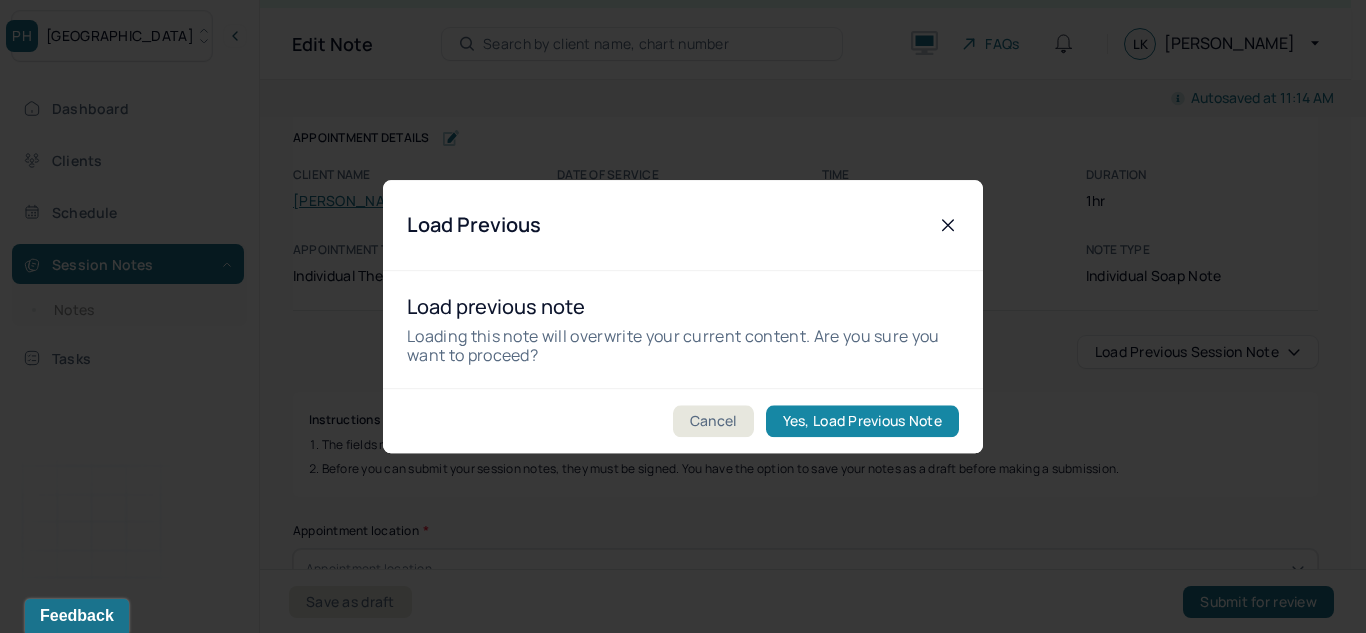 click on "Yes, Load Previous Note" at bounding box center (862, 421) 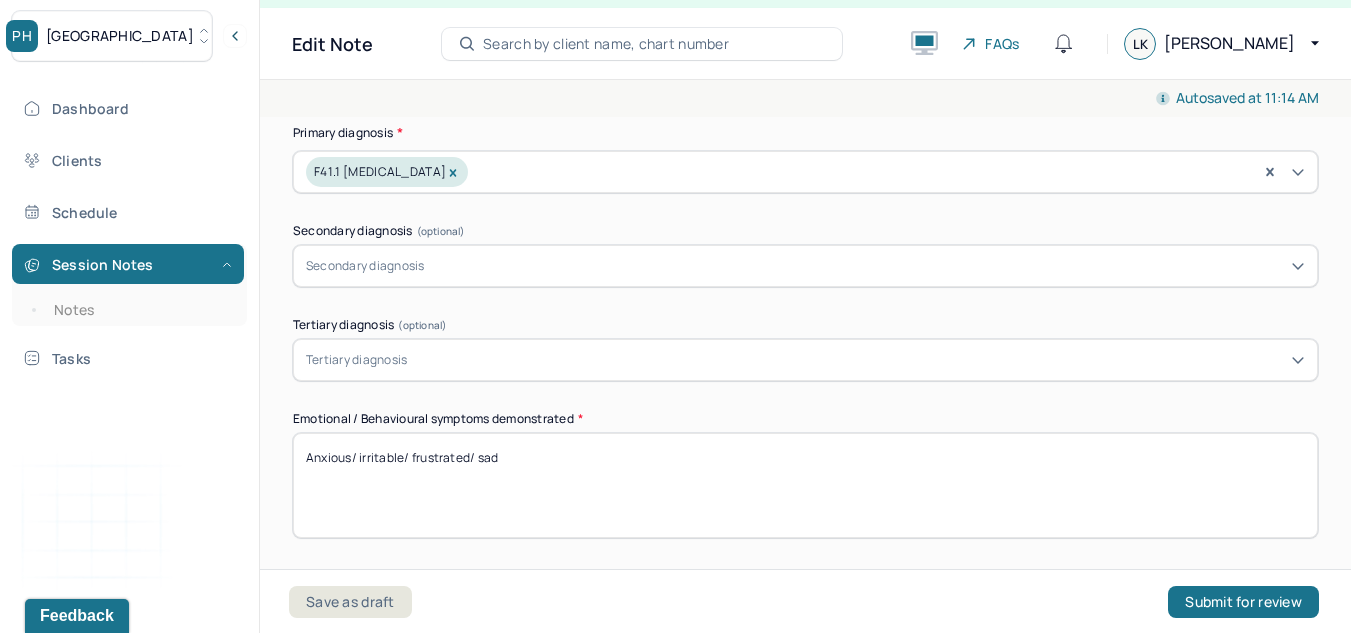 scroll, scrollTop: 730, scrollLeft: 0, axis: vertical 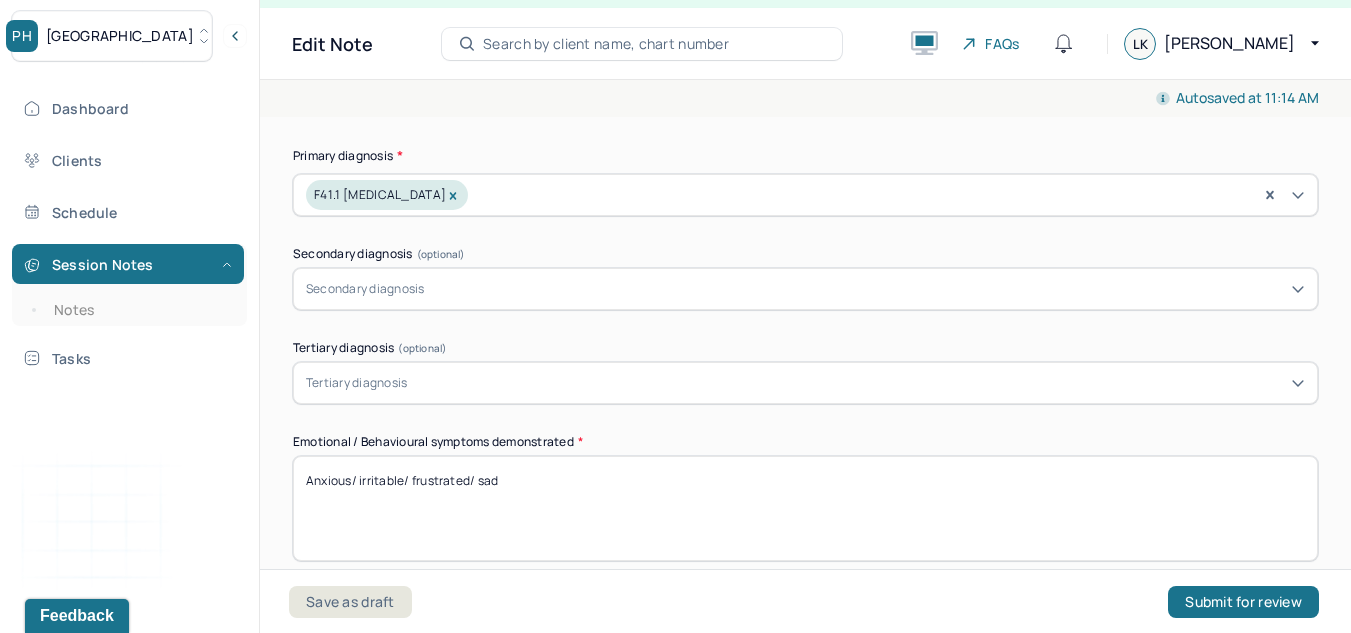click on "Anxious/ irritable/ frustrated/ sad" at bounding box center [805, 508] 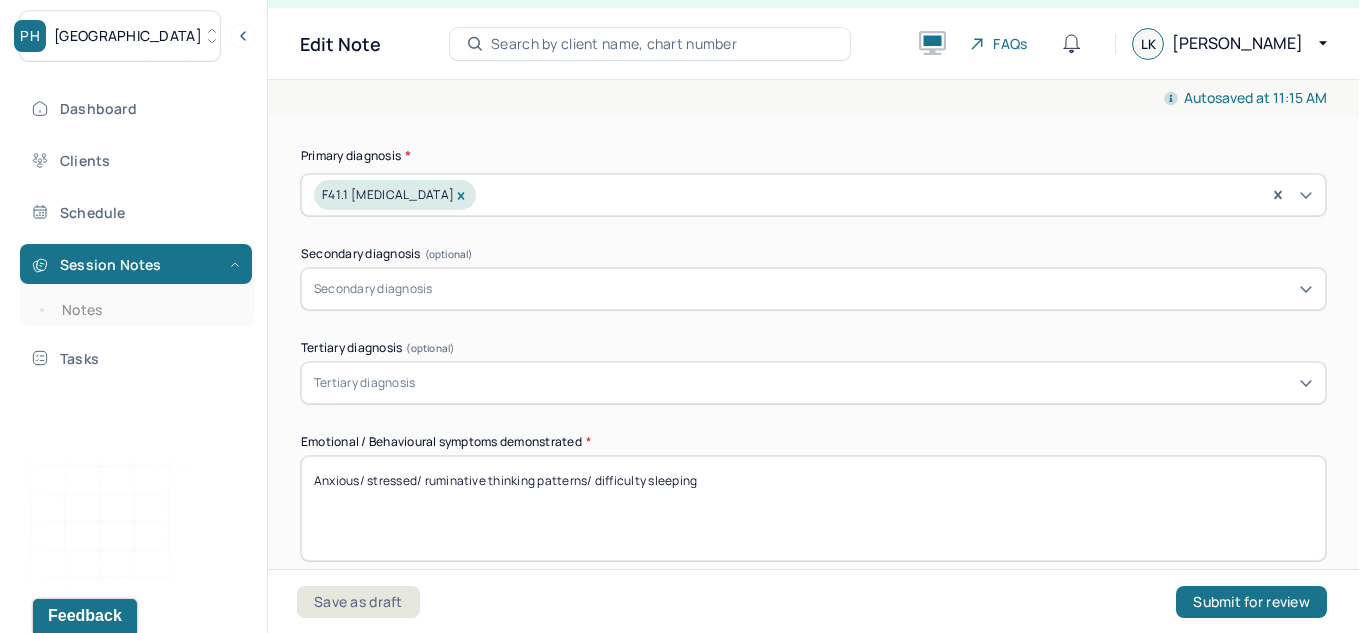 scroll, scrollTop: 935, scrollLeft: 0, axis: vertical 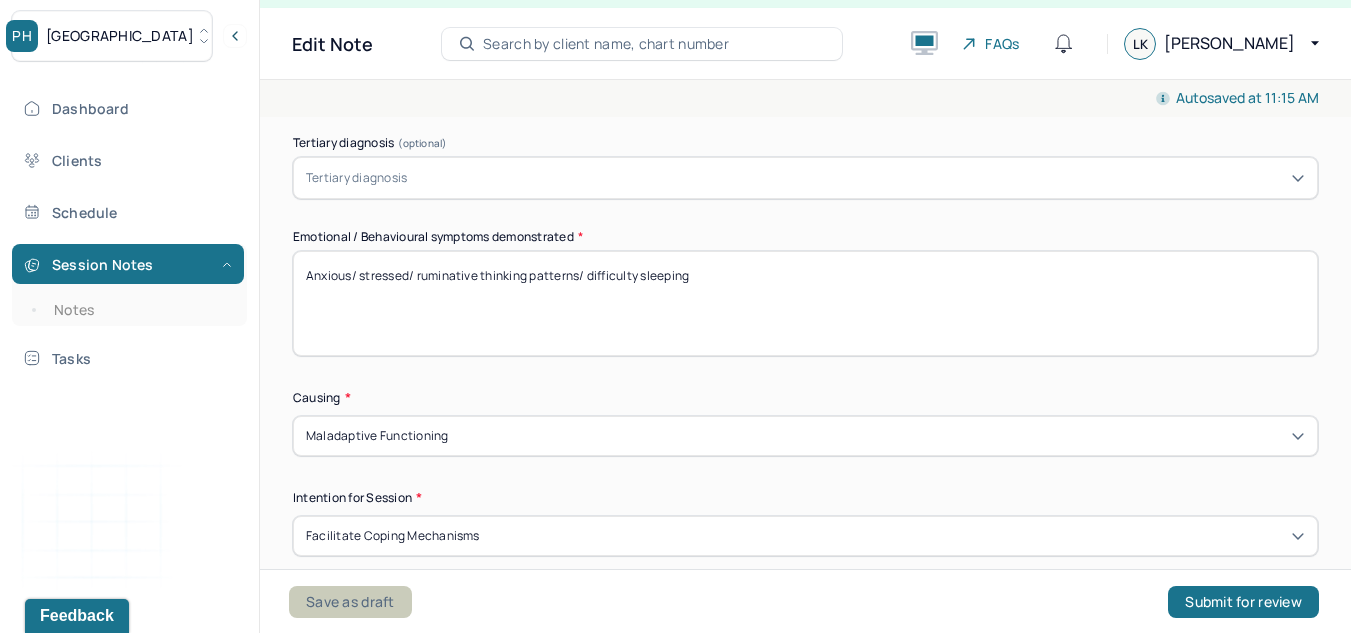 type on "Anxious/ stressed/ ruminative thinking patterns/ difficulty sleeping" 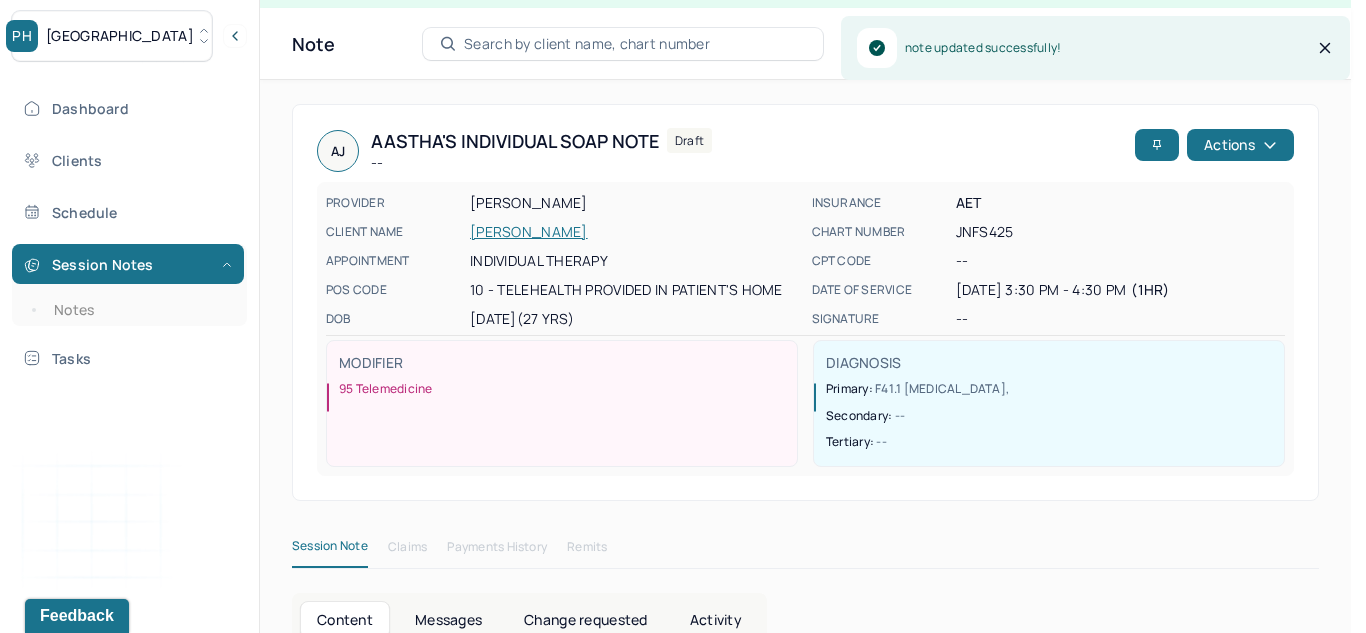 click on "[GEOGRAPHIC_DATA]" at bounding box center [112, 36] 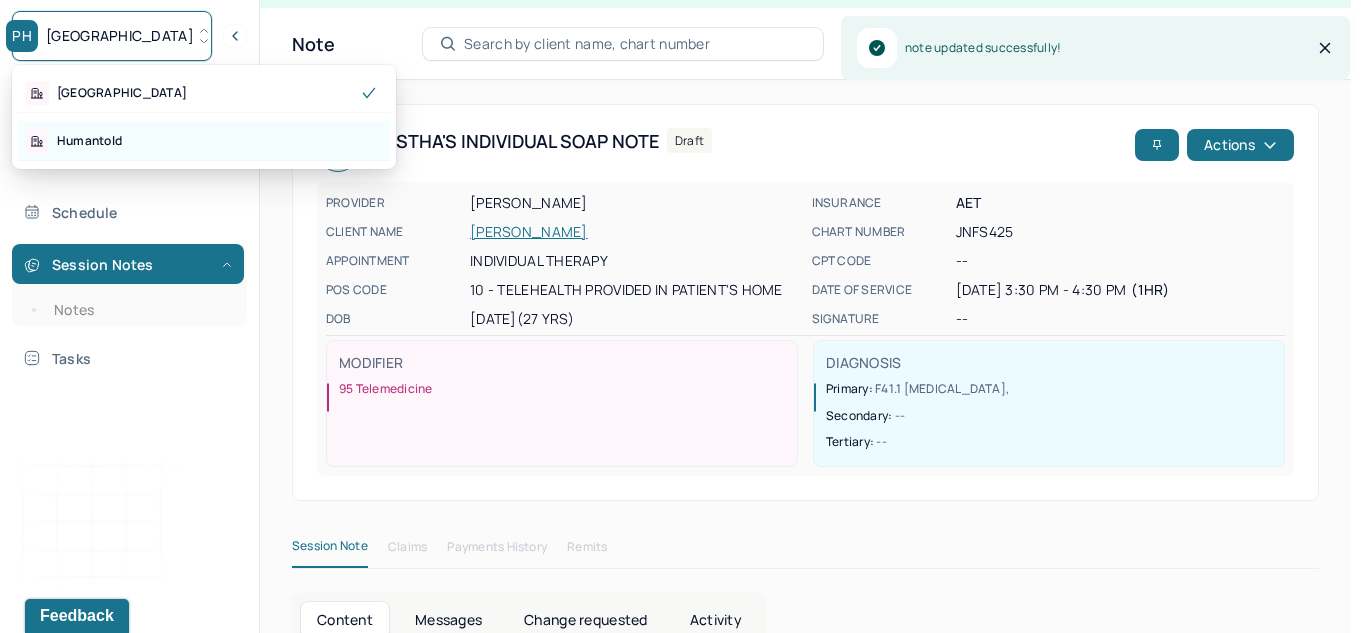click on "Humantold" at bounding box center (204, 141) 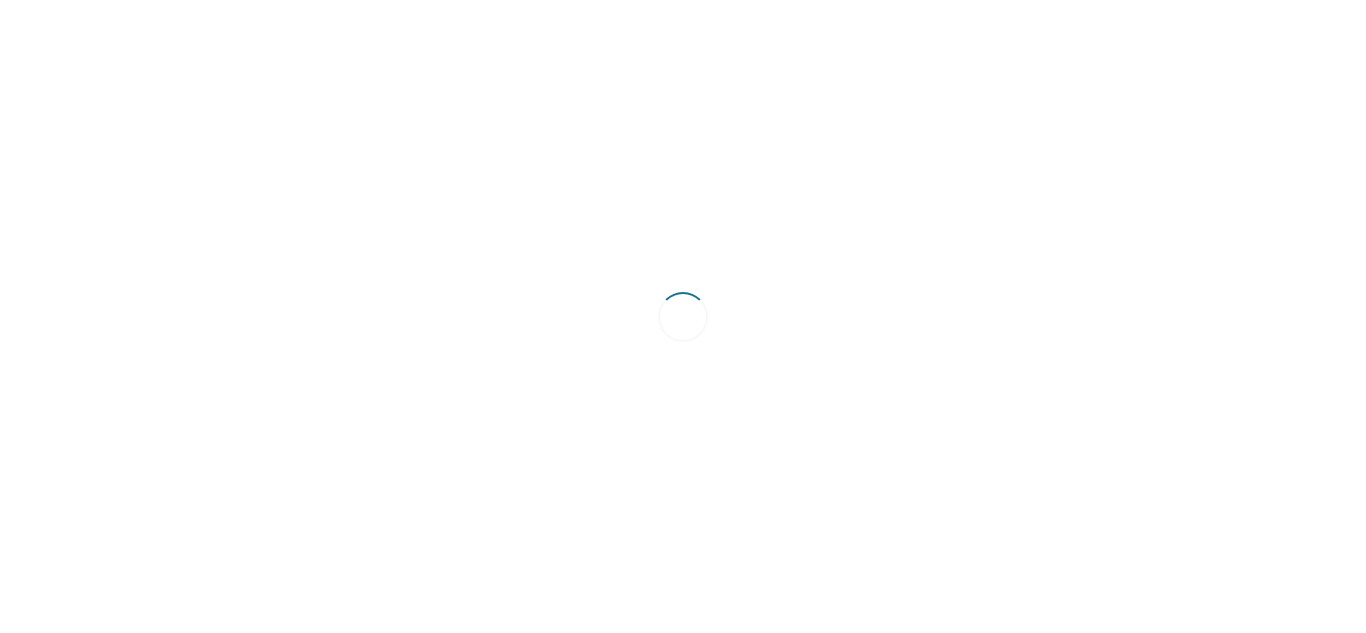 scroll, scrollTop: 0, scrollLeft: 0, axis: both 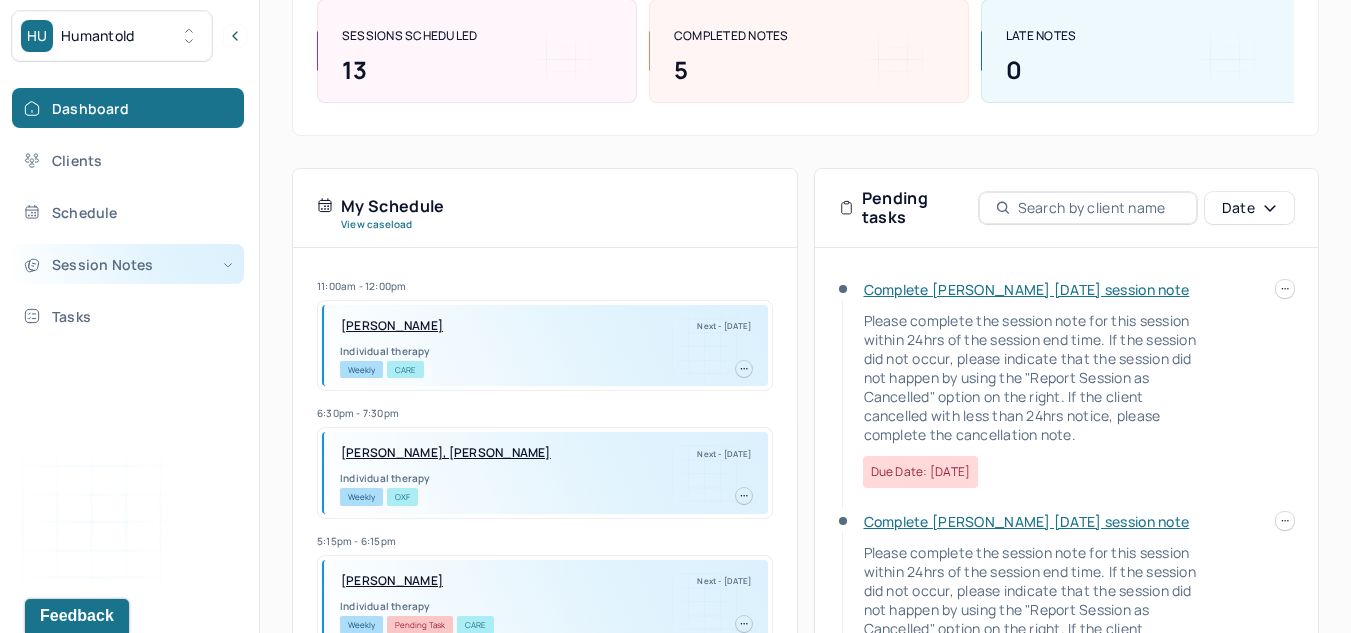click on "Session Notes" at bounding box center (128, 264) 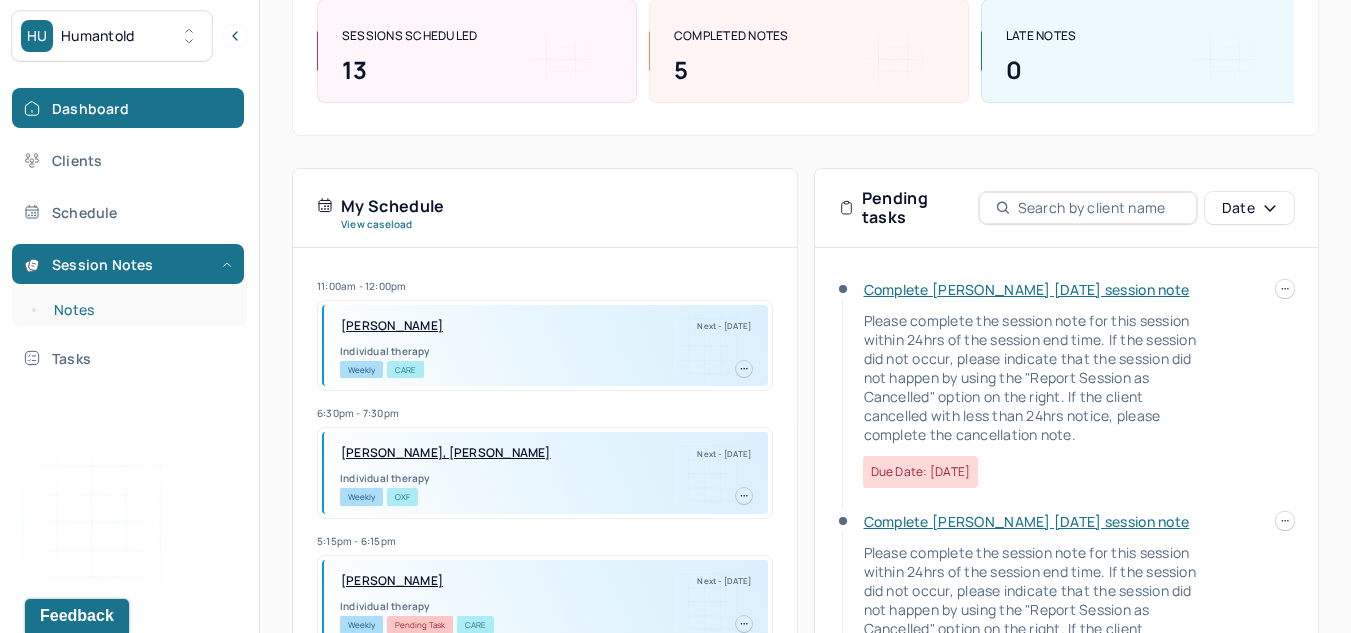 click on "Notes" at bounding box center [139, 310] 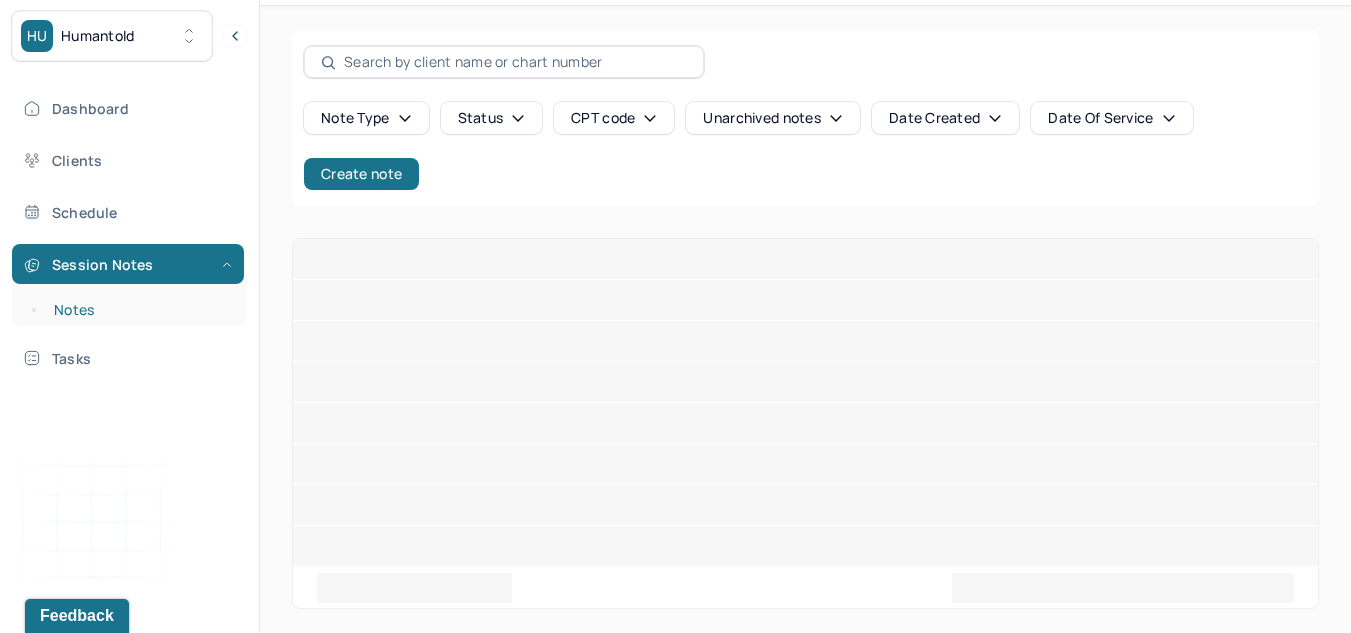 scroll, scrollTop: 245, scrollLeft: 0, axis: vertical 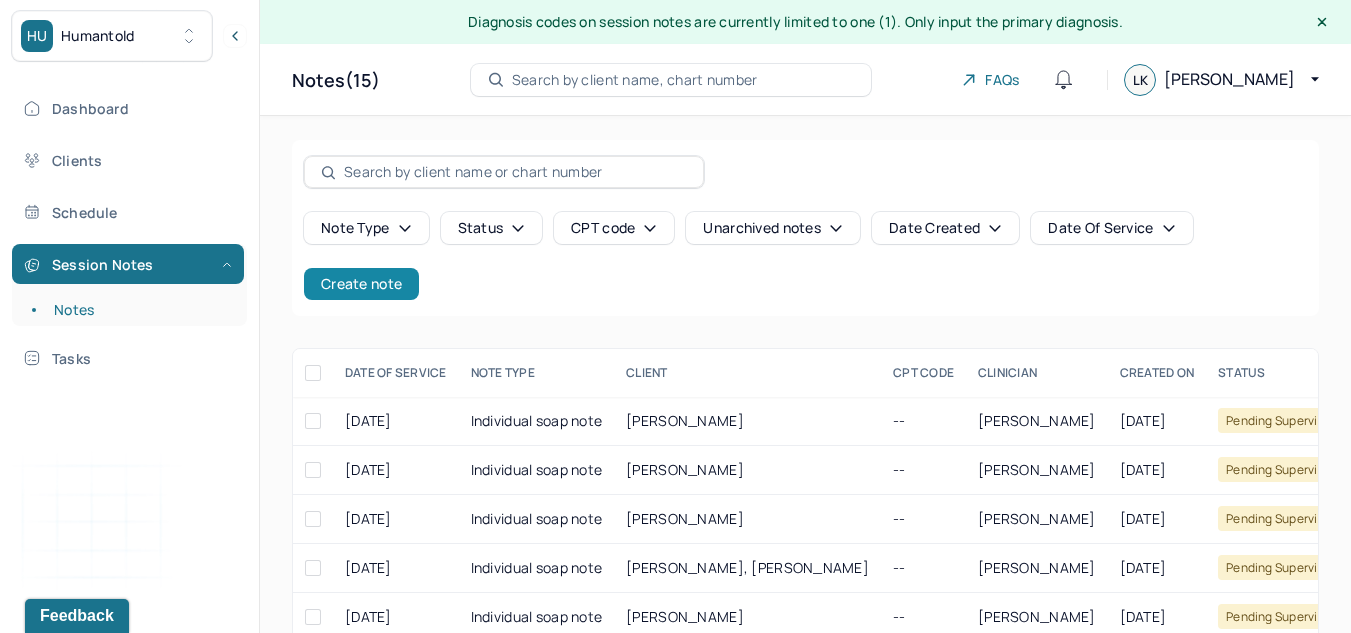 click on "Create note" at bounding box center [361, 284] 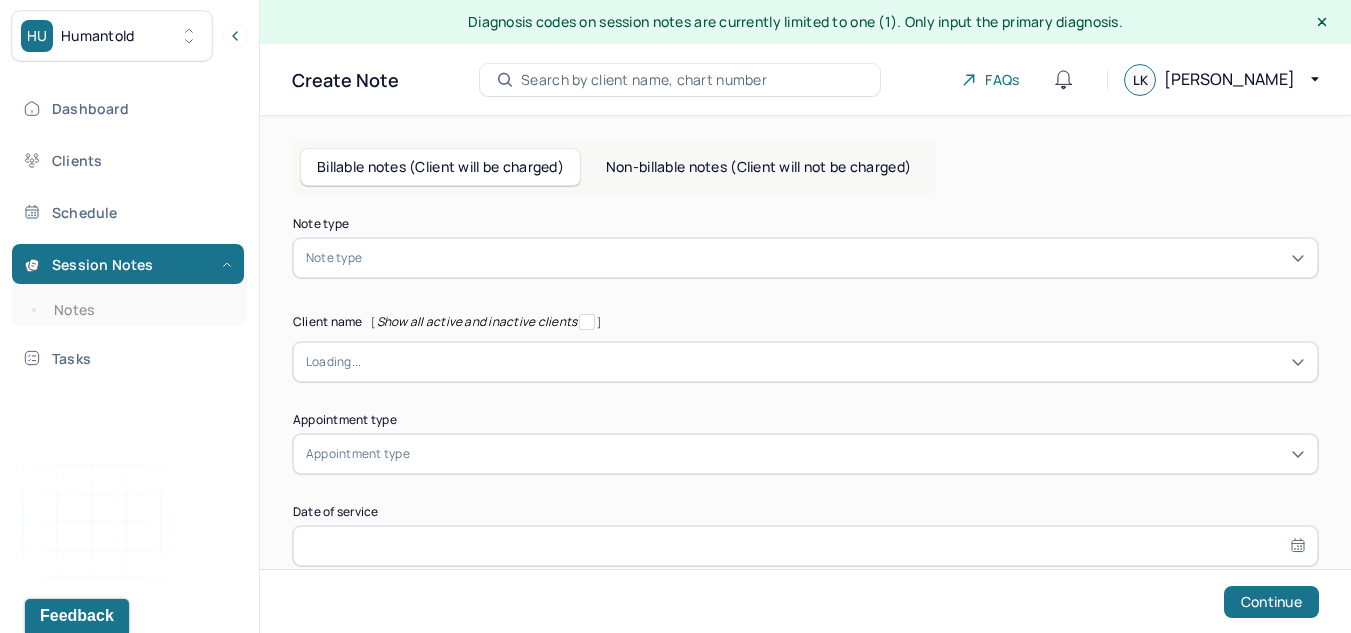 click at bounding box center [835, 258] 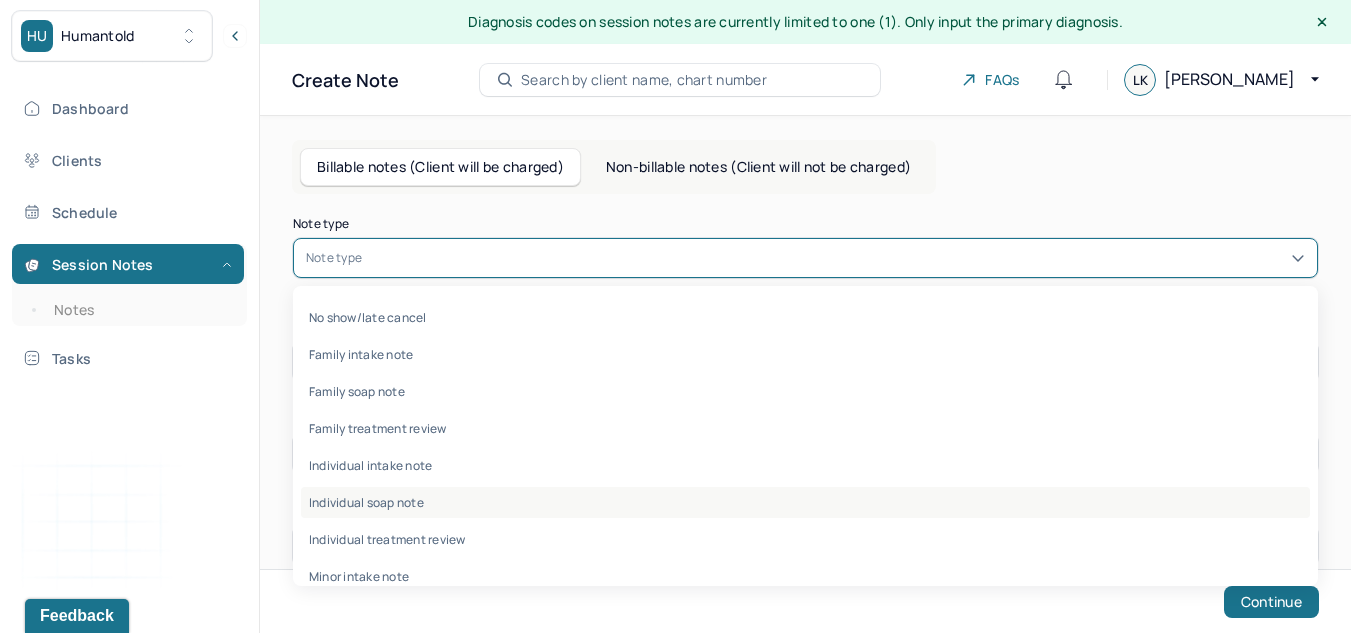 click on "Individual soap note" at bounding box center [805, 502] 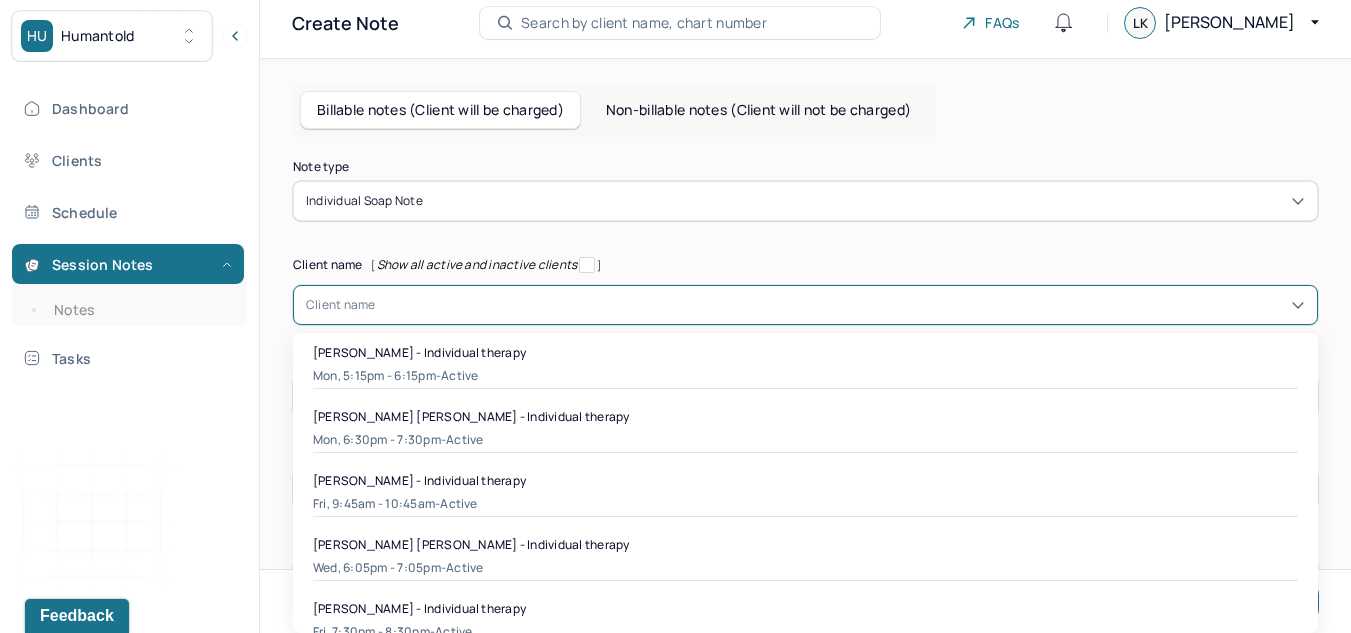 click on "16 results available. Use Up and Down to choose options, press Enter to select the currently focused option, press Escape to exit the menu, press Tab to select the option and exit the menu. Client name Alyssa Meltzer - Individual therapy Mon, 5:15pm - 6:15pm  -  active Andrea Natalie - Individual therapy Mon, 6:30pm - 7:30pm  -  active Clair Shin - Individual therapy Fri, 9:45am - 10:45am  -  active Connor Cowan - Individual therapy Wed, 6:05pm - 7:05pm  -  active Eileen Paulo - Individual therapy Fri, 7:30pm - 8:30pm  -  active Eileen Paulo - Individual therapy Wed, 4:00pm - 5:00pm  -  Terminated Jianna Curbelo - Individual therapy Tue, 5:15pm - 6:15pm  -  Terminated Joel Reubenstein - Individual therapy Tue, 8:30am - 9:30am  -  active Kara Ramos - Individual therapy Tue, 12:00pm - 1:00pm  -  active Kara Ramos - Individual therapy Thu, 8:30am - 9:30am  -  Terminated Kara Ramos - Individual therapy Mon, 1:30pm - 2:30pm  -  Terminated Leela Ajitsingh - Individual therapy Wed, 3:00pm - 4:00pm  -  Terminated  -" at bounding box center [805, 305] 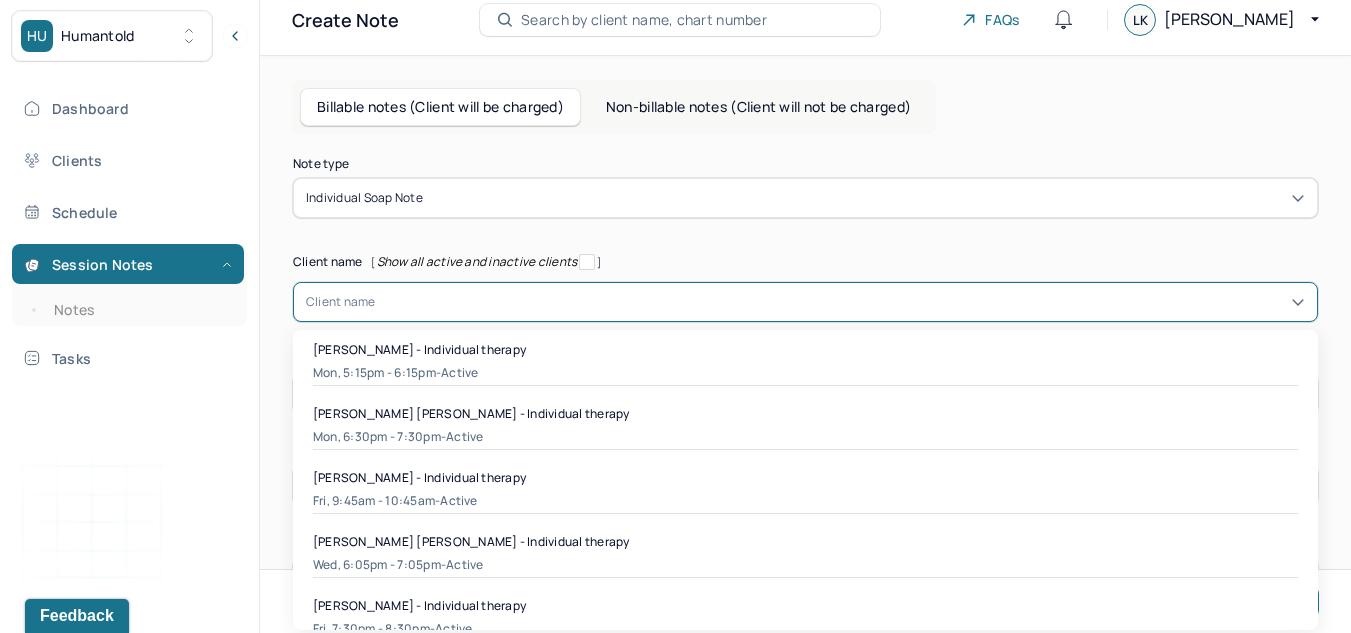 scroll, scrollTop: 65, scrollLeft: 0, axis: vertical 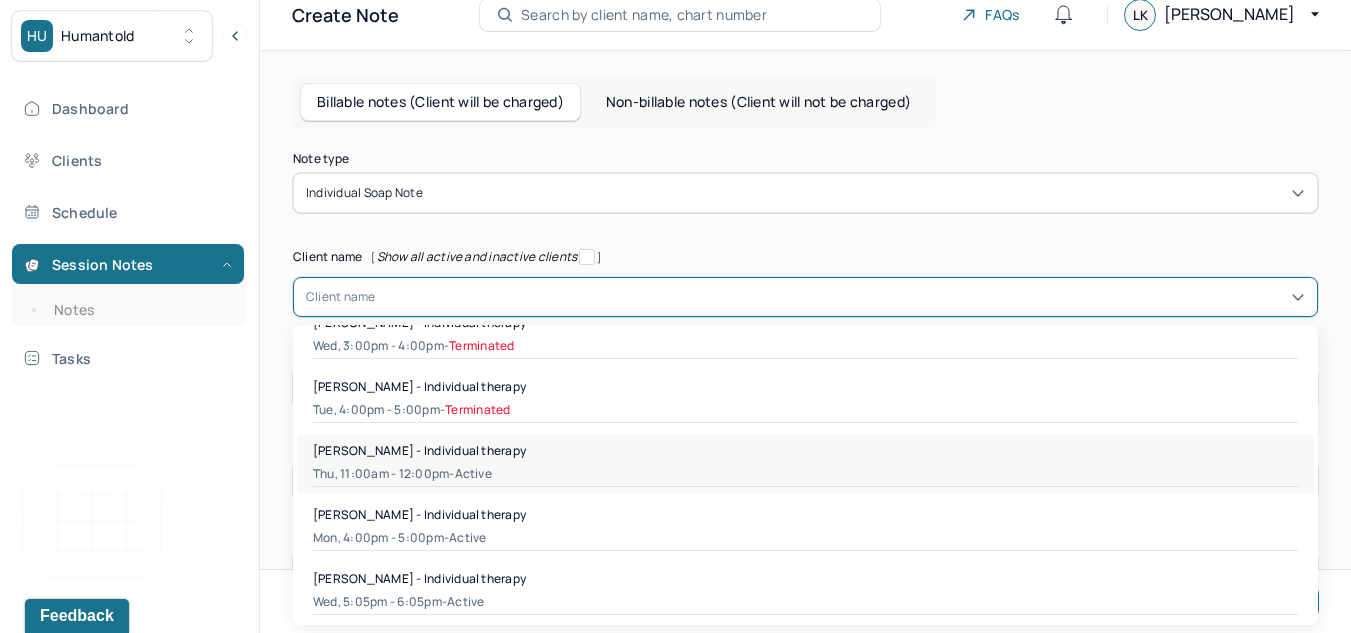click on "Thu, 11:00am - 12:00pm  -  active" at bounding box center [805, 474] 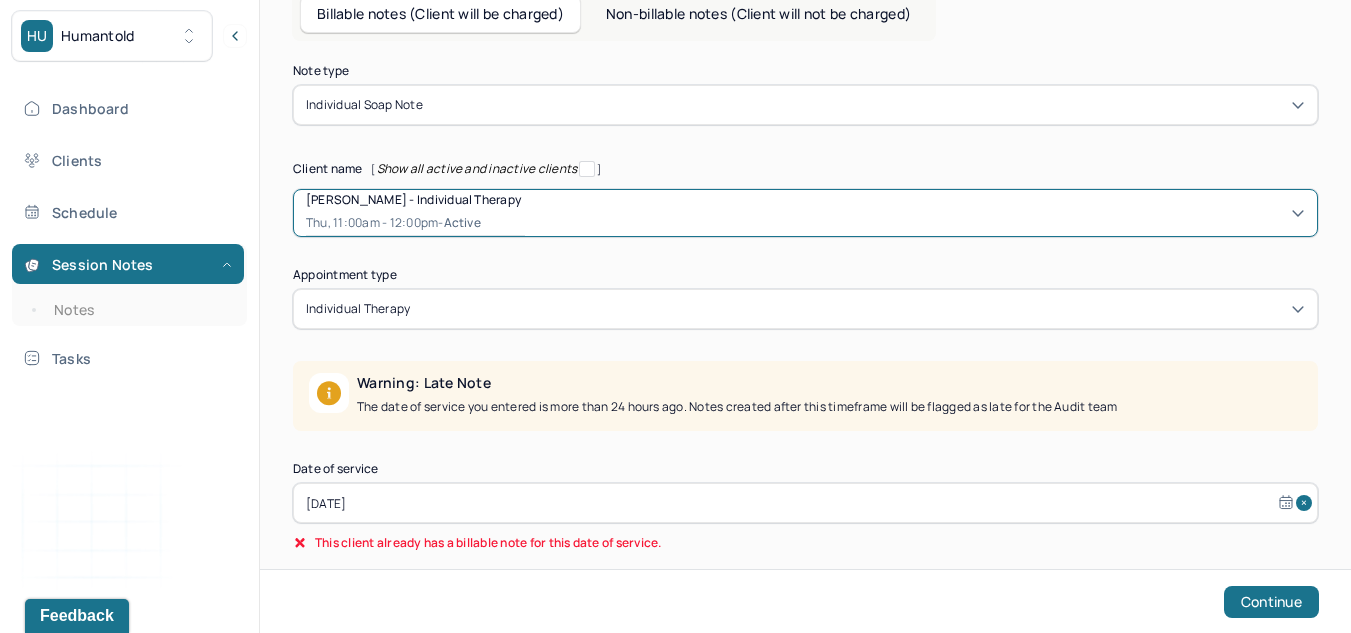 click on "individual therapy" at bounding box center [805, 309] 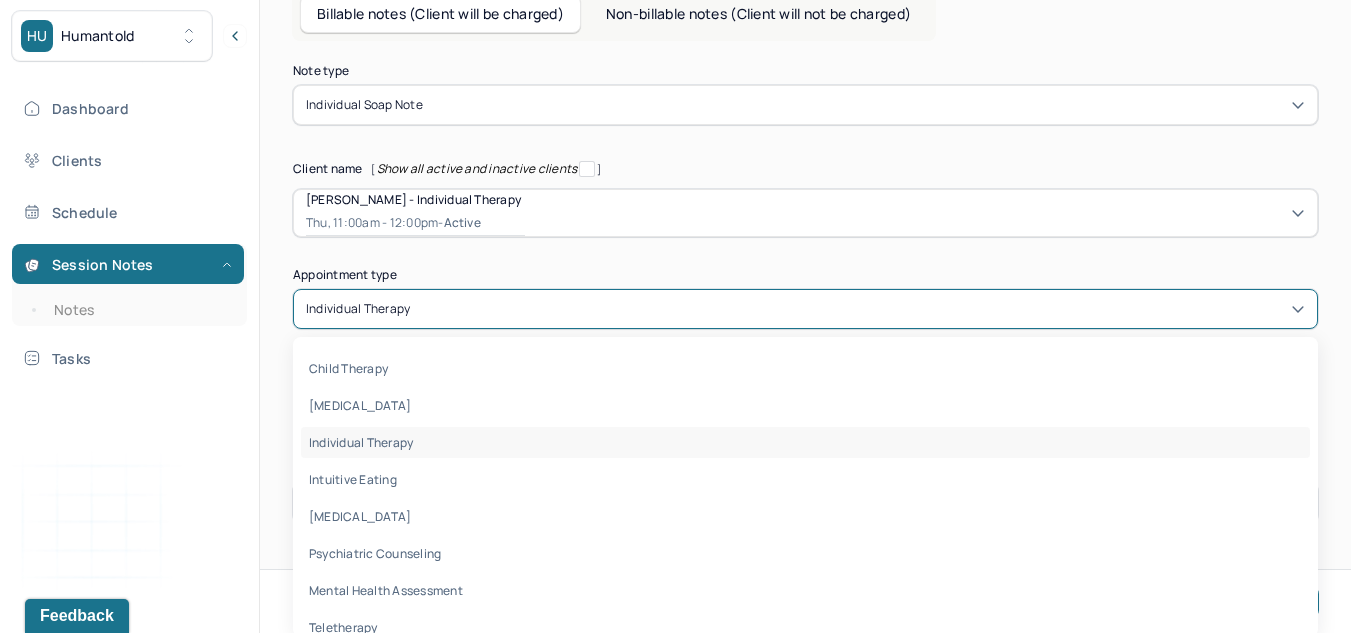 scroll, scrollTop: 165, scrollLeft: 0, axis: vertical 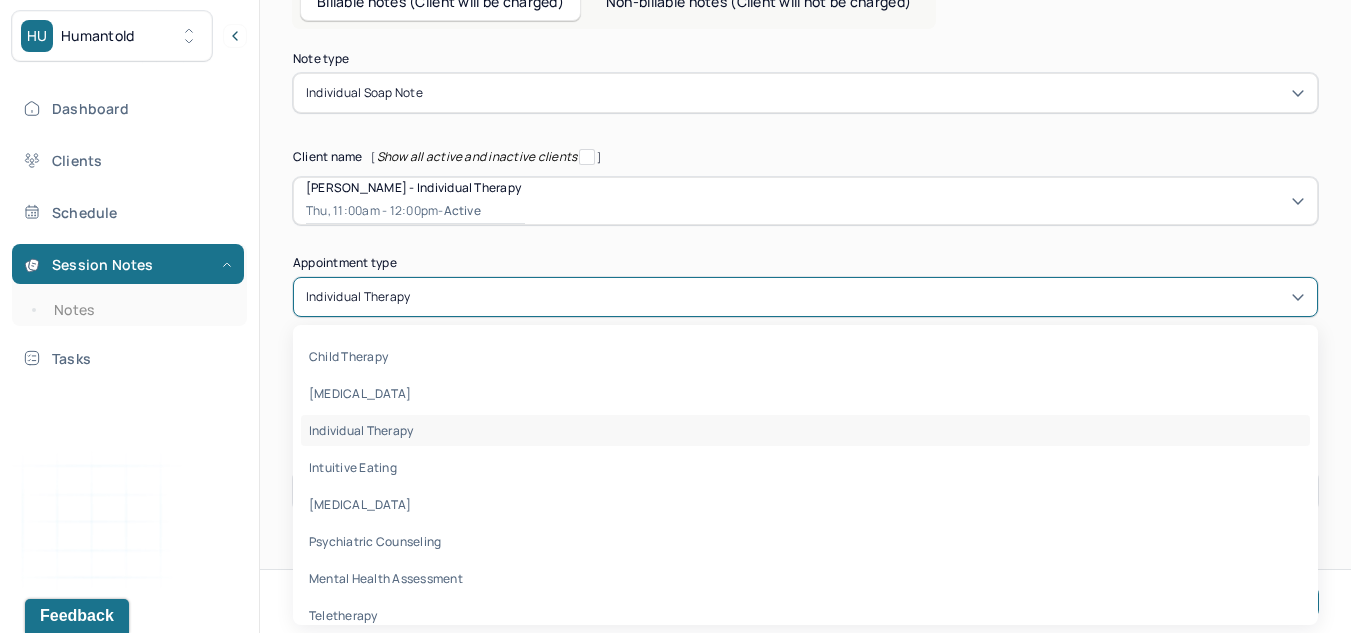 click on "Billable notes (Client will be charged)     Non-billable notes (Client will not be charged)   Note type Individual soap note Client name [ Show all active and inactive clients ] Nora Burnett - Individual therapy Thu, 11:00am - 12:00pm  -  active Supervisee name Laura Kiernan Appointment type 8 results available. Use Up and Down to choose options, press Enter to select the currently focused option, press Escape to exit the menu, press Tab to select the option and exit the menu. individual therapy child therapy family therapy individual therapy intuitive eating medication management psychiatric counseling mental health assessment teletherapy Warning: Late Note The date of service you entered is more than 24 hours ago. Notes created after this timeframe will be flagged as late for the Audit team Date of service Jun 26, 2025 This client already has a billable note for this date of service. Start time 11:00 End time 12:00   Continue" at bounding box center (805, 346) 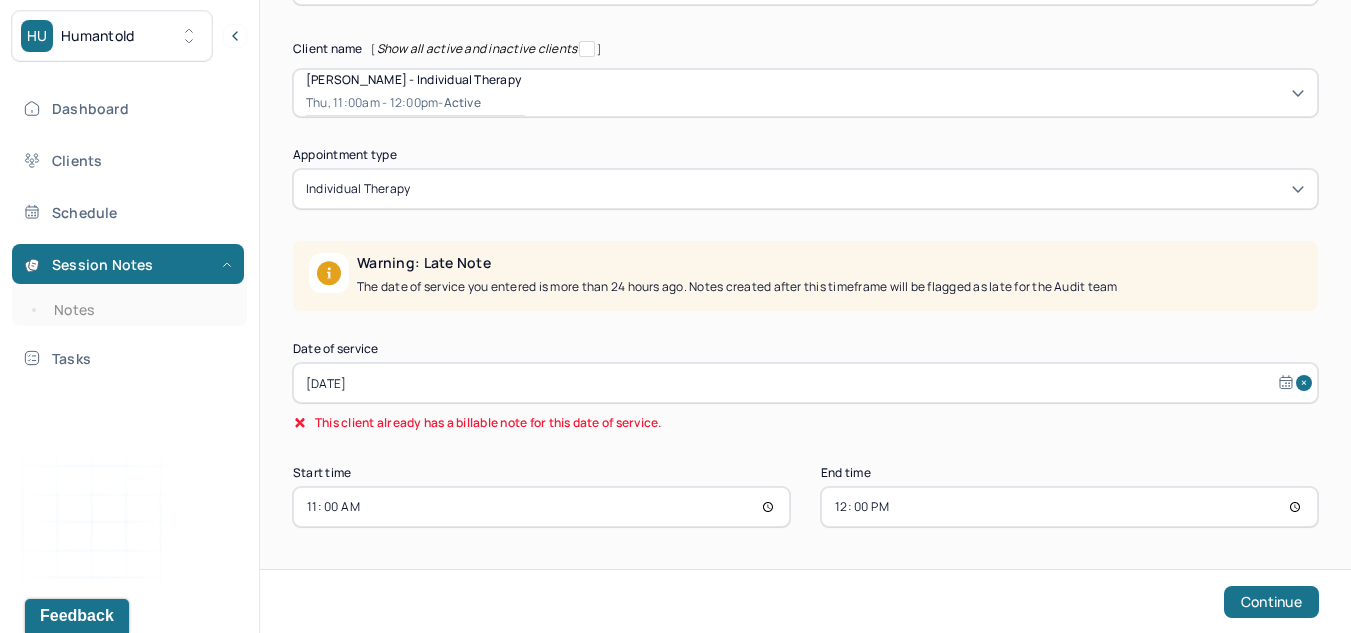 scroll, scrollTop: 269, scrollLeft: 0, axis: vertical 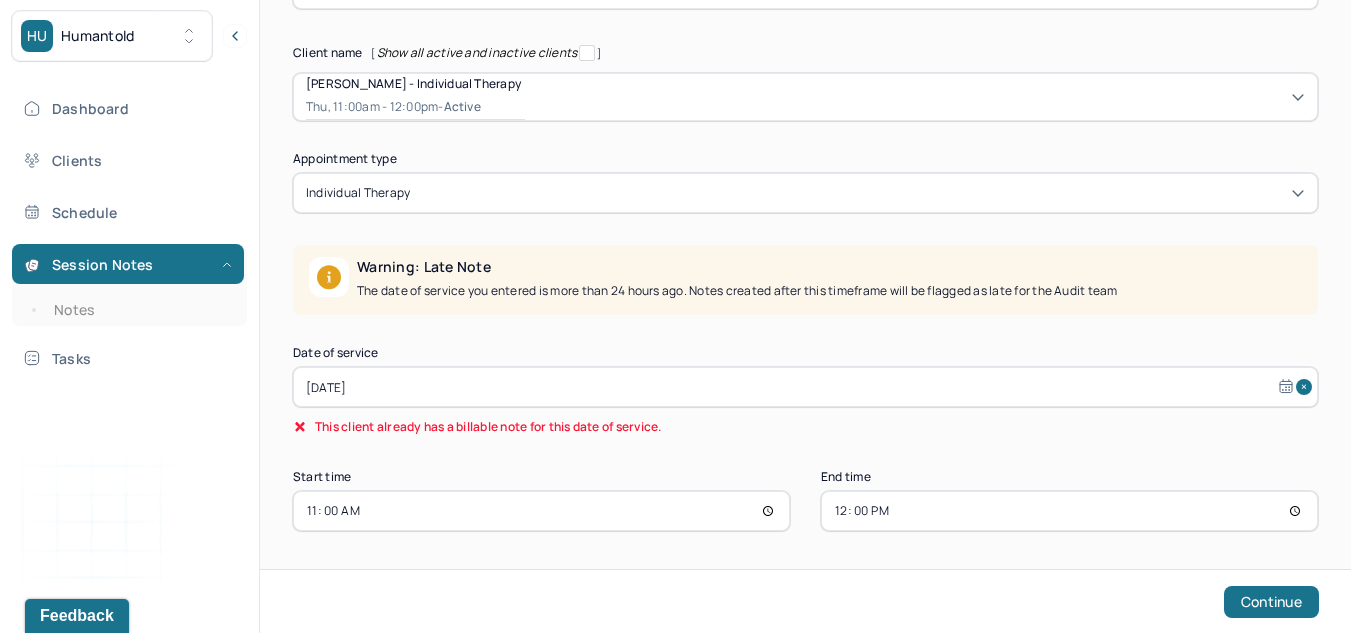 click on "[DATE]" at bounding box center (805, 387) 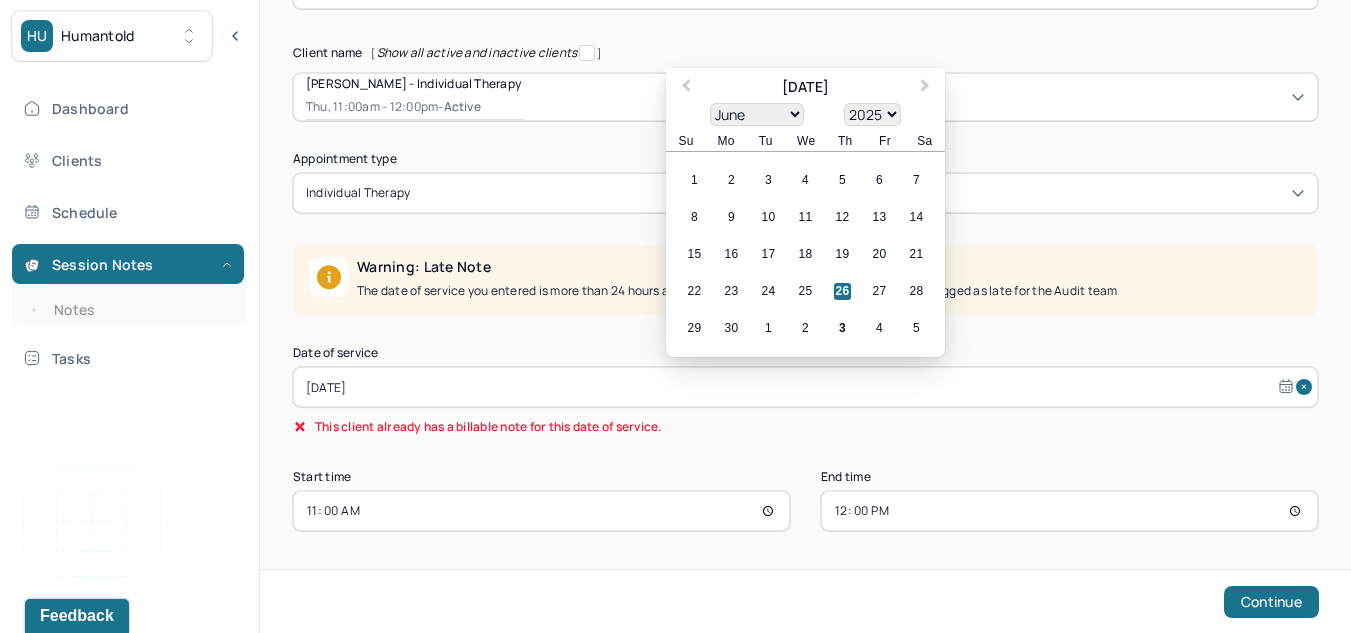 click on "[DATE]" at bounding box center [805, 387] 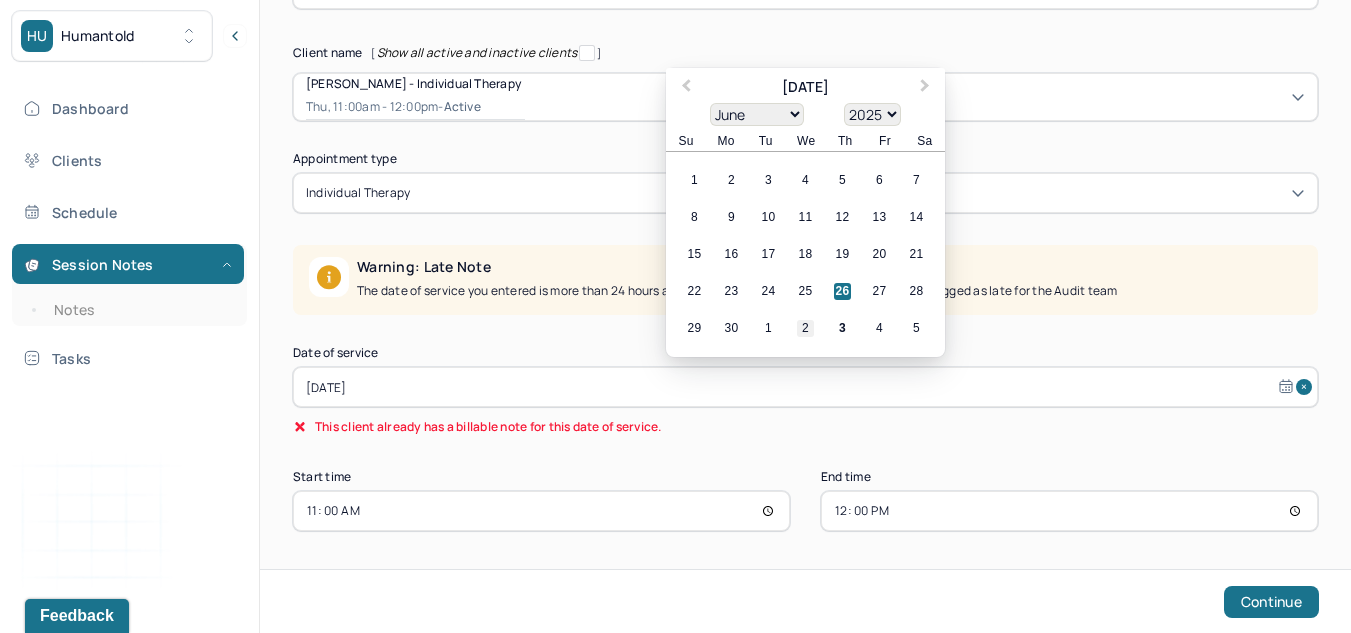 click on "2" at bounding box center (805, 328) 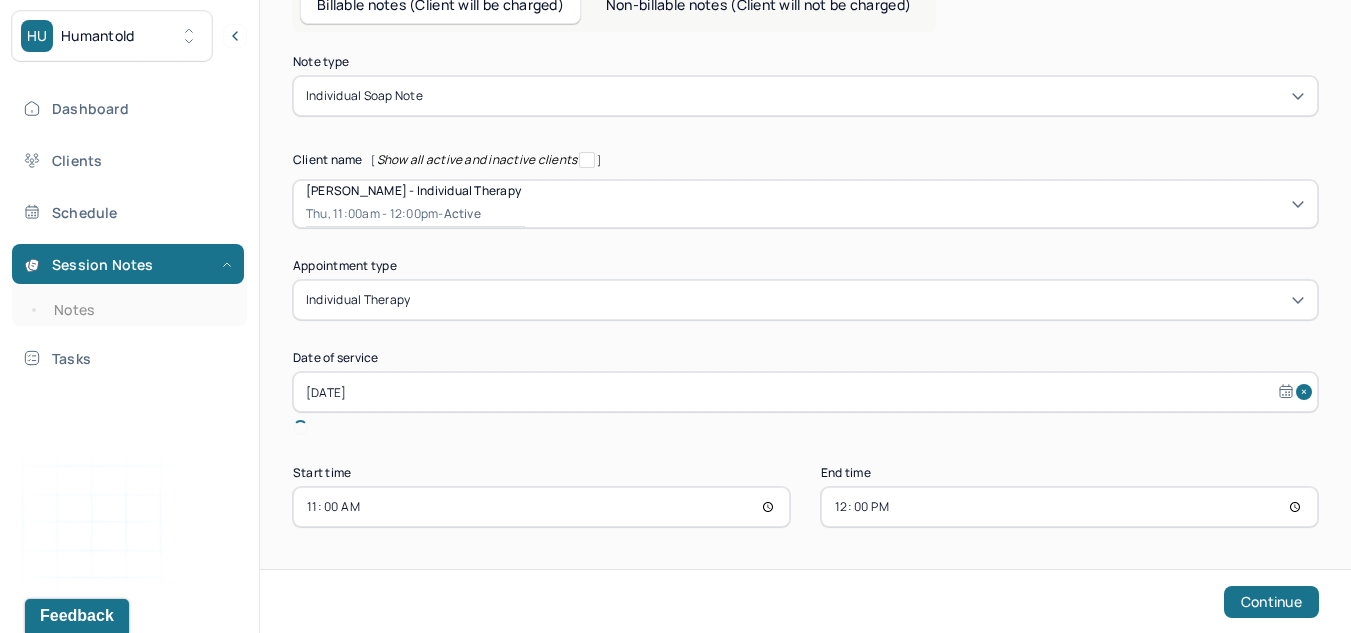 scroll, scrollTop: 139, scrollLeft: 0, axis: vertical 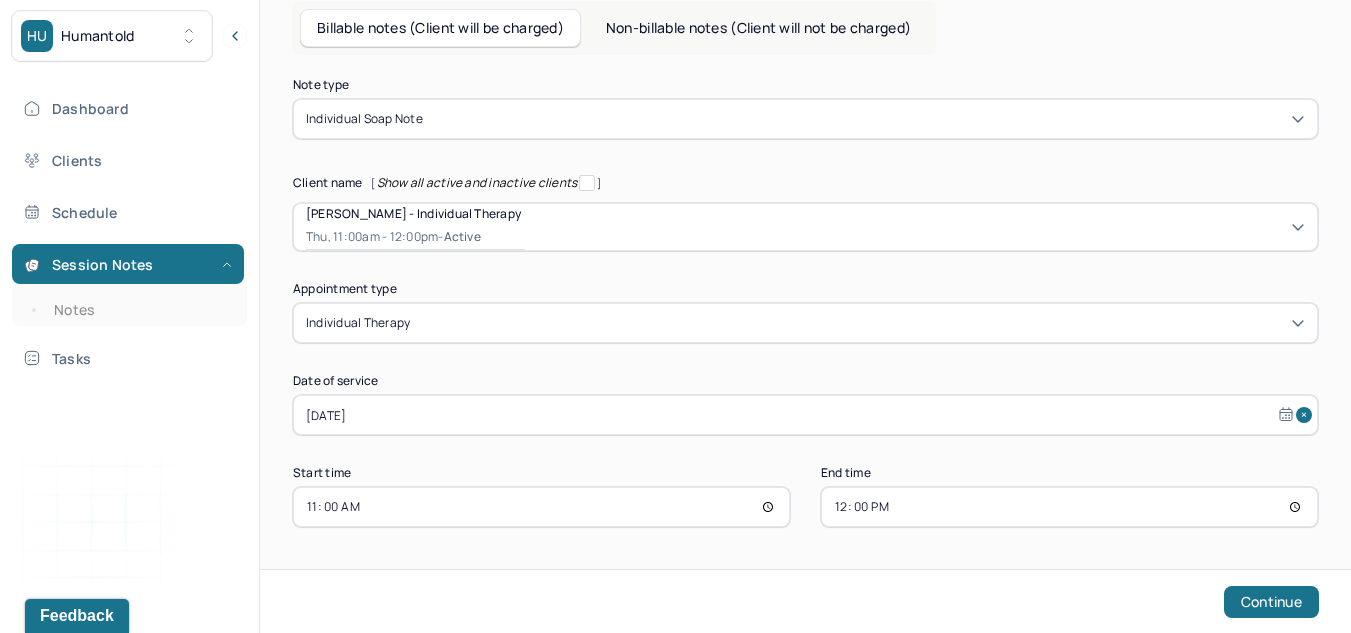 click on "11:00" at bounding box center [541, 507] 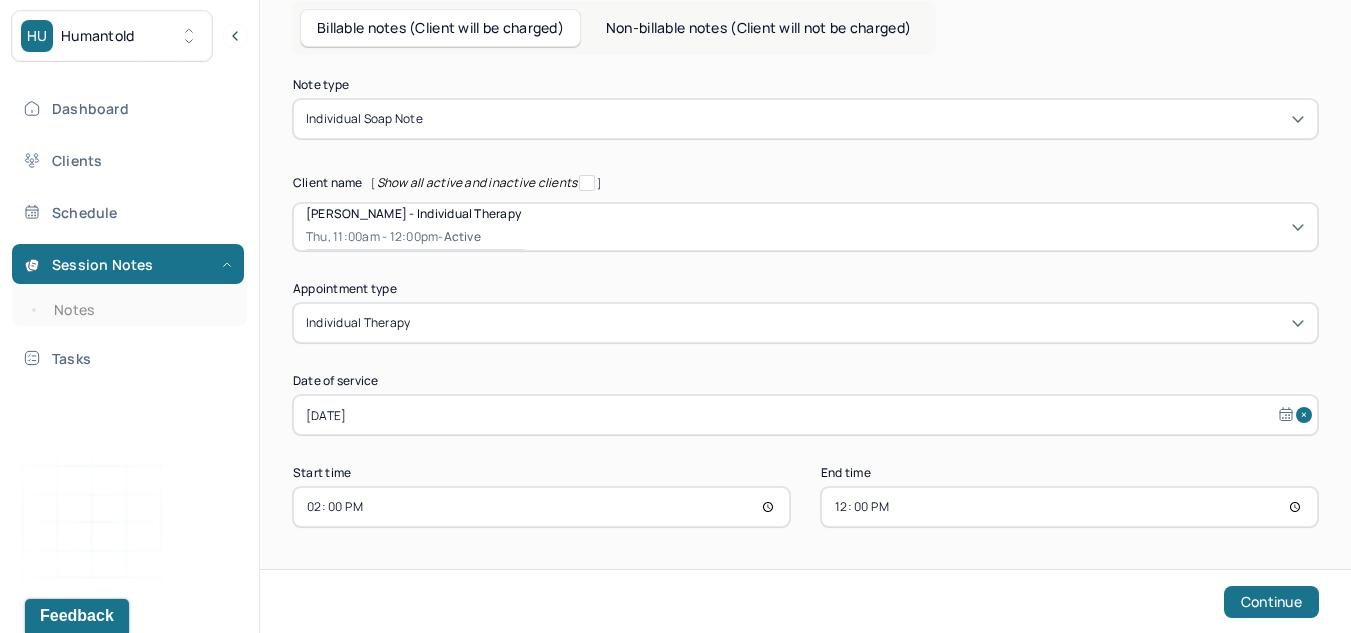 type on "14:00" 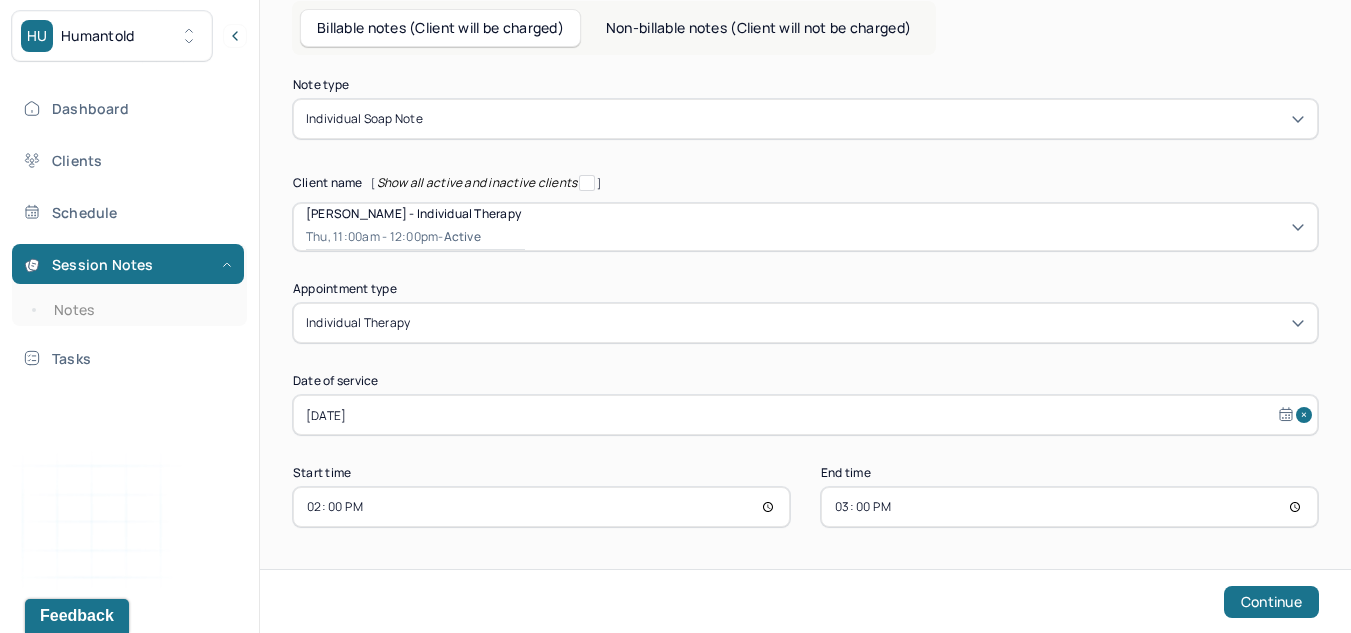 type on "15:00" 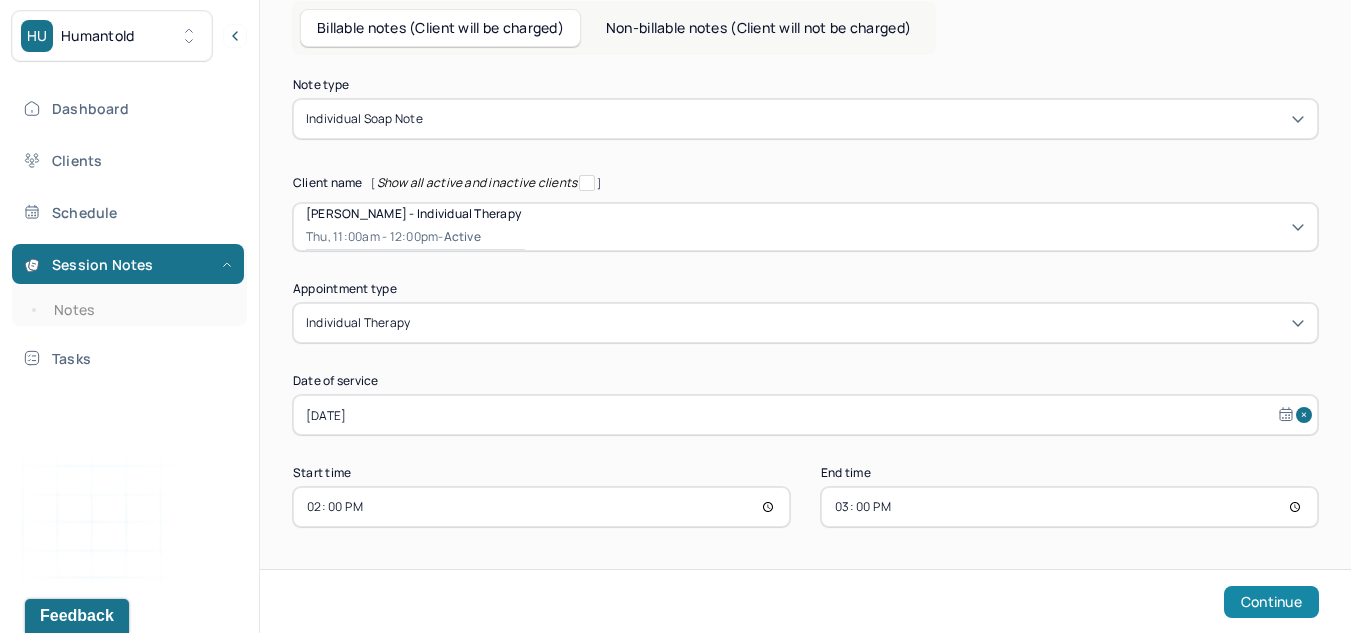 click on "Continue" at bounding box center [1271, 602] 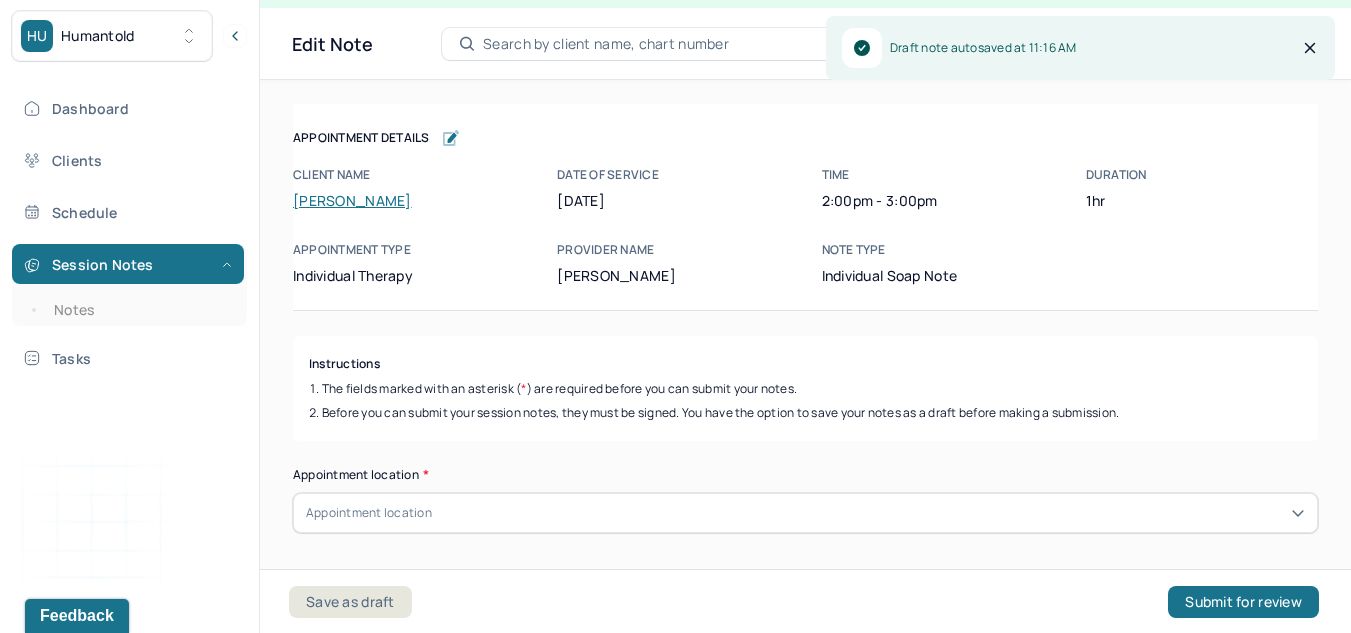 scroll, scrollTop: 36, scrollLeft: 0, axis: vertical 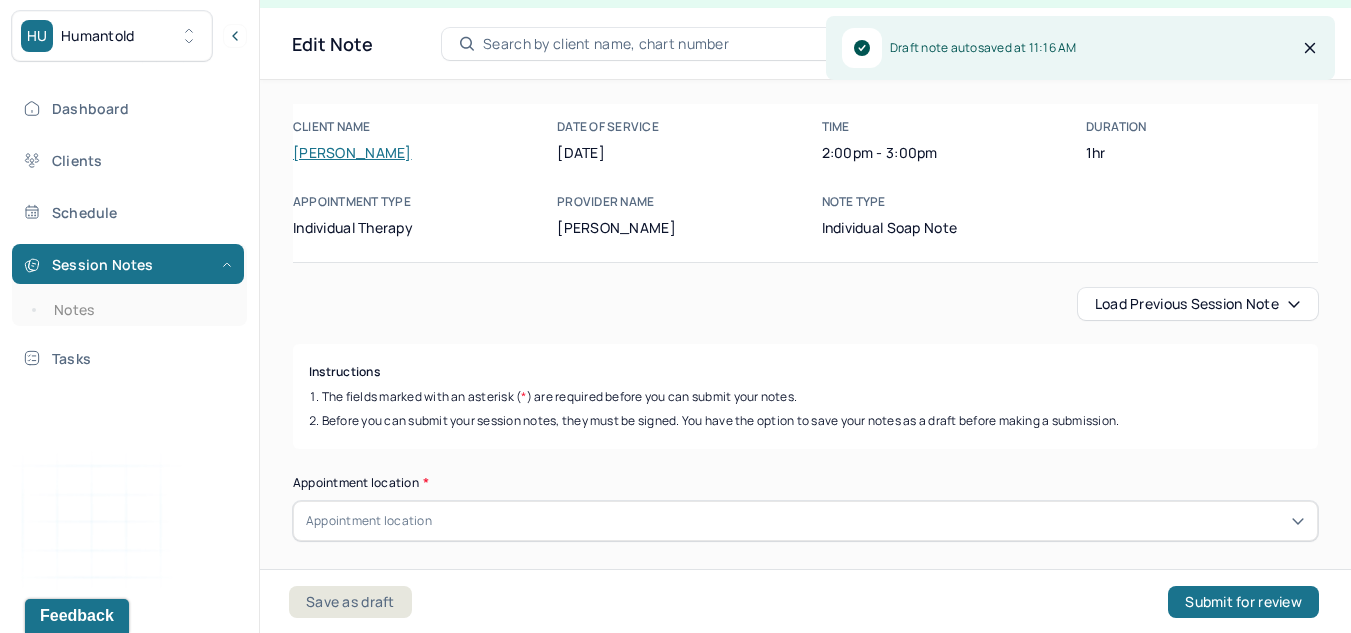 click on "Load previous session note" at bounding box center [1198, 304] 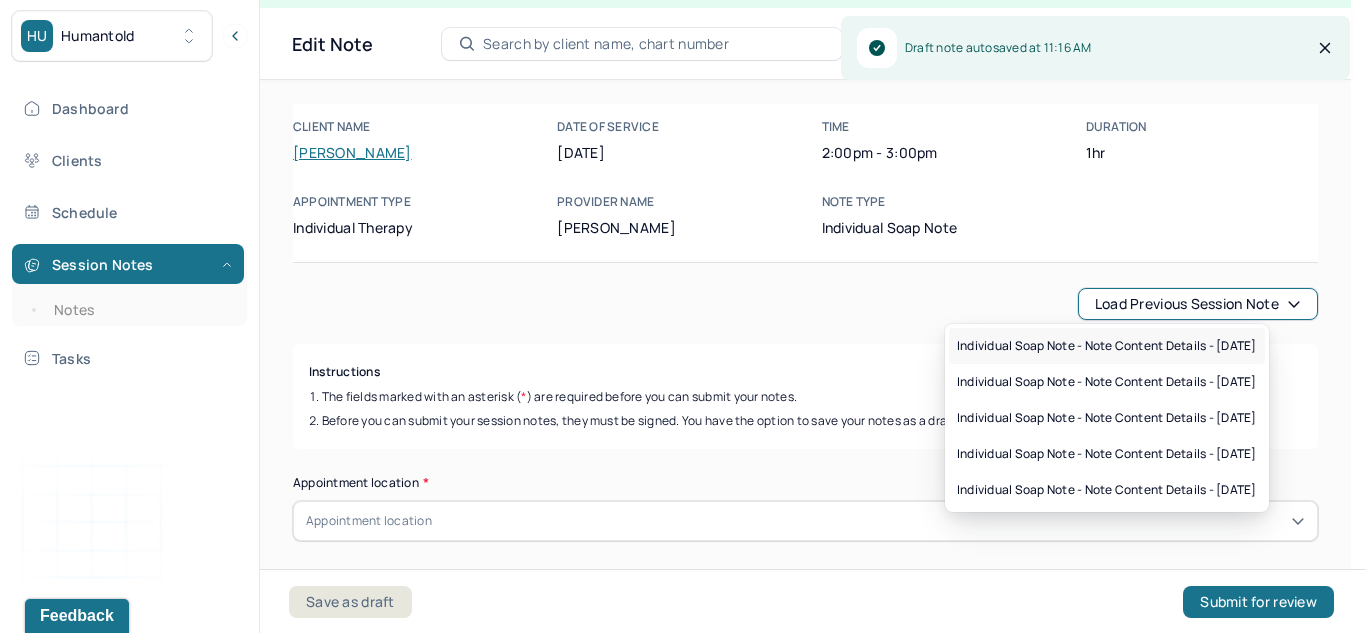click on "Individual soap note   - Note content Details -   [DATE]" at bounding box center [1107, 346] 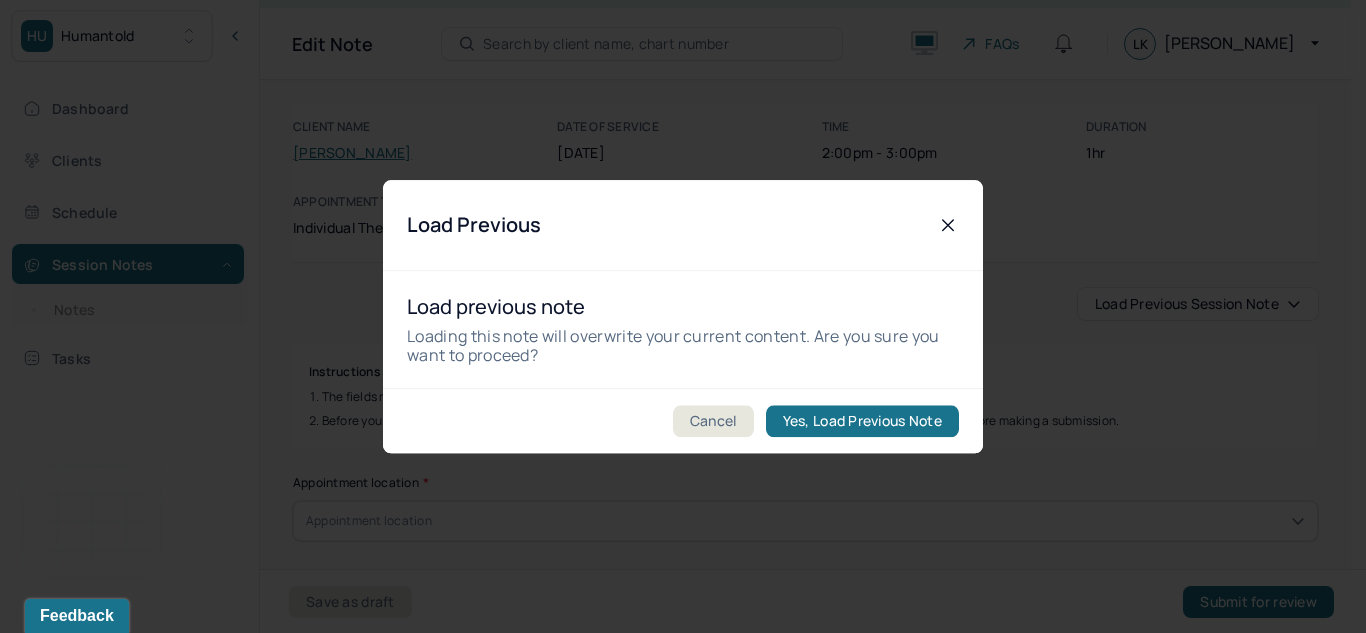 click on "Cancel     Yes, Load Previous Note" at bounding box center [683, 420] 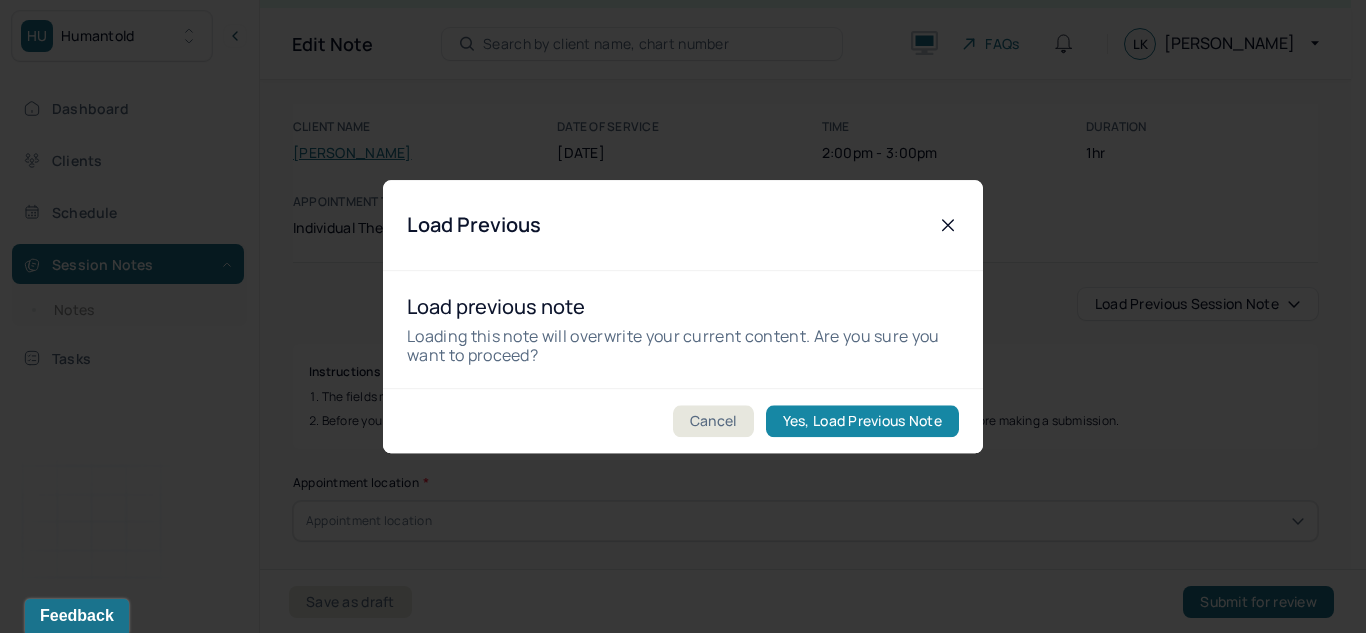 click on "Yes, Load Previous Note" at bounding box center (862, 421) 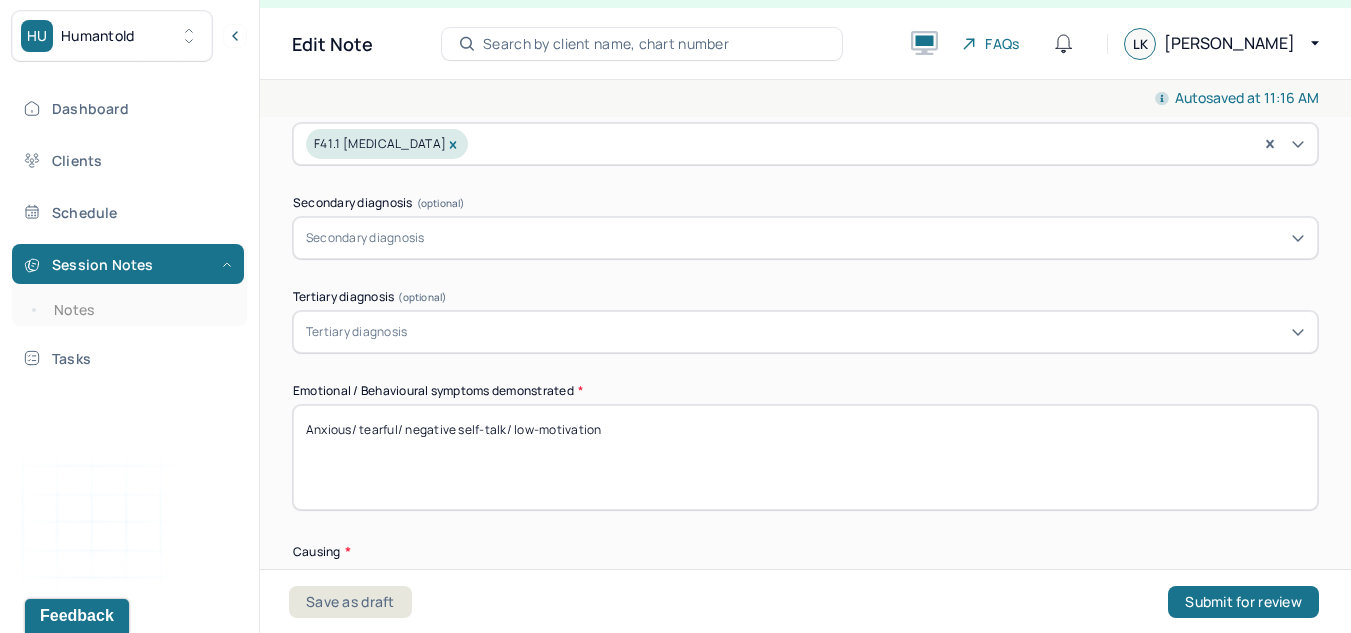scroll, scrollTop: 860, scrollLeft: 0, axis: vertical 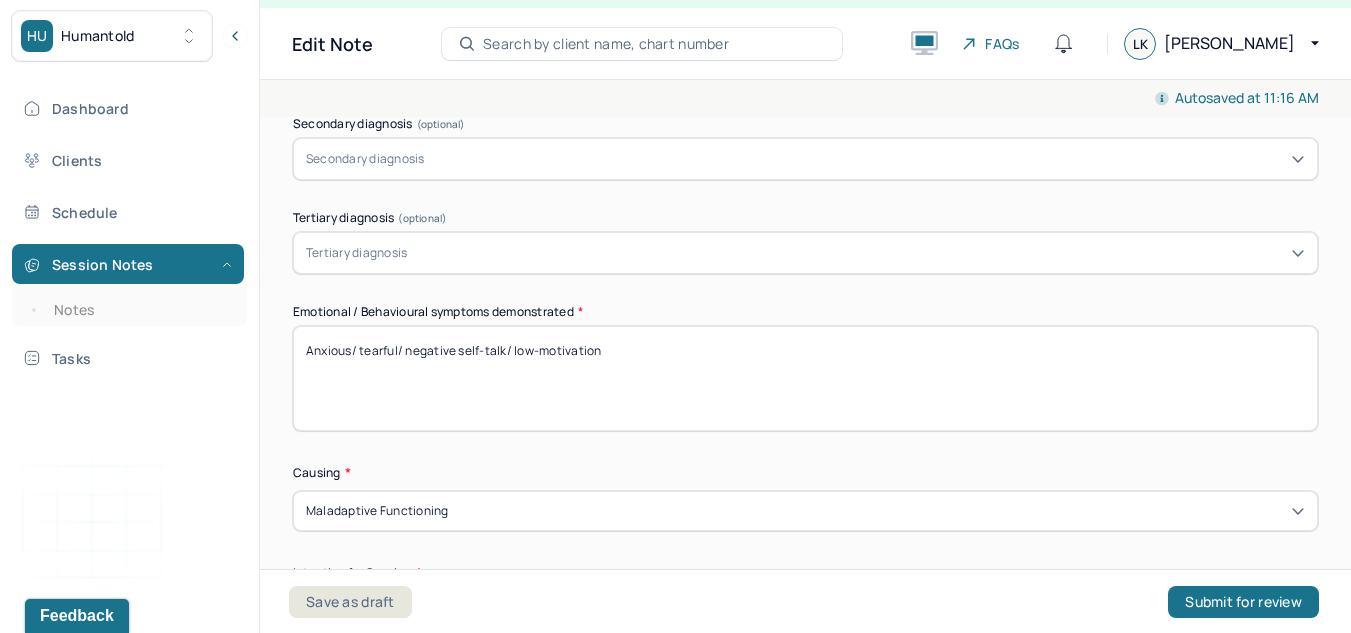 click on "Anxious/ tearful/ negative self-talk/ low-motivation" at bounding box center [805, 378] 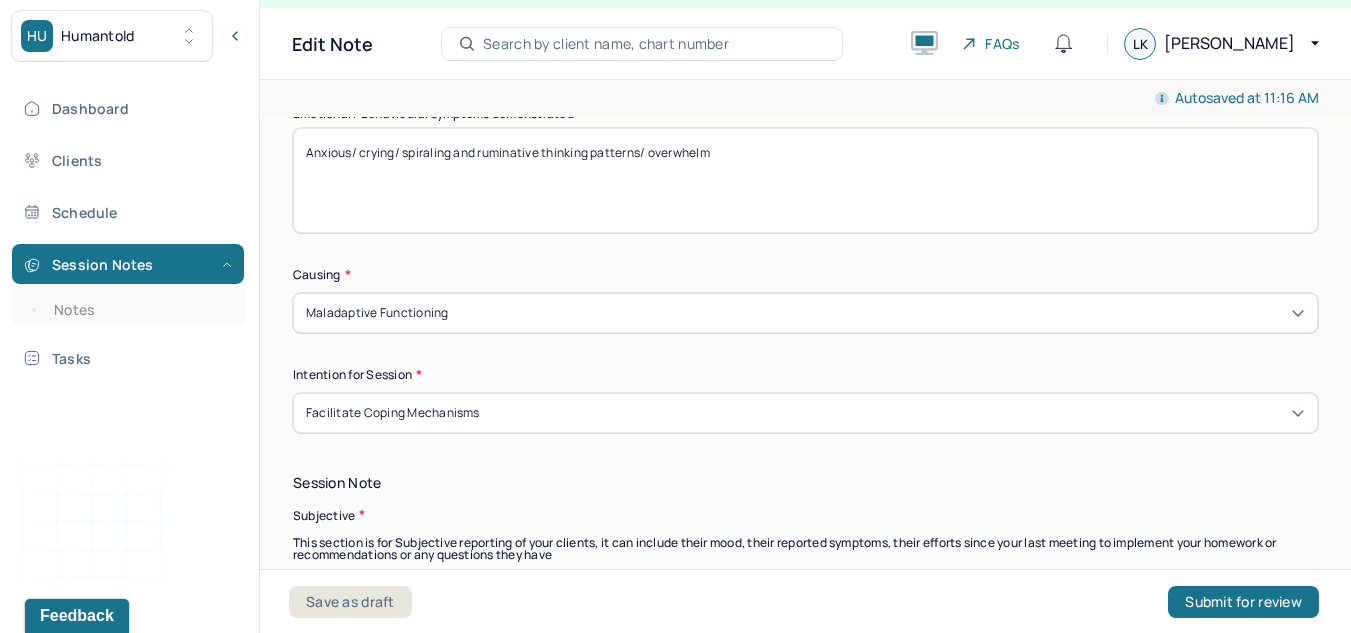 scroll, scrollTop: 1059, scrollLeft: 0, axis: vertical 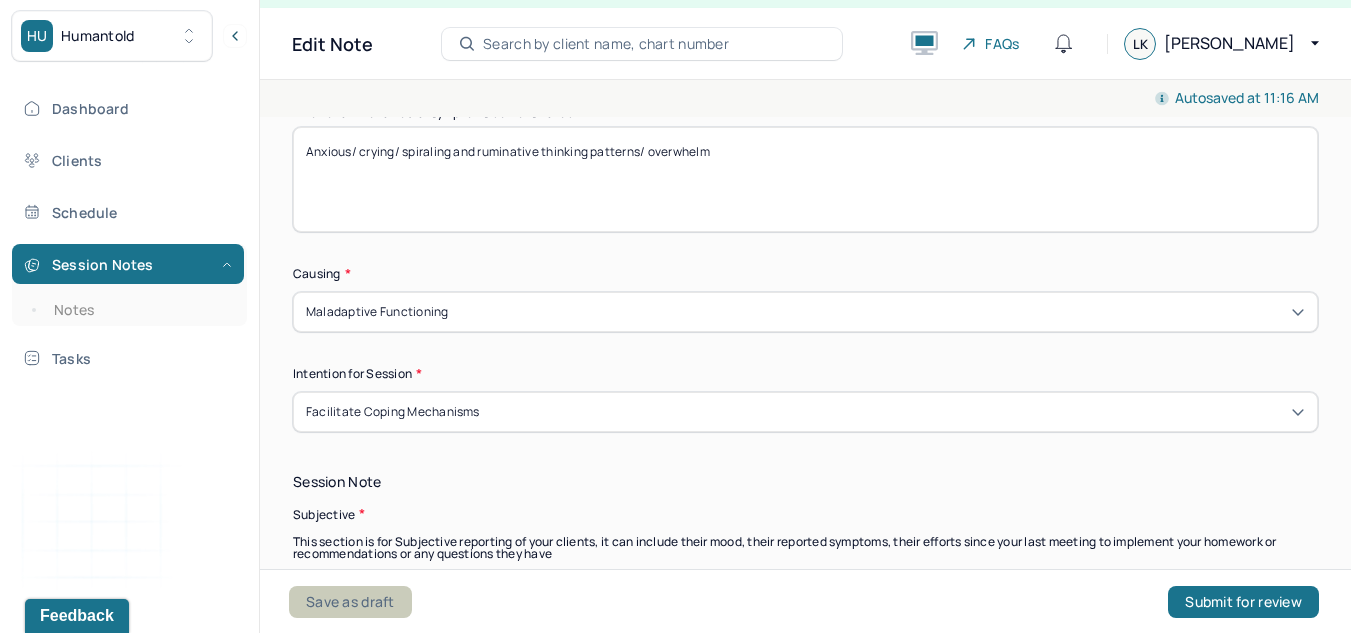 type on "Anxious/ crying/ spiraling and ruminative thinking patterns/ overwhelm" 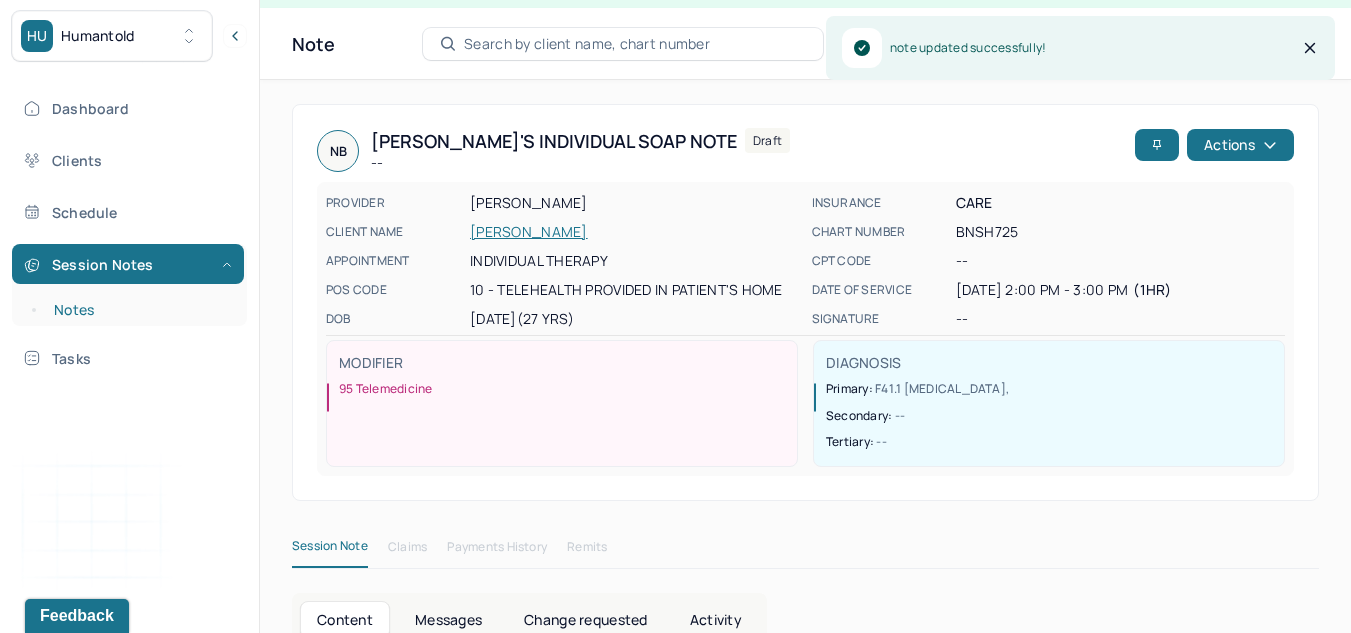 click on "Notes" at bounding box center [139, 310] 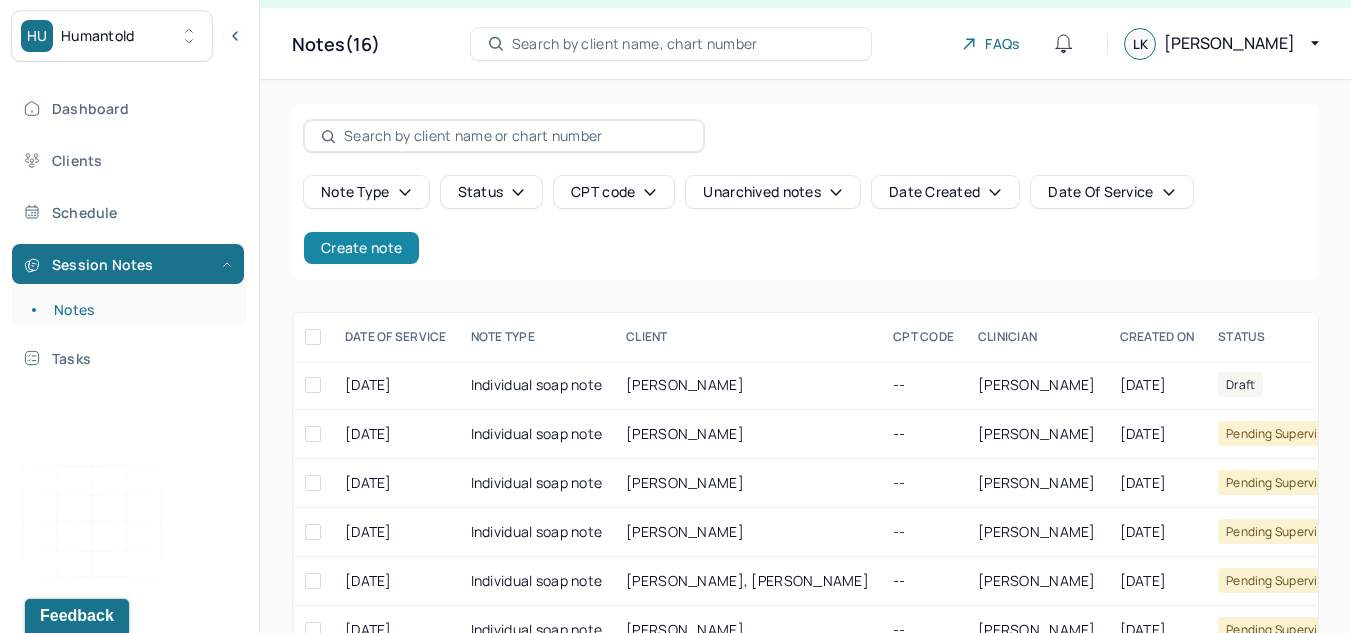 click on "Create note" at bounding box center [361, 248] 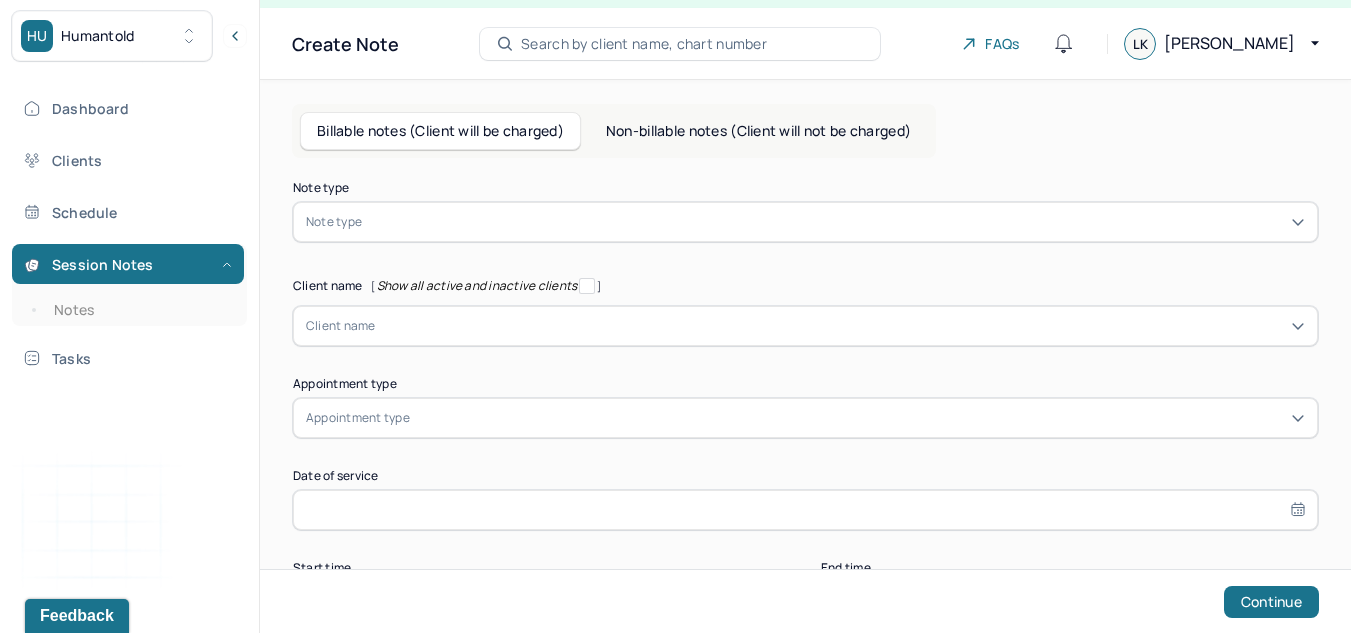 scroll, scrollTop: 0, scrollLeft: 0, axis: both 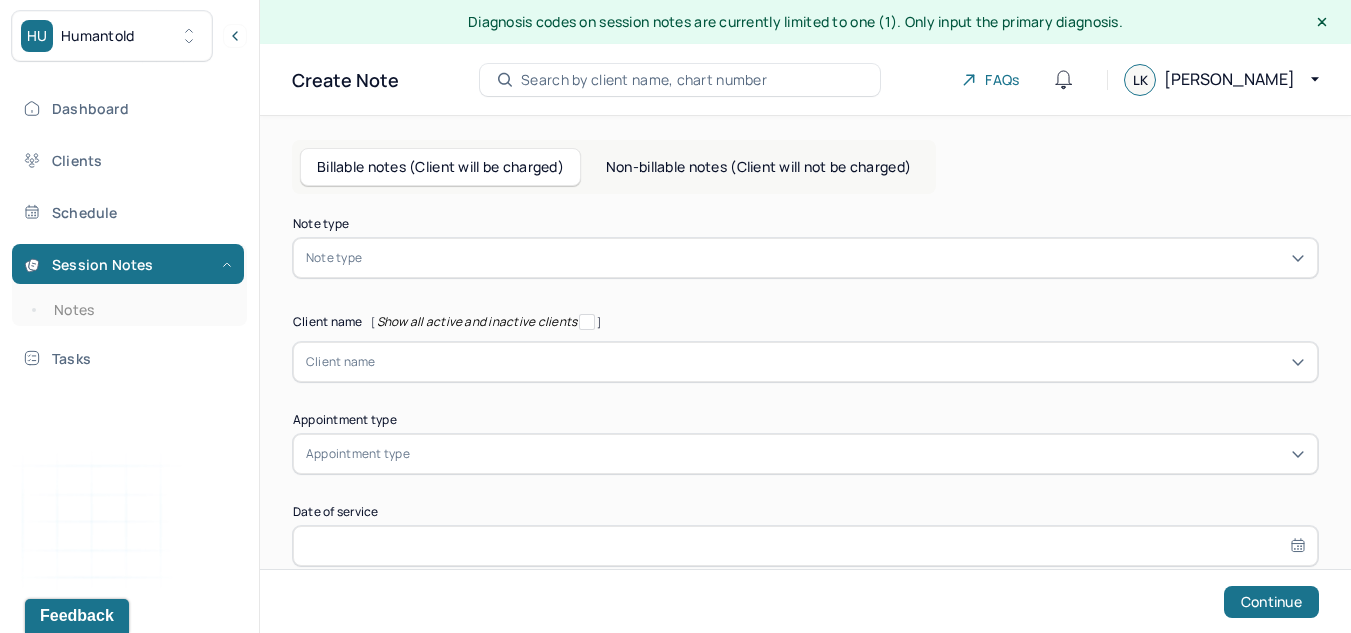 click at bounding box center (835, 258) 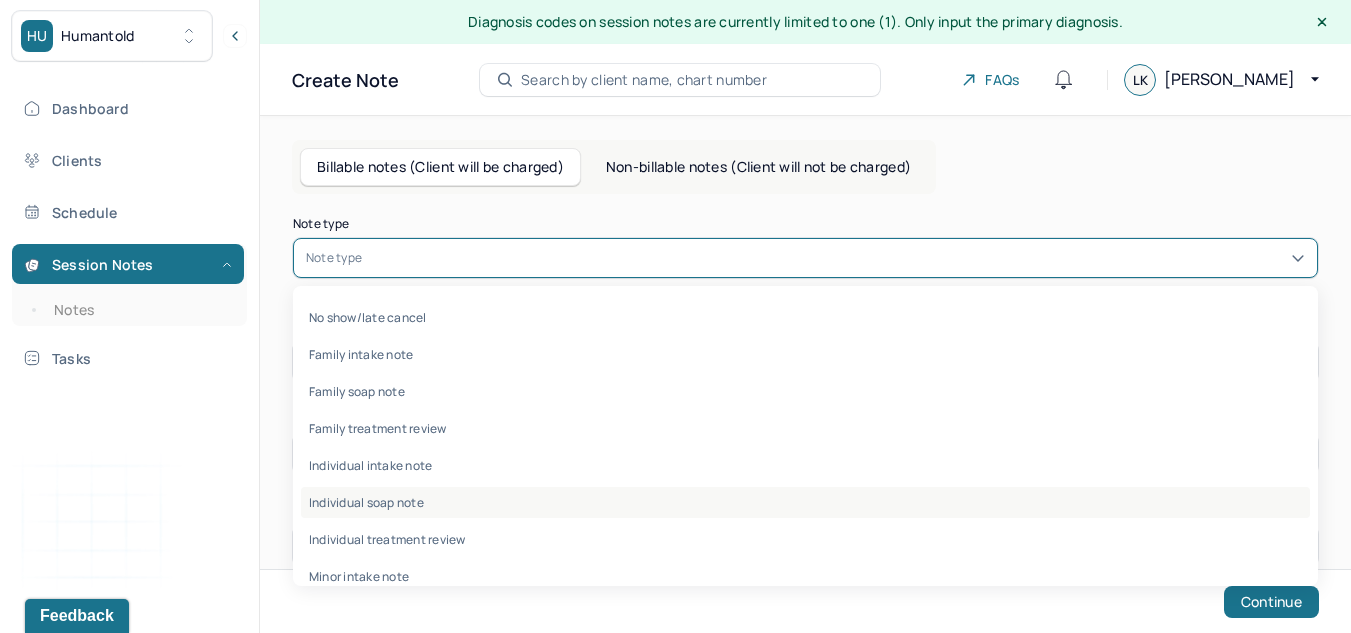 click on "Individual soap note" at bounding box center [805, 502] 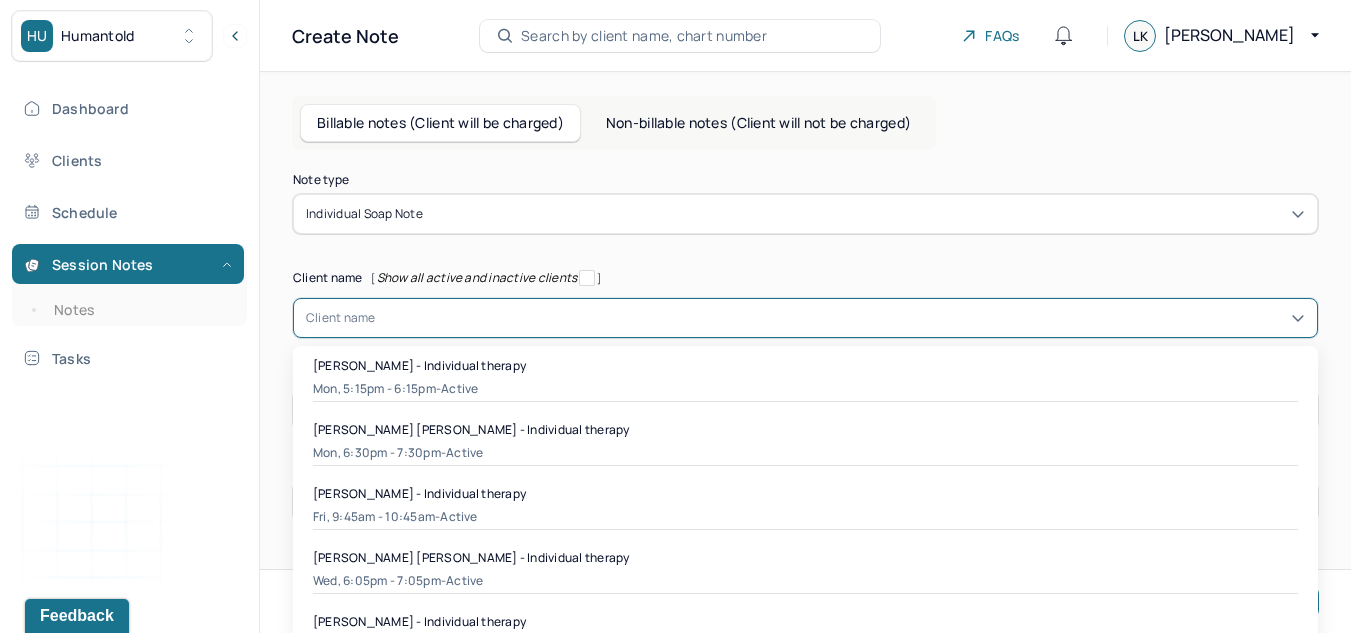 click on "16 results available. Use Up and Down to choose options, press Enter to select the currently focused option, press Escape to exit the menu, press Tab to select the option and exit the menu. Client name Alyssa Meltzer - Individual therapy Mon, 5:15pm - 6:15pm  -  active Andrea Natalie - Individual therapy Mon, 6:30pm - 7:30pm  -  active Clair Shin - Individual therapy Fri, 9:45am - 10:45am  -  active Connor Cowan - Individual therapy Wed, 6:05pm - 7:05pm  -  active Eileen Paulo - Individual therapy Fri, 7:30pm - 8:30pm  -  active Eileen Paulo - Individual therapy Wed, 4:00pm - 5:00pm  -  Terminated Jianna Curbelo - Individual therapy Tue, 5:15pm - 6:15pm  -  Terminated Joel Reubenstein - Individual therapy Tue, 8:30am - 9:30am  -  active Kara Ramos - Individual therapy Tue, 12:00pm - 1:00pm  -  active Kara Ramos - Individual therapy Thu, 8:30am - 9:30am  -  Terminated Kara Ramos - Individual therapy Mon, 1:30pm - 2:30pm  -  Terminated Leela Ajitsingh - Individual therapy Wed, 3:00pm - 4:00pm  -  Terminated  -" at bounding box center [805, 318] 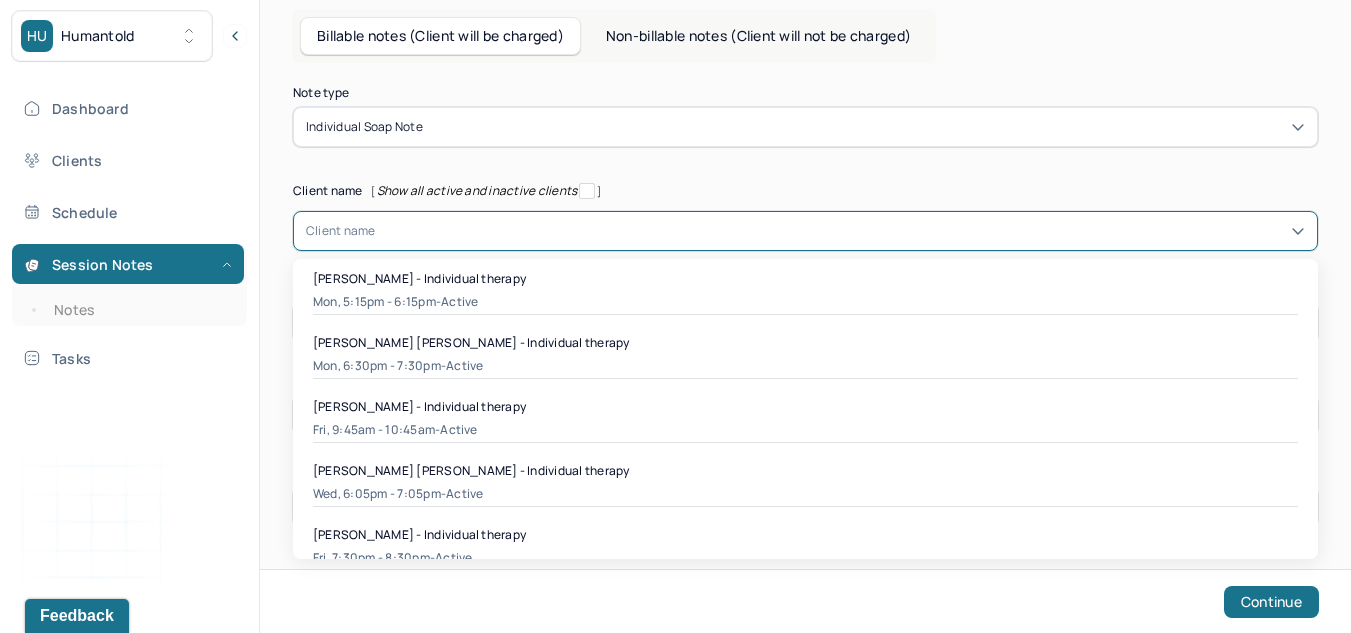 scroll, scrollTop: 130, scrollLeft: 0, axis: vertical 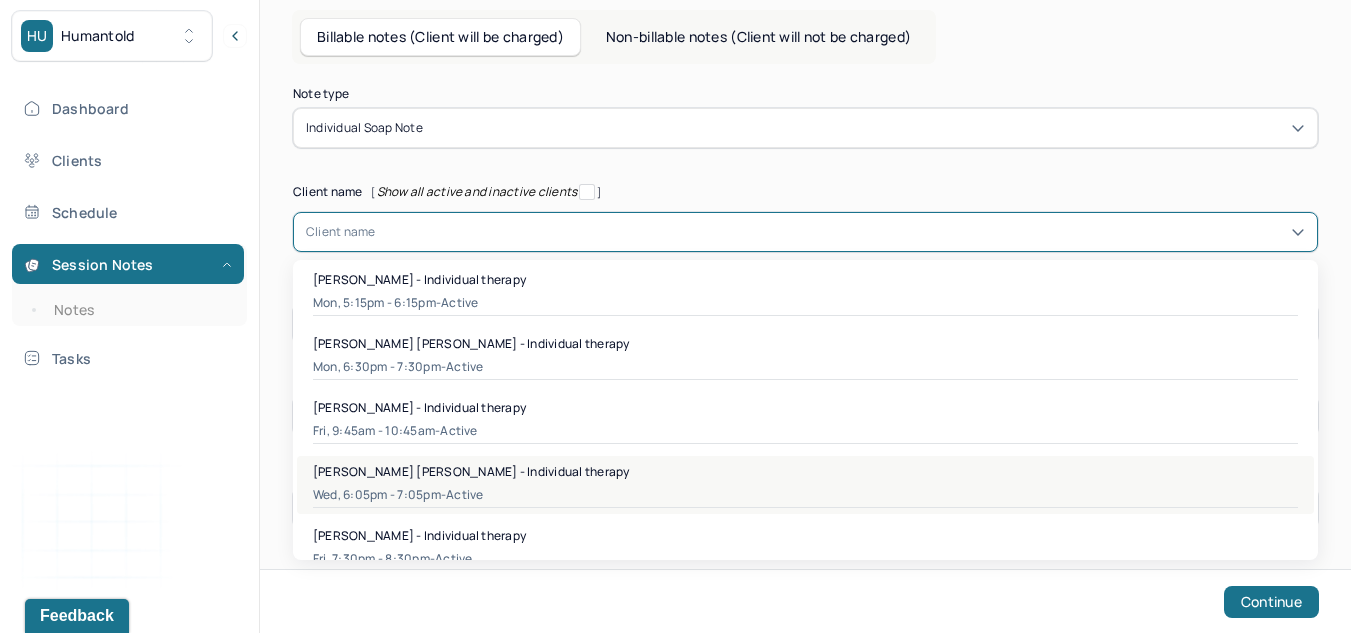 click on "Wed, 6:05pm - 7:05pm  -  active" at bounding box center [805, 495] 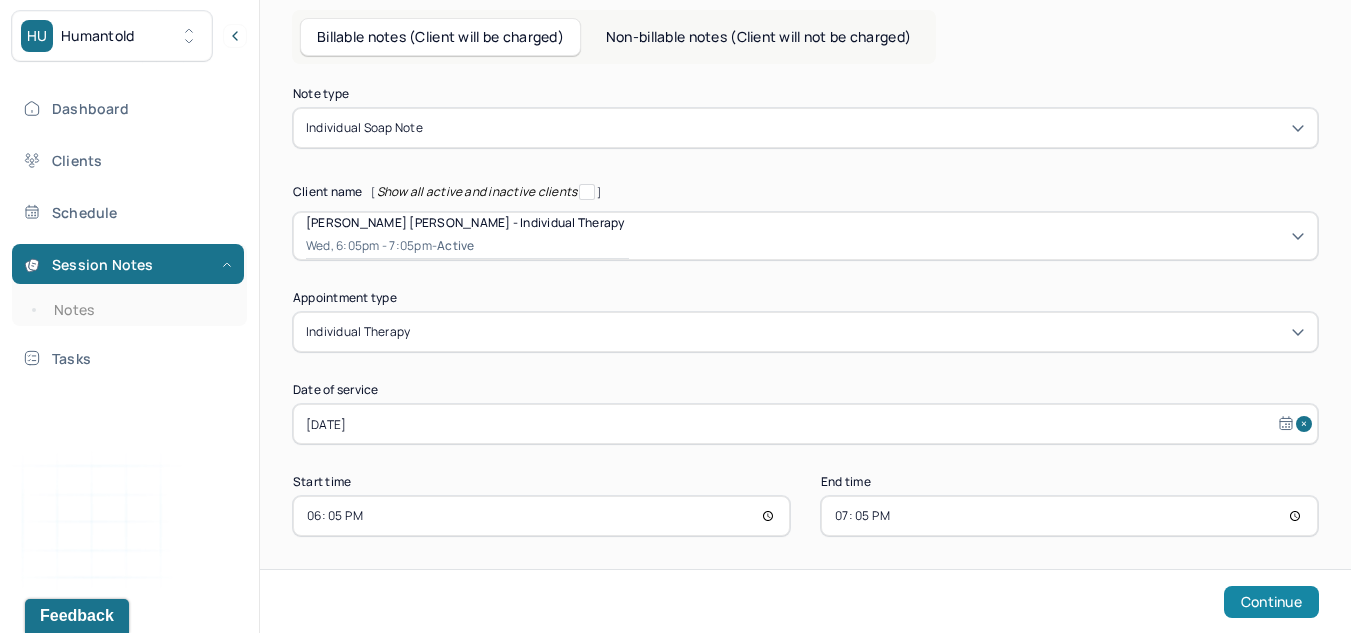 click on "Continue" at bounding box center [1271, 602] 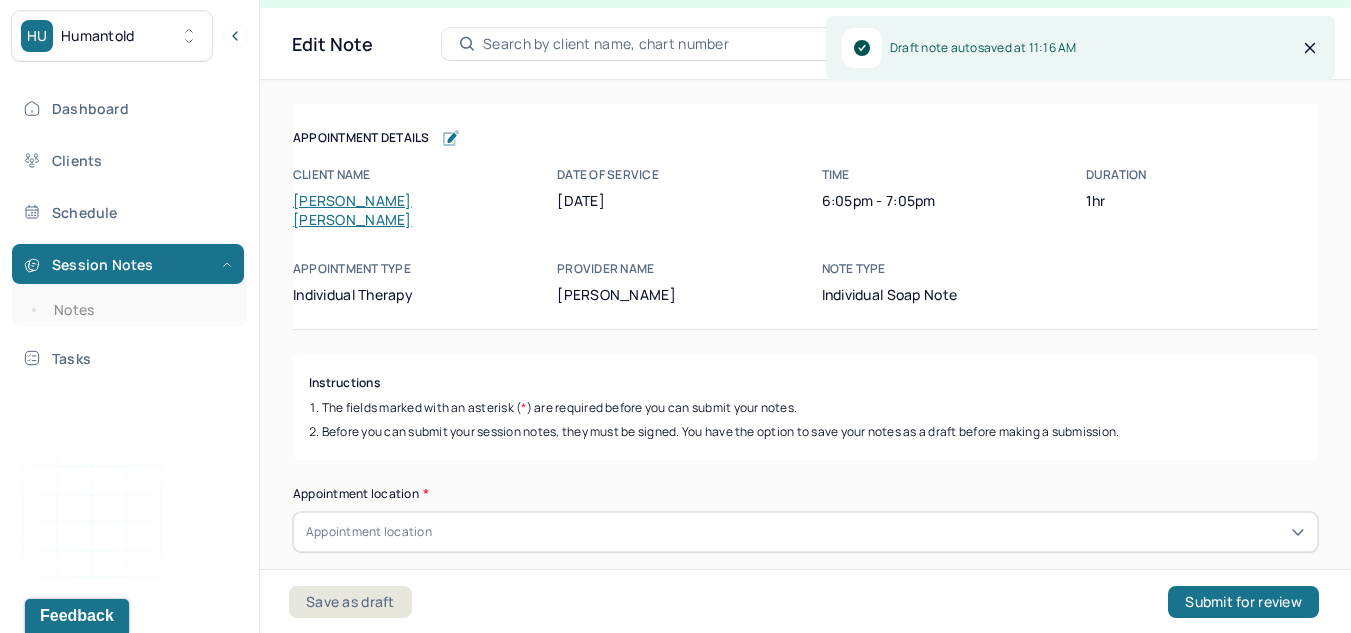 scroll, scrollTop: 36, scrollLeft: 0, axis: vertical 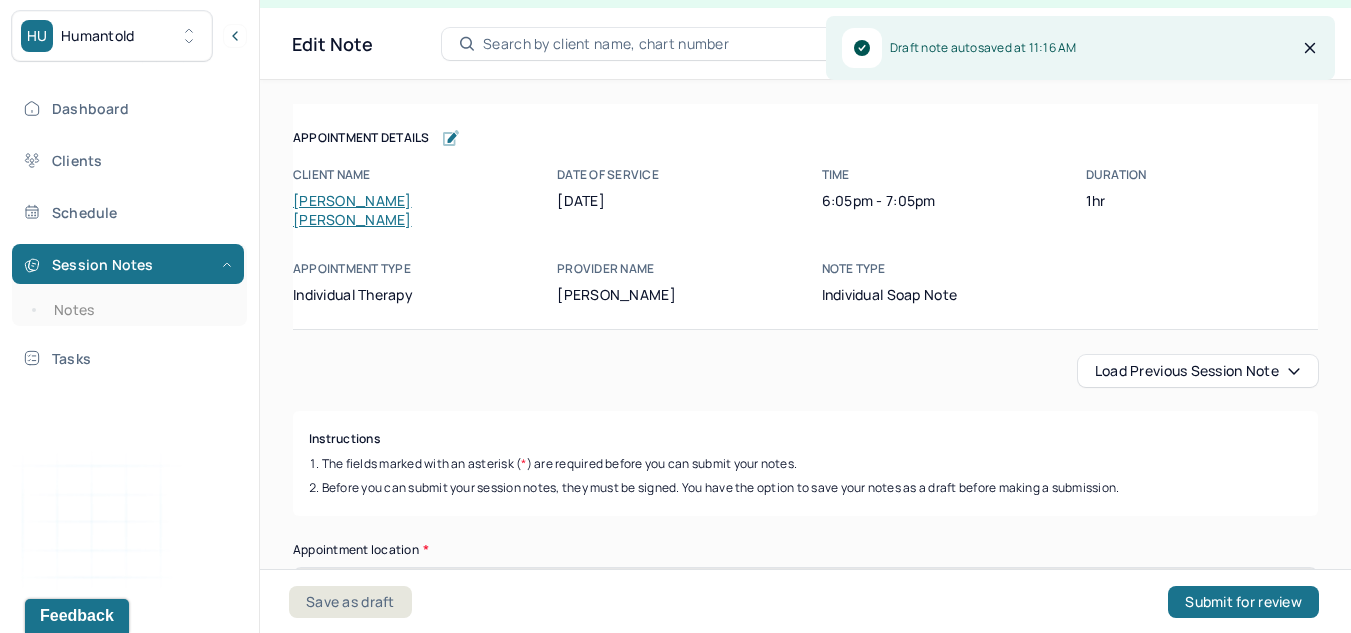click on "Load previous session note" at bounding box center [1198, 371] 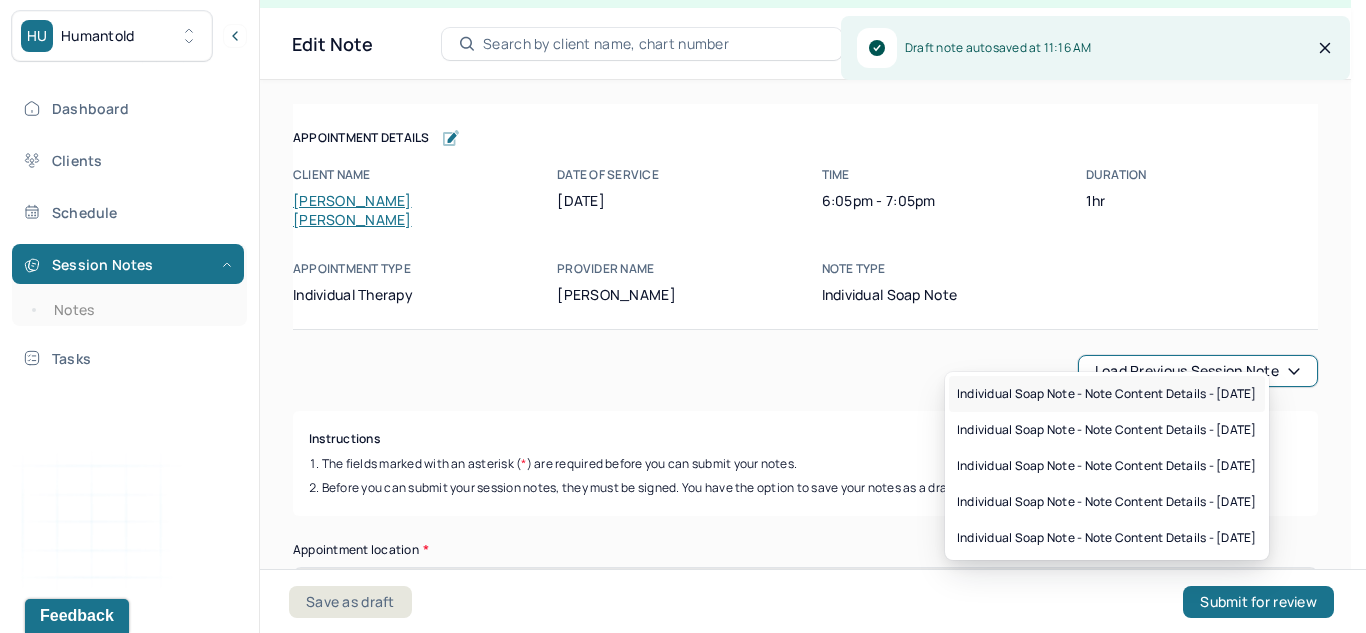 click on "Individual soap note   - Note content Details -   06/25/2025" at bounding box center [1107, 394] 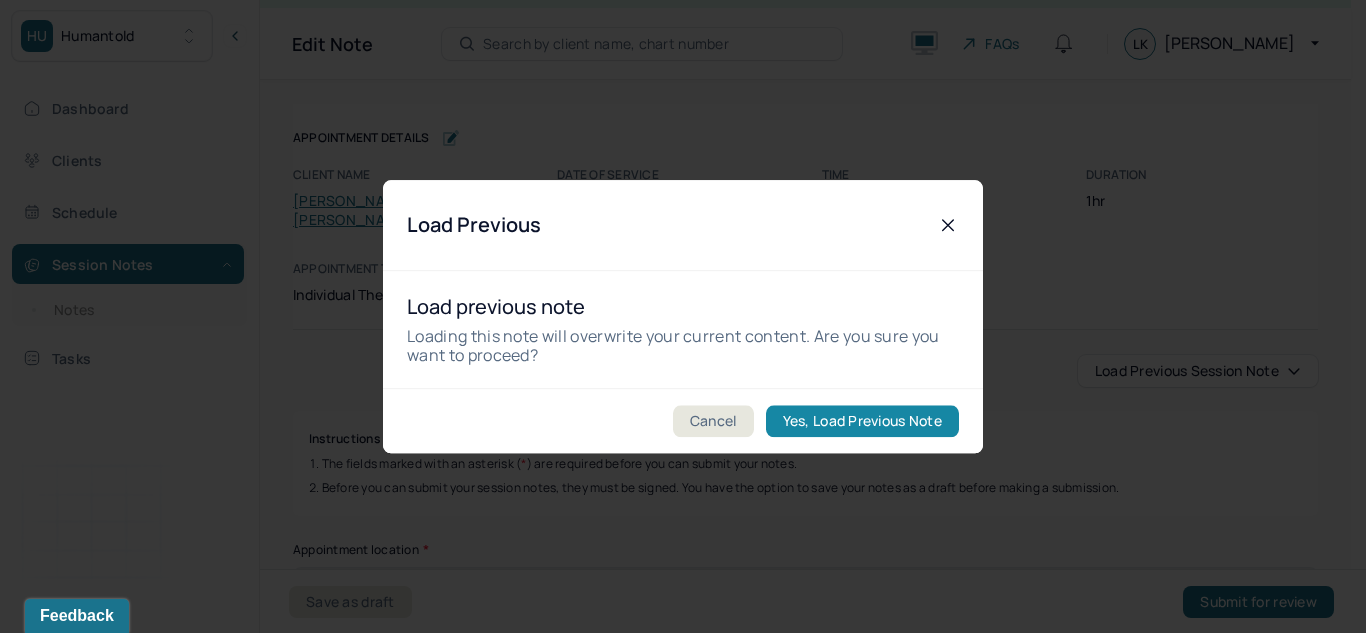 click on "Yes, Load Previous Note" at bounding box center [862, 421] 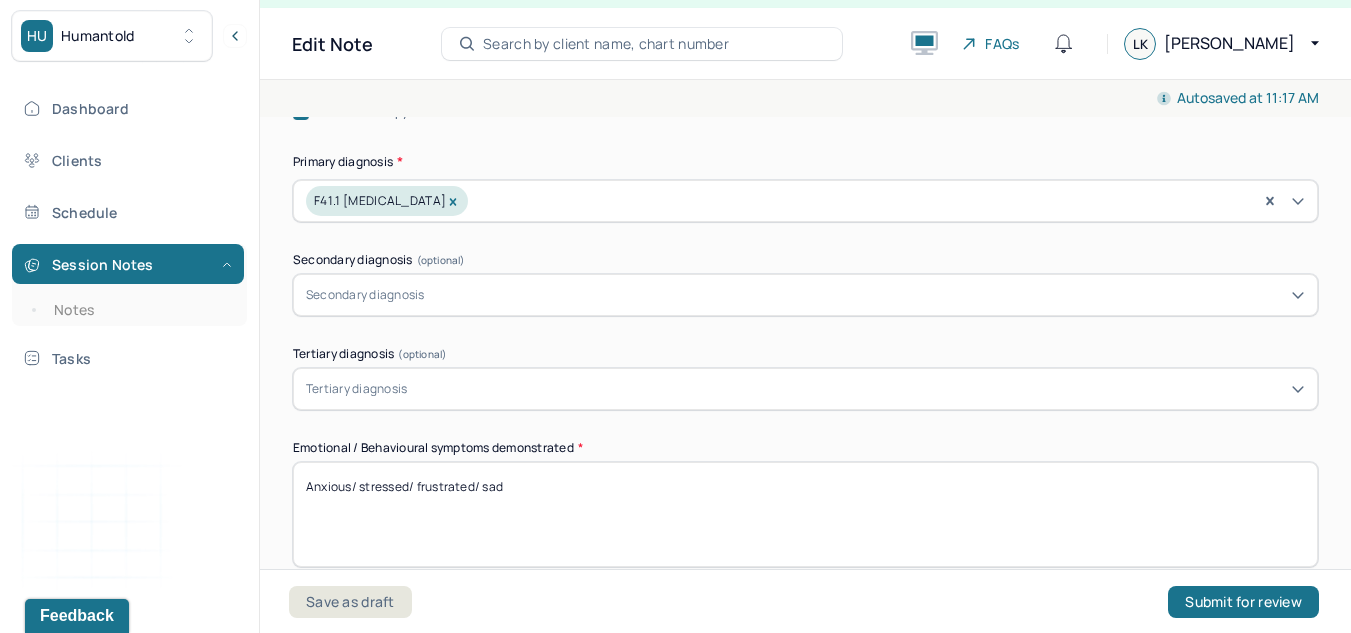 scroll, scrollTop: 742, scrollLeft: 0, axis: vertical 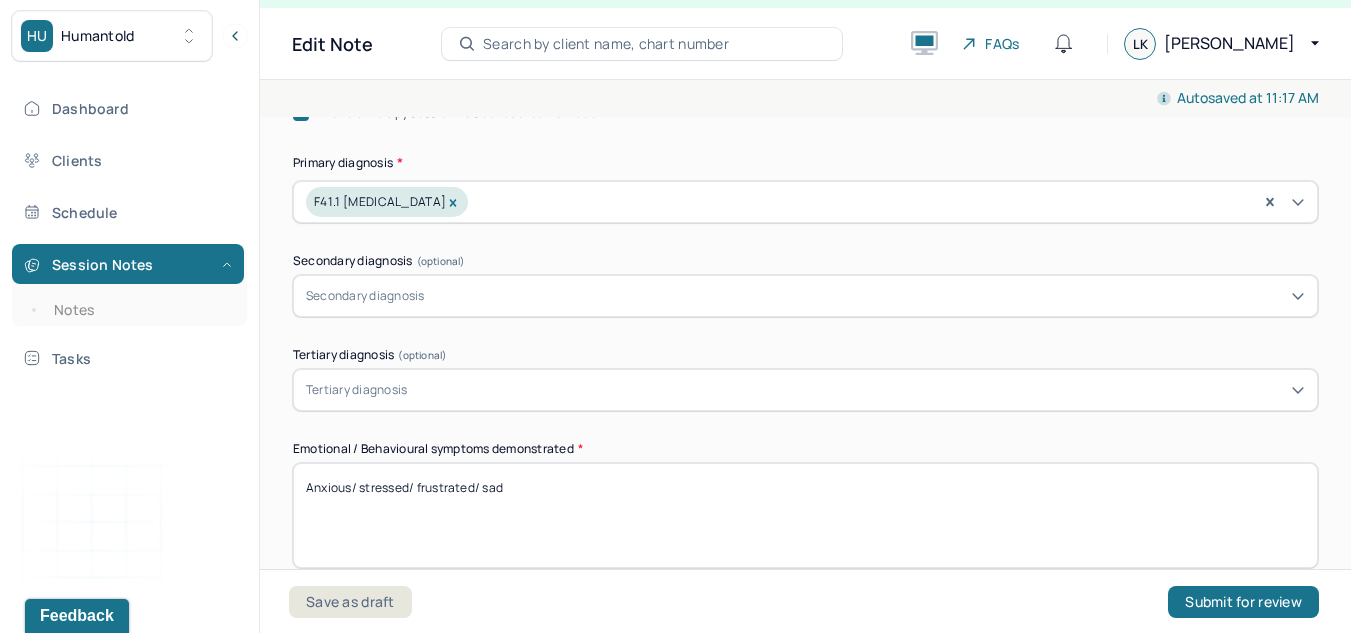 click on "Anxious/ stressed/ frustrated/ sad" at bounding box center (805, 515) 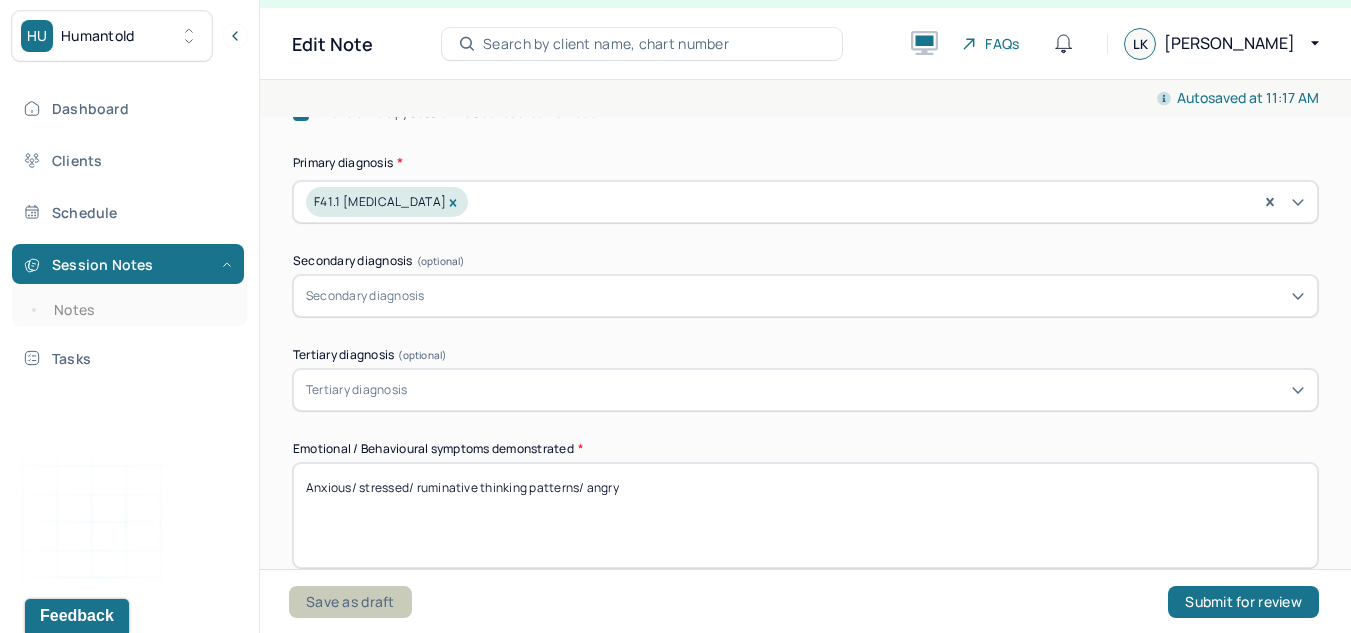 type on "Anxious/ stressed/ ruminative thinking patterns/ angry" 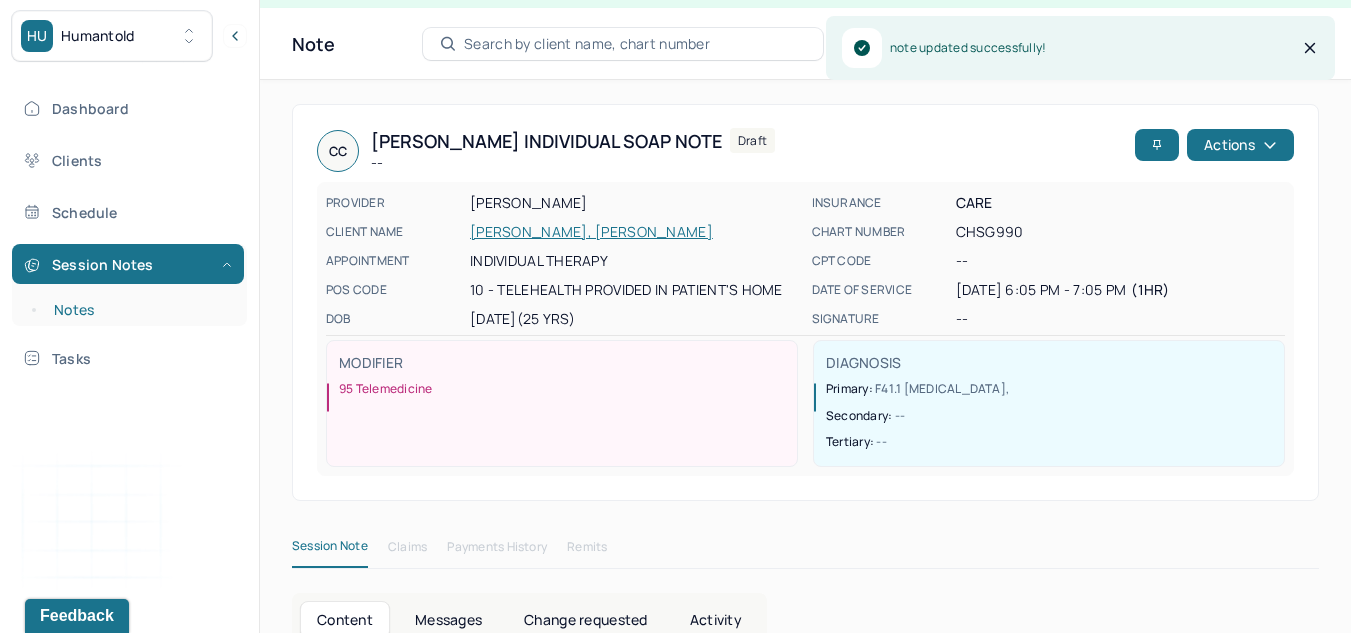 click on "Notes" at bounding box center (139, 310) 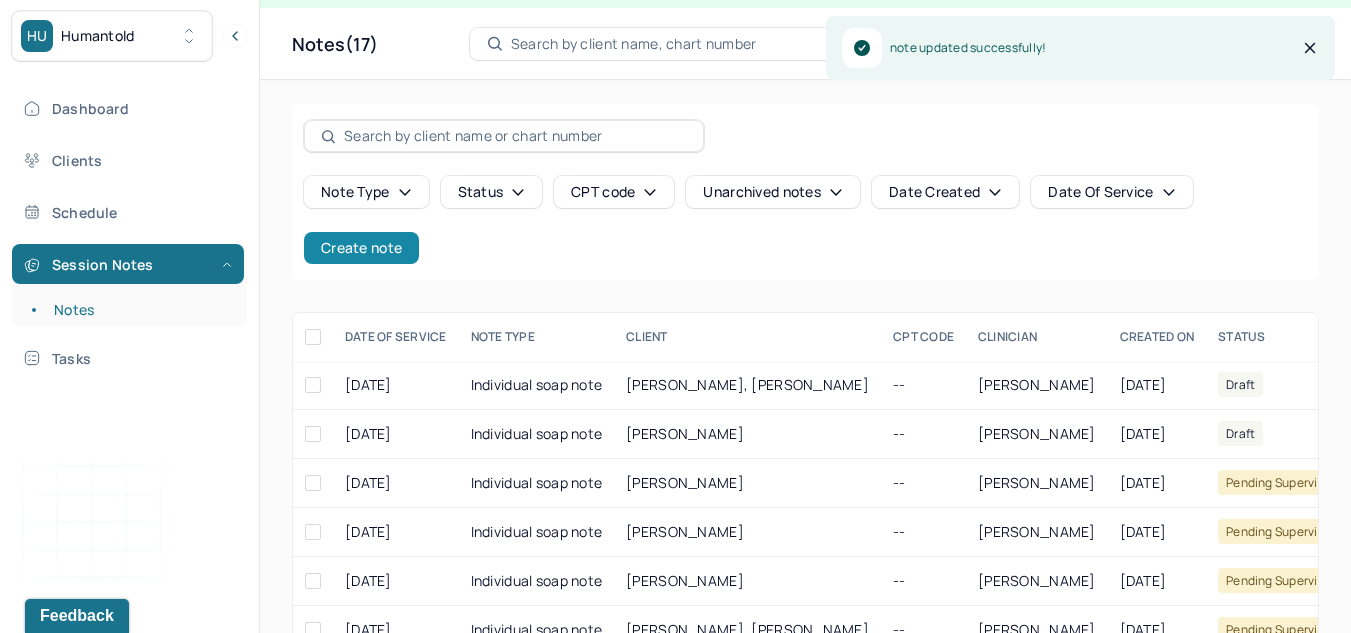 click on "Create note" at bounding box center [361, 248] 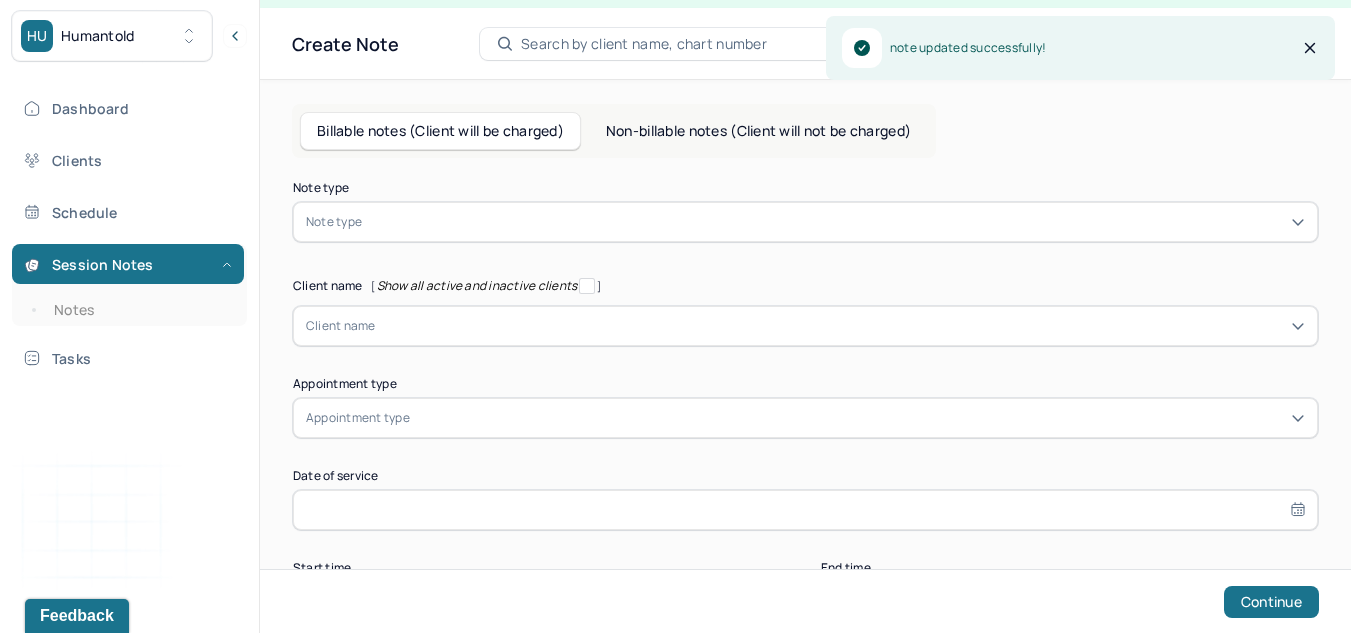 scroll, scrollTop: 0, scrollLeft: 0, axis: both 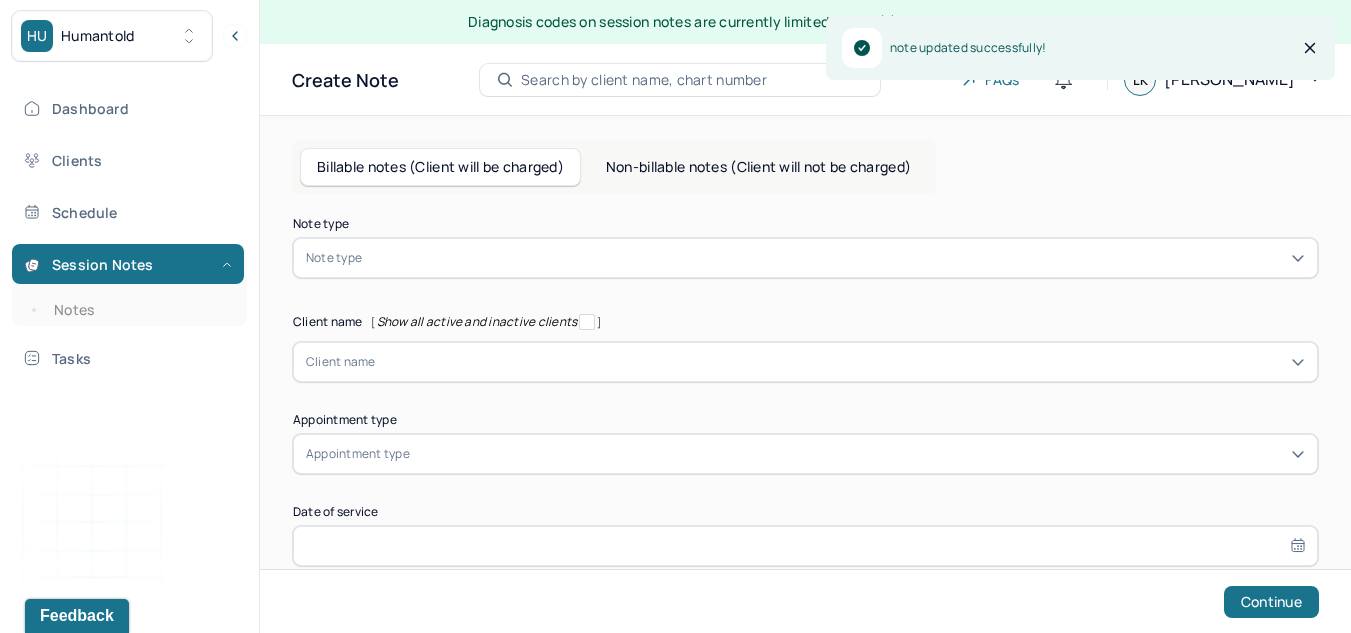 click at bounding box center (835, 258) 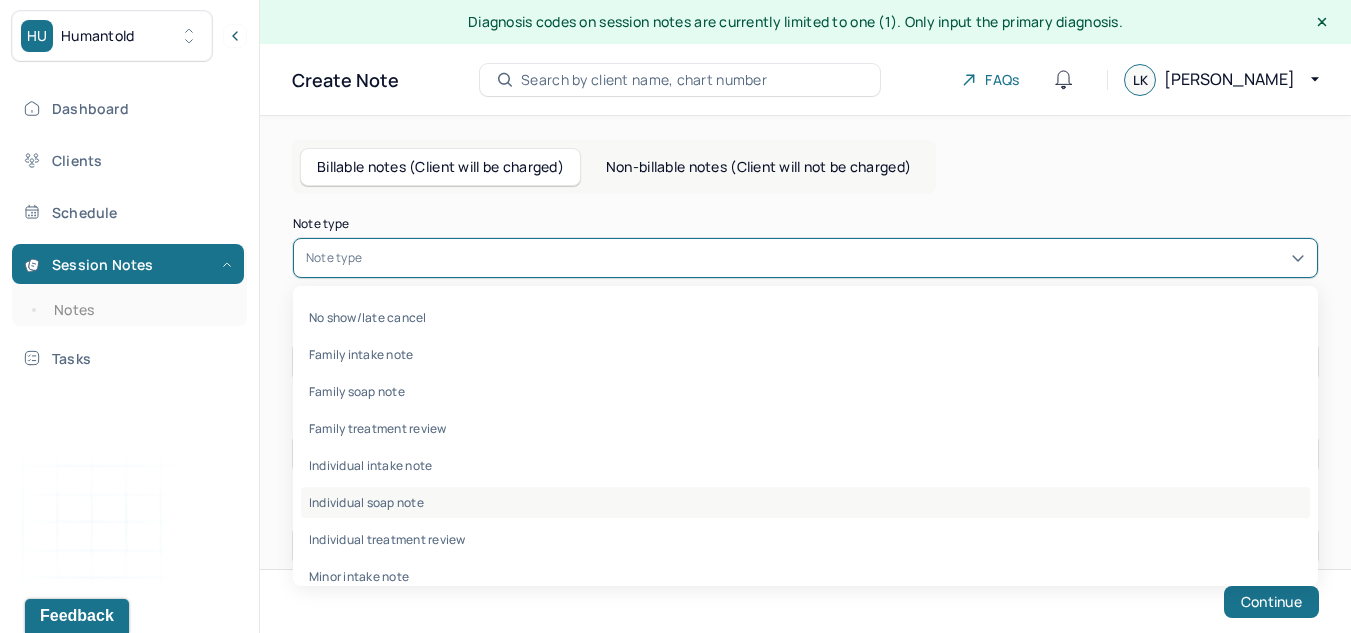 click on "Individual soap note" at bounding box center (805, 502) 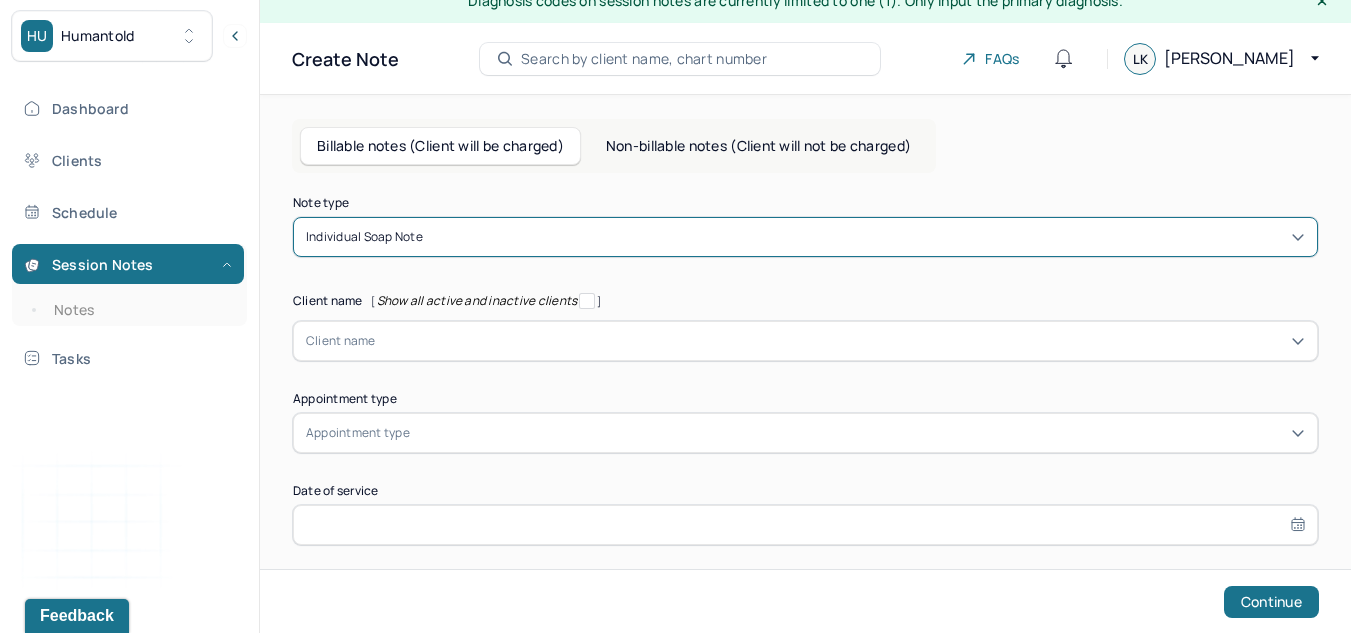 click on "Client name" at bounding box center [805, 341] 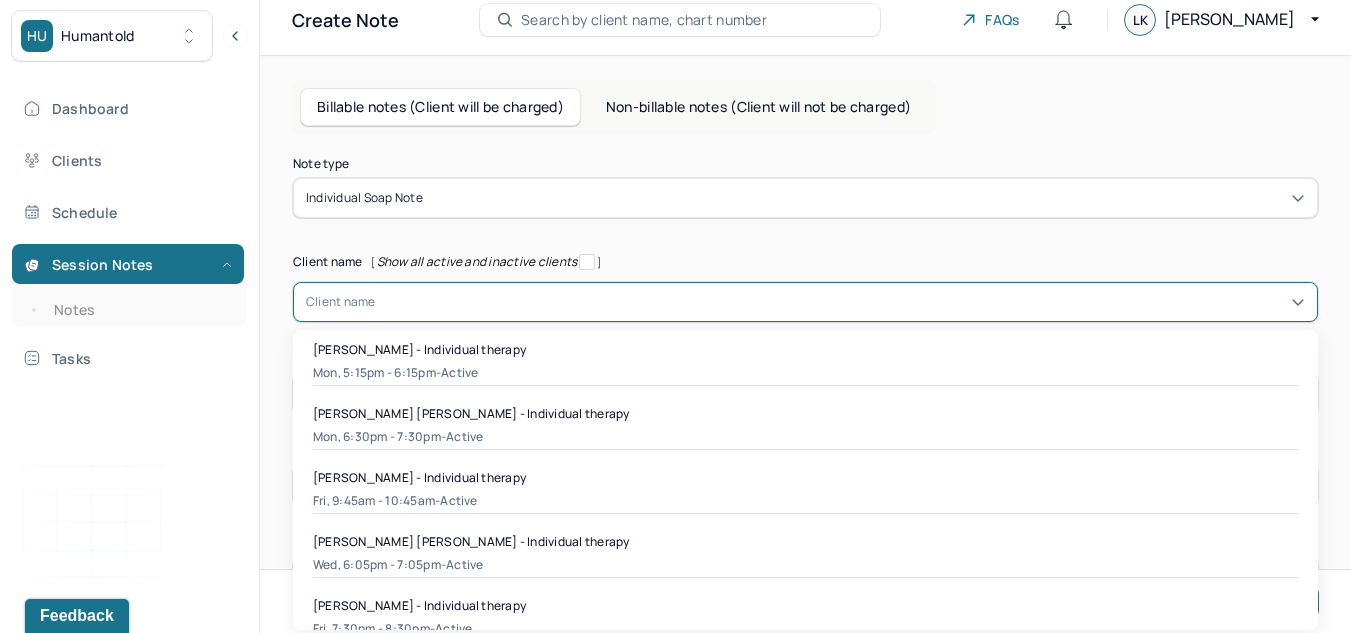 scroll, scrollTop: 65, scrollLeft: 0, axis: vertical 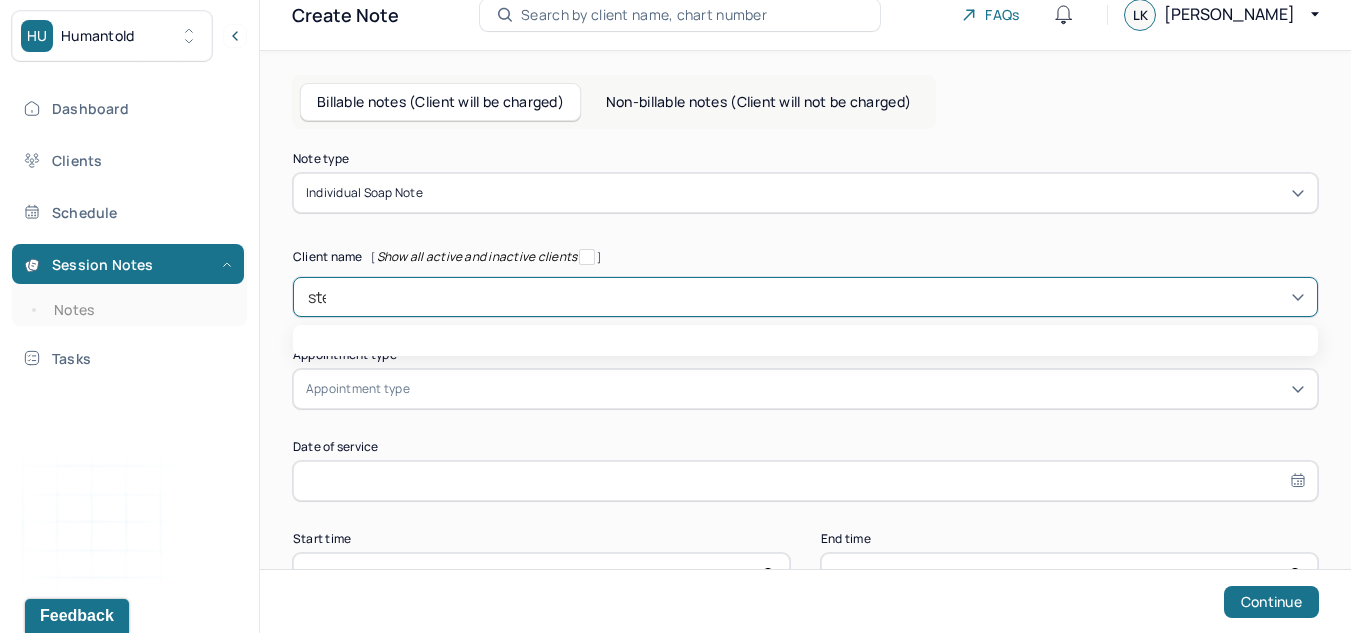 type on "stef" 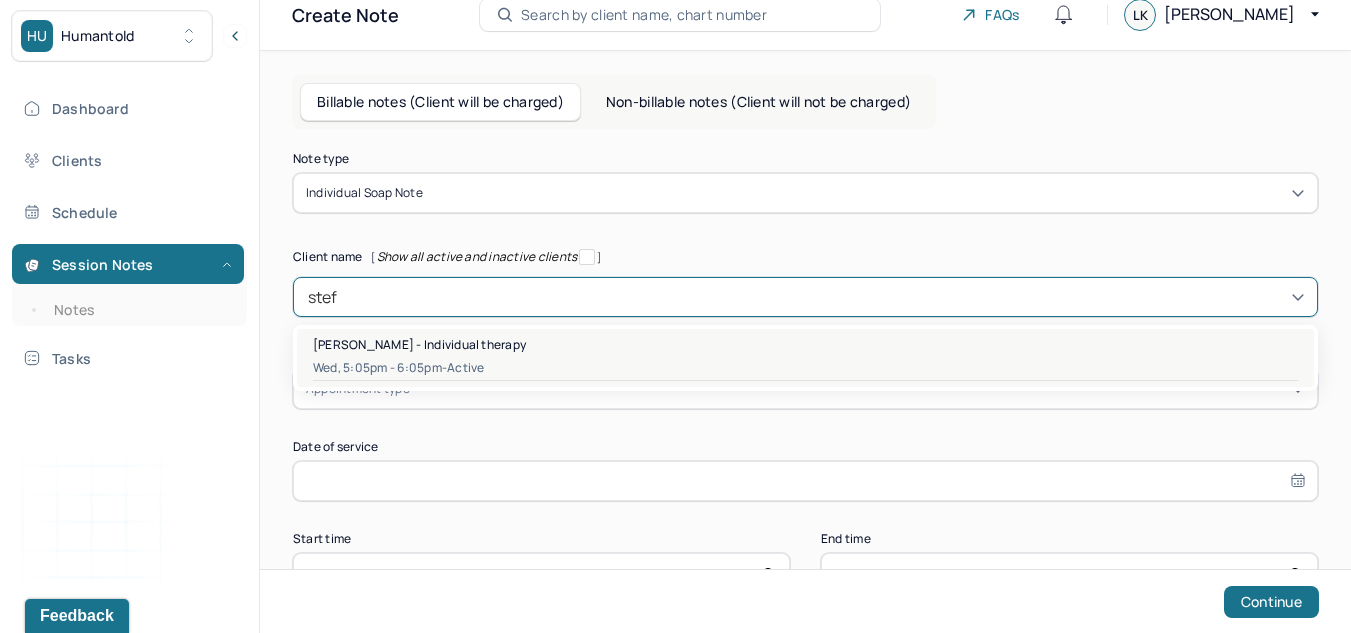 click on "Wed, 5:05pm - 6:05pm  -  active" at bounding box center (805, 368) 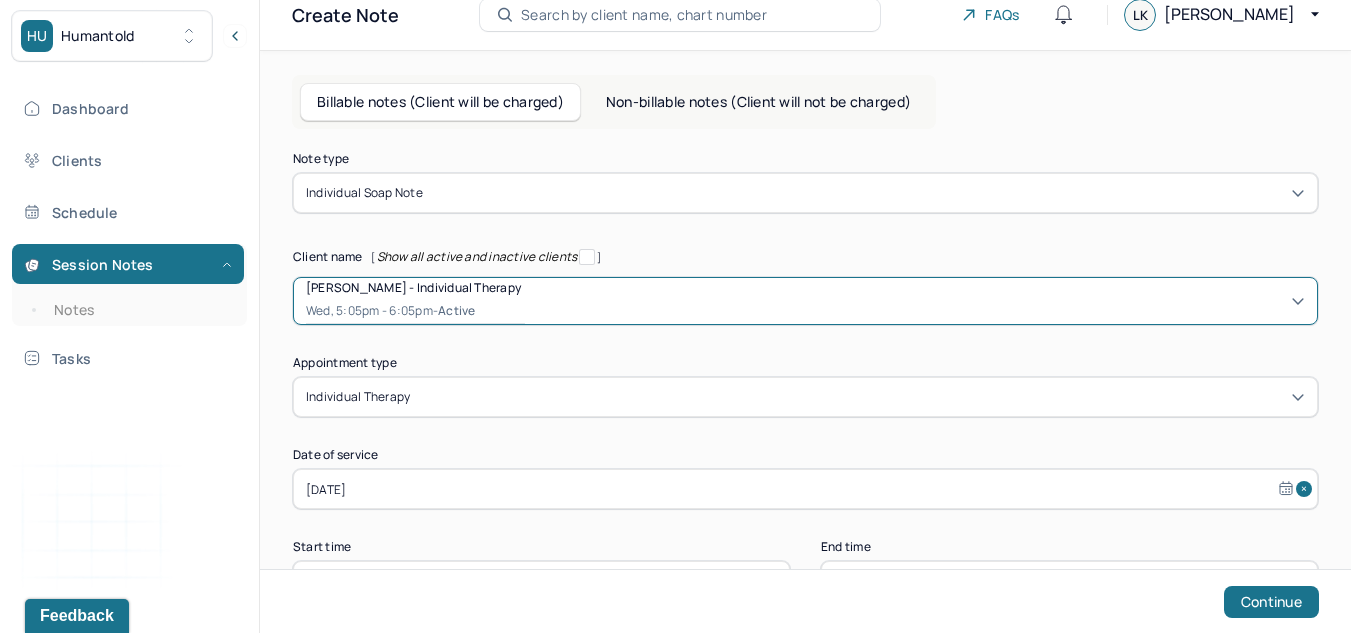 scroll, scrollTop: 139, scrollLeft: 0, axis: vertical 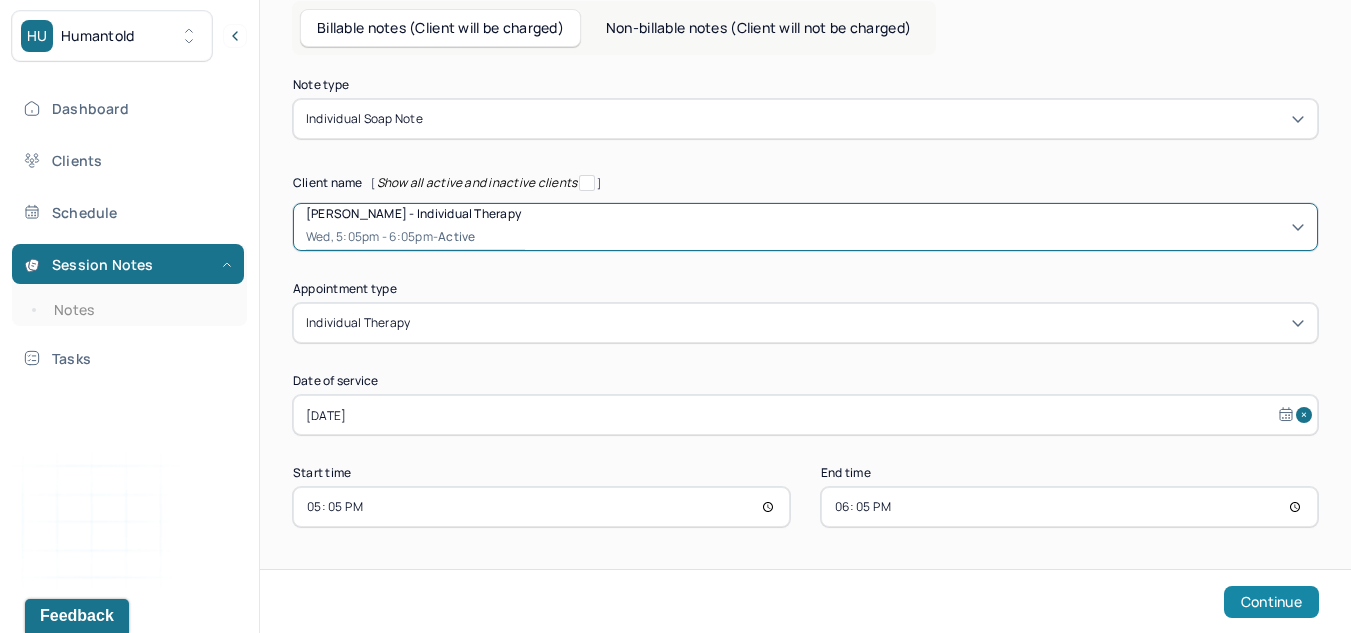 click on "Continue" at bounding box center [1271, 602] 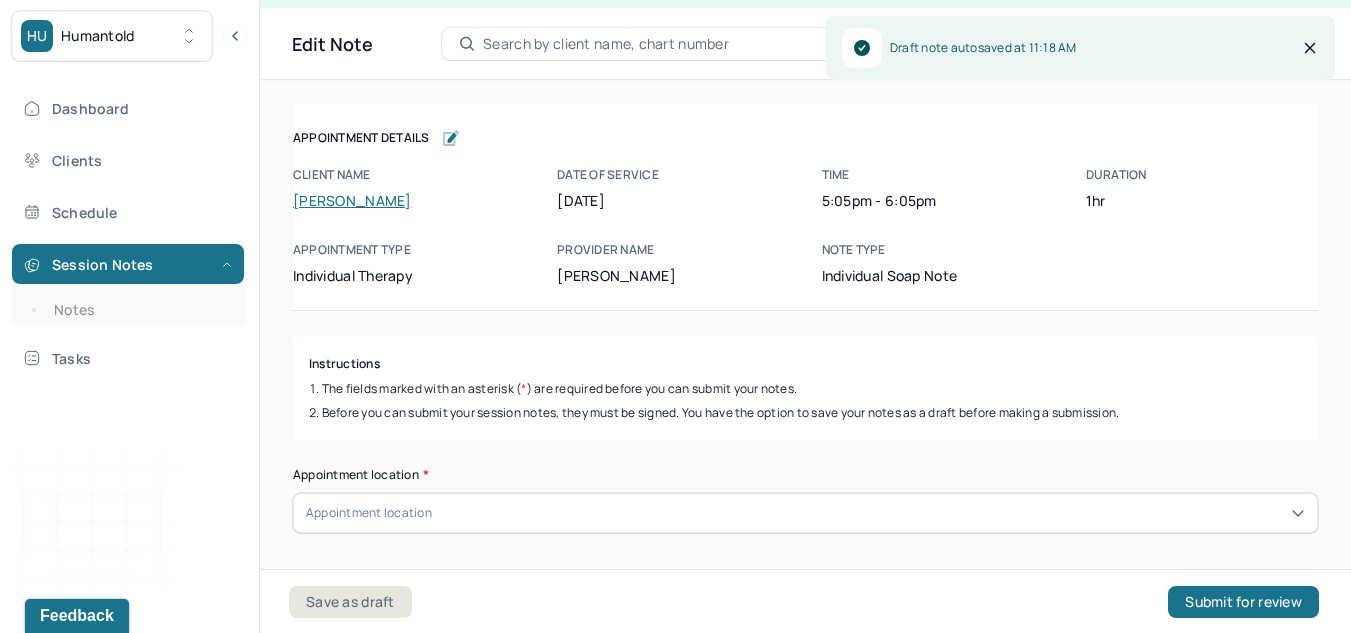 scroll, scrollTop: 36, scrollLeft: 0, axis: vertical 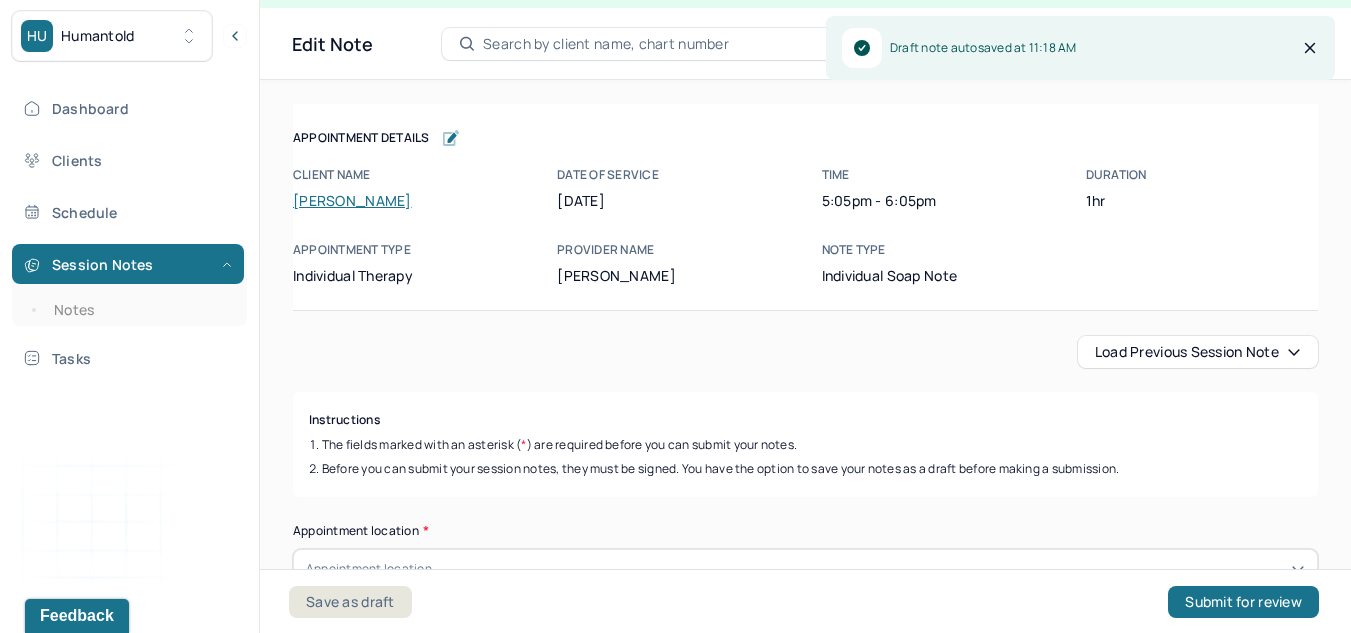 click on "Load previous session note" at bounding box center [1198, 352] 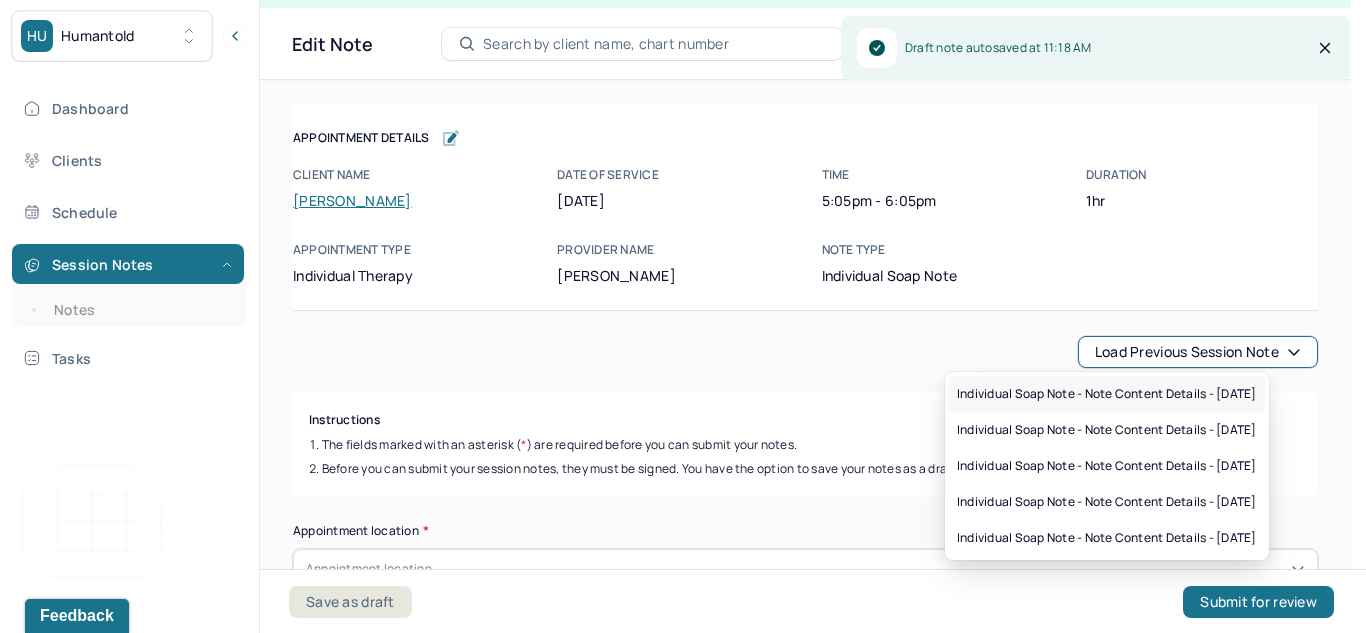click on "Individual soap note   - Note content Details -   06/25/2025" at bounding box center [1107, 394] 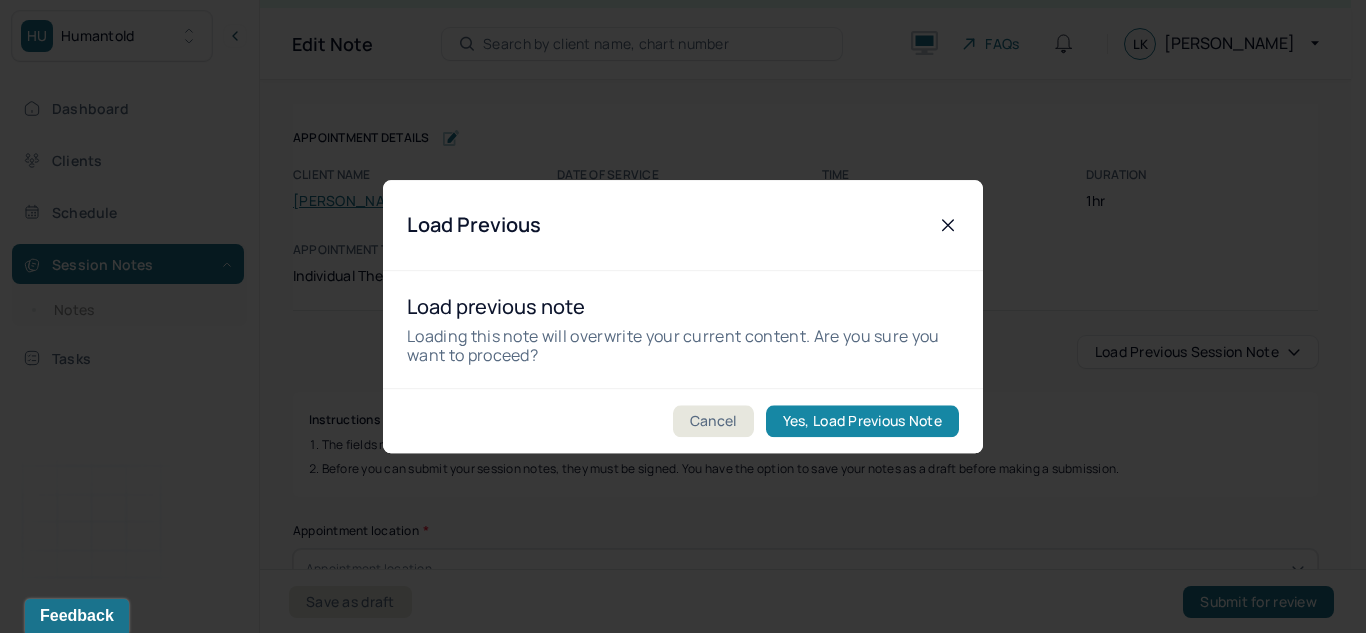 click on "Yes, Load Previous Note" at bounding box center (862, 421) 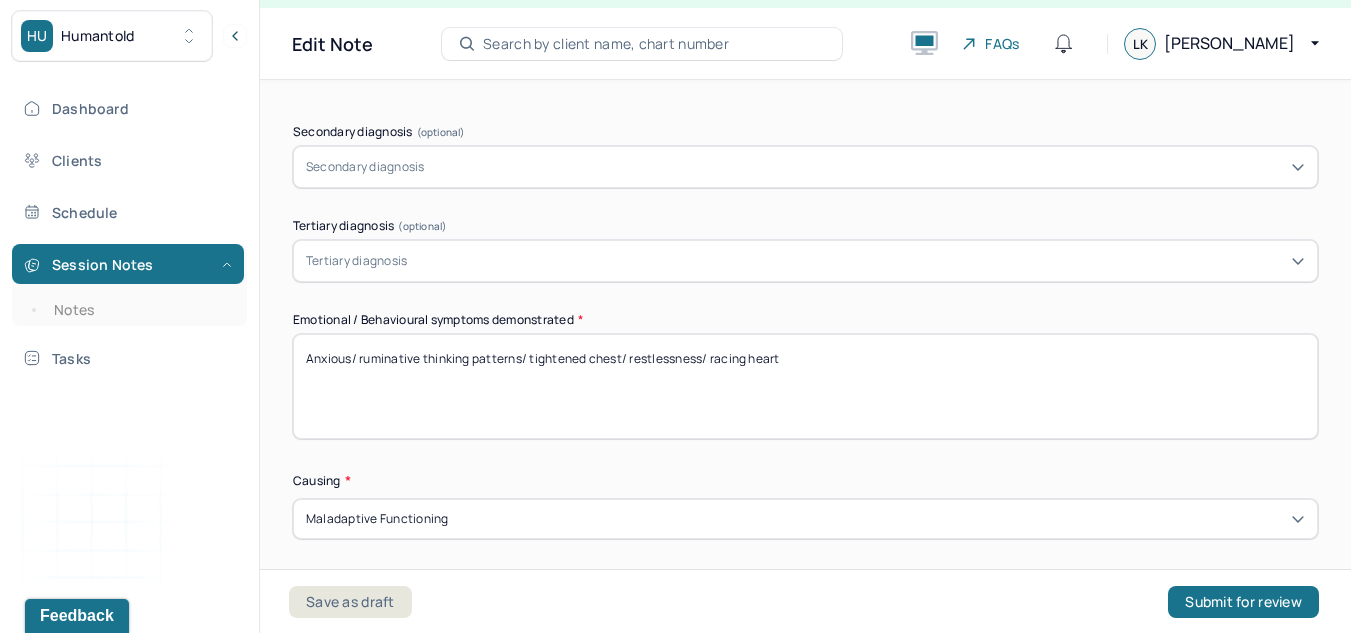 scroll, scrollTop: 853, scrollLeft: 0, axis: vertical 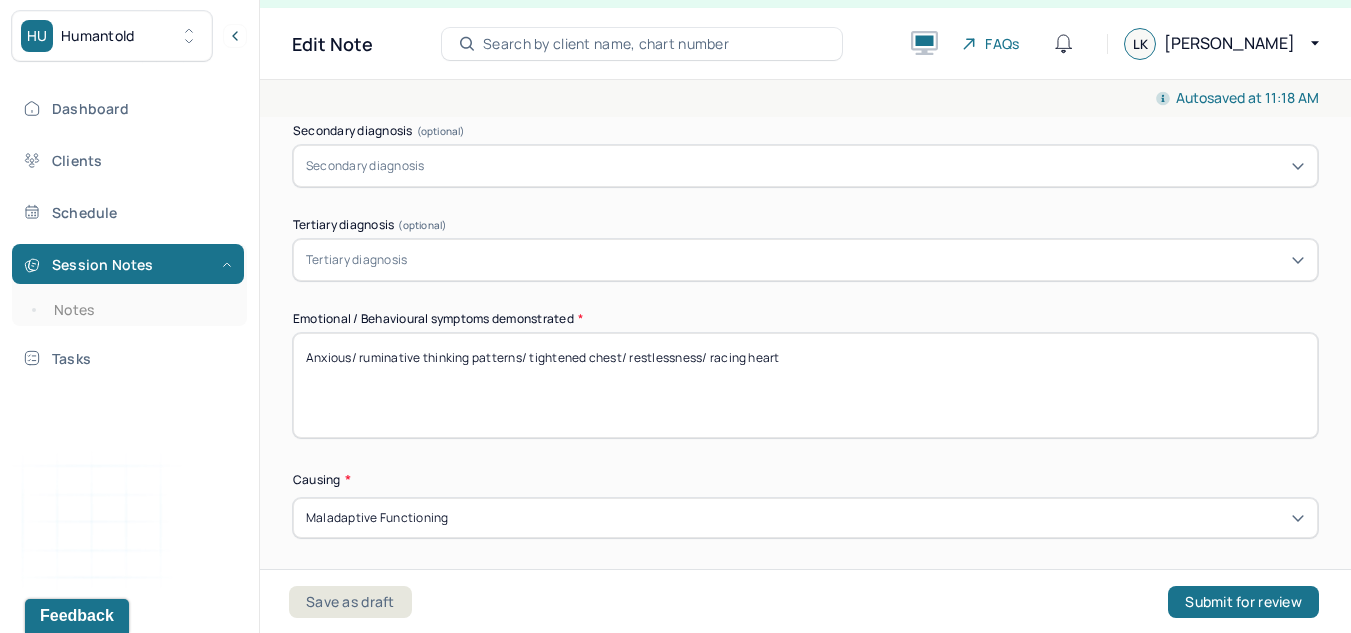 click on "Anxious/ ruminative thinking patterns/ tightened chest/ restlessness/ racing heart" at bounding box center [805, 385] 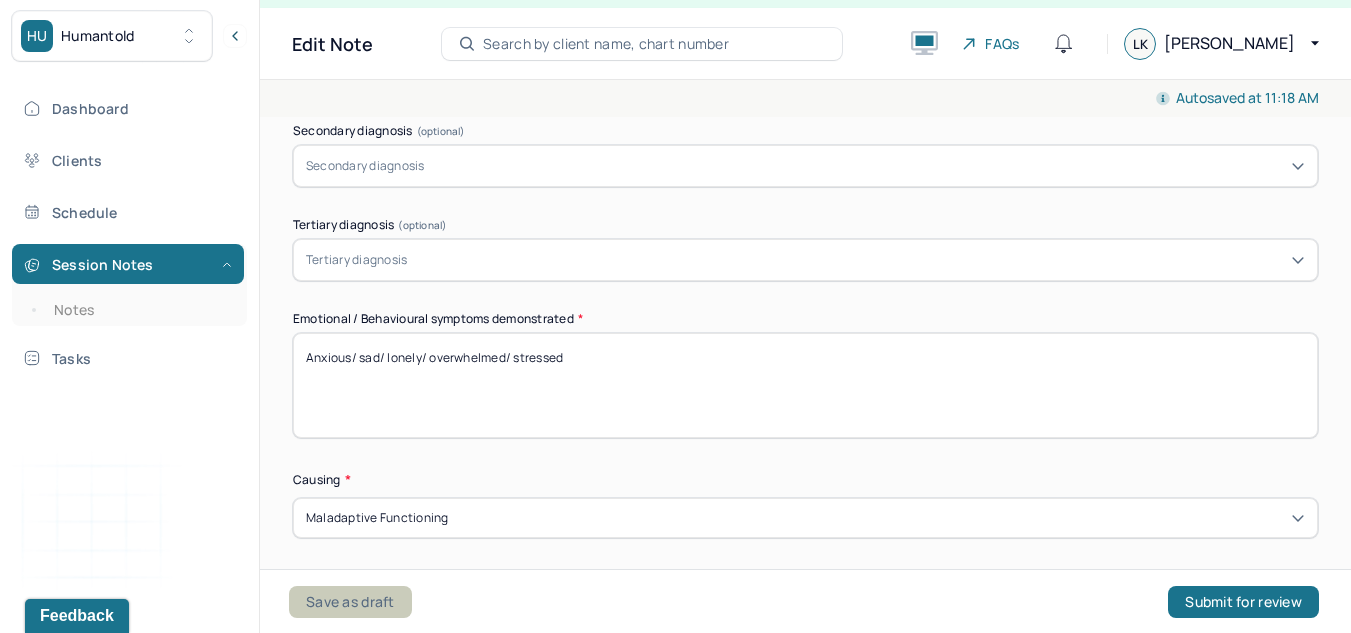 type on "Anxious/ sad/ lonely/ overwhelmed/ stressed" 